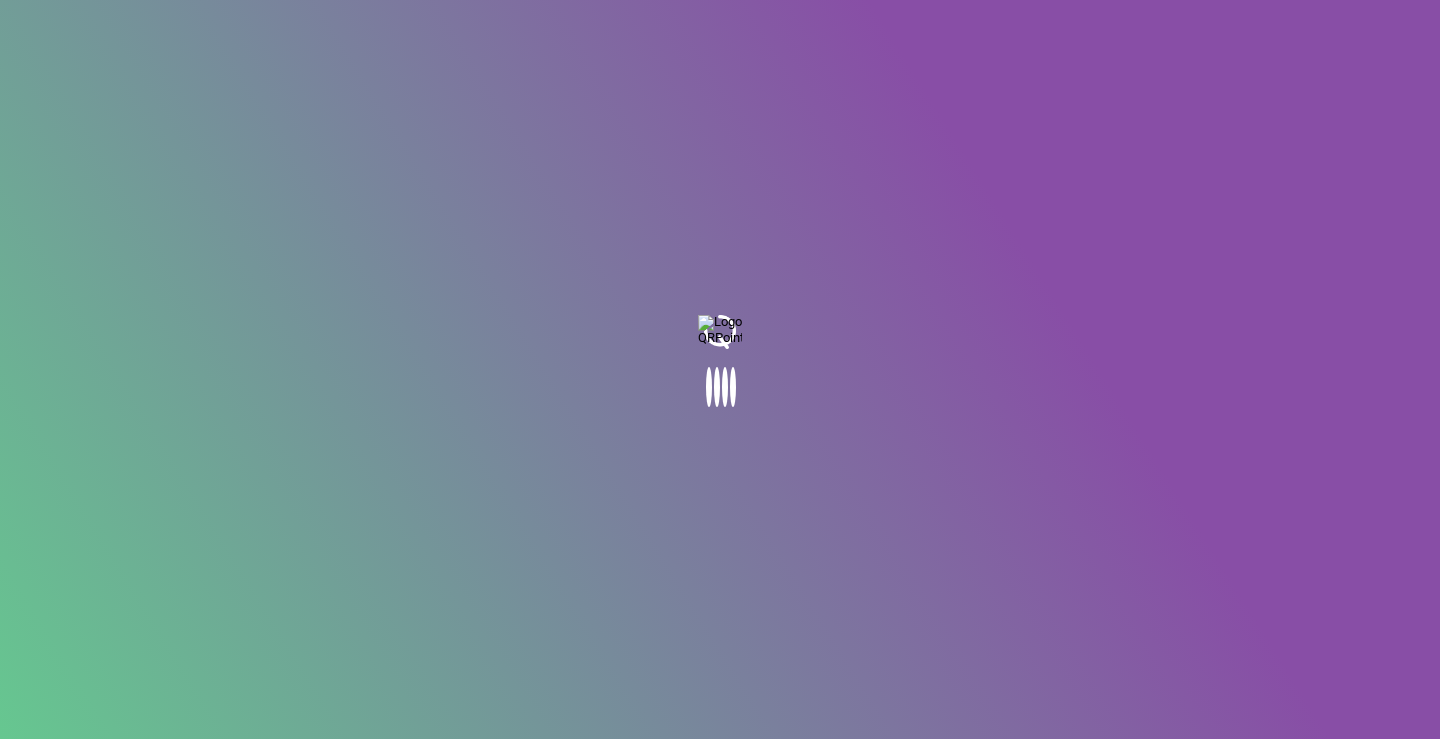 scroll, scrollTop: 0, scrollLeft: 0, axis: both 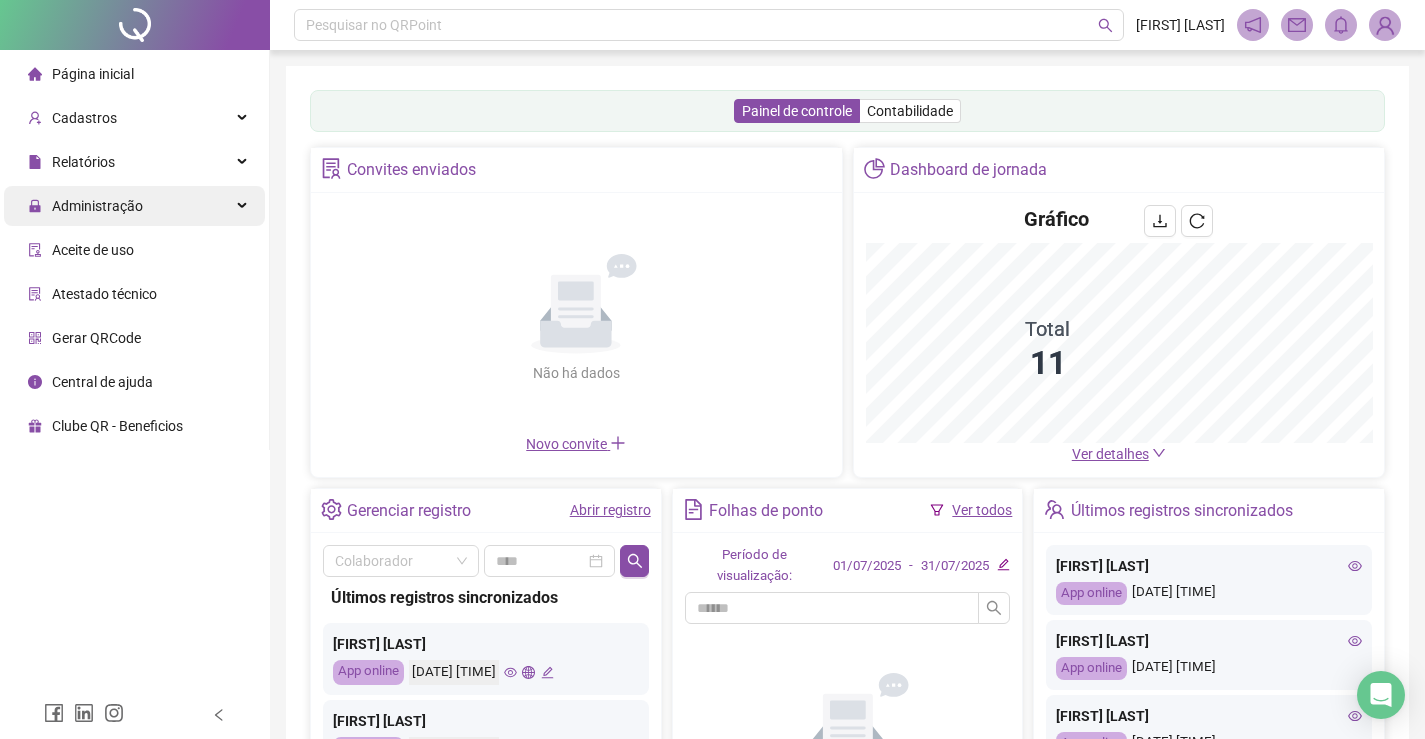 click on "Administração" at bounding box center (134, 206) 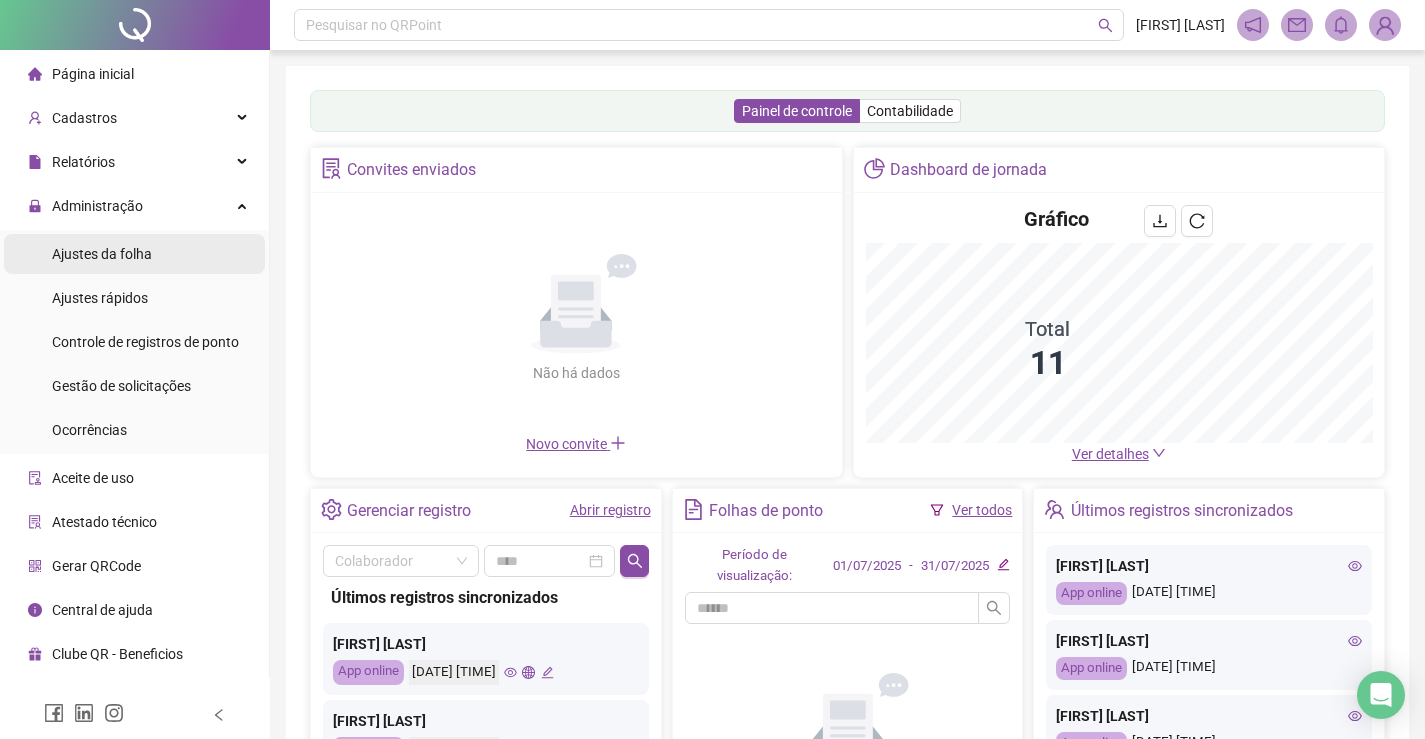 click on "Ajustes da folha" at bounding box center (102, 254) 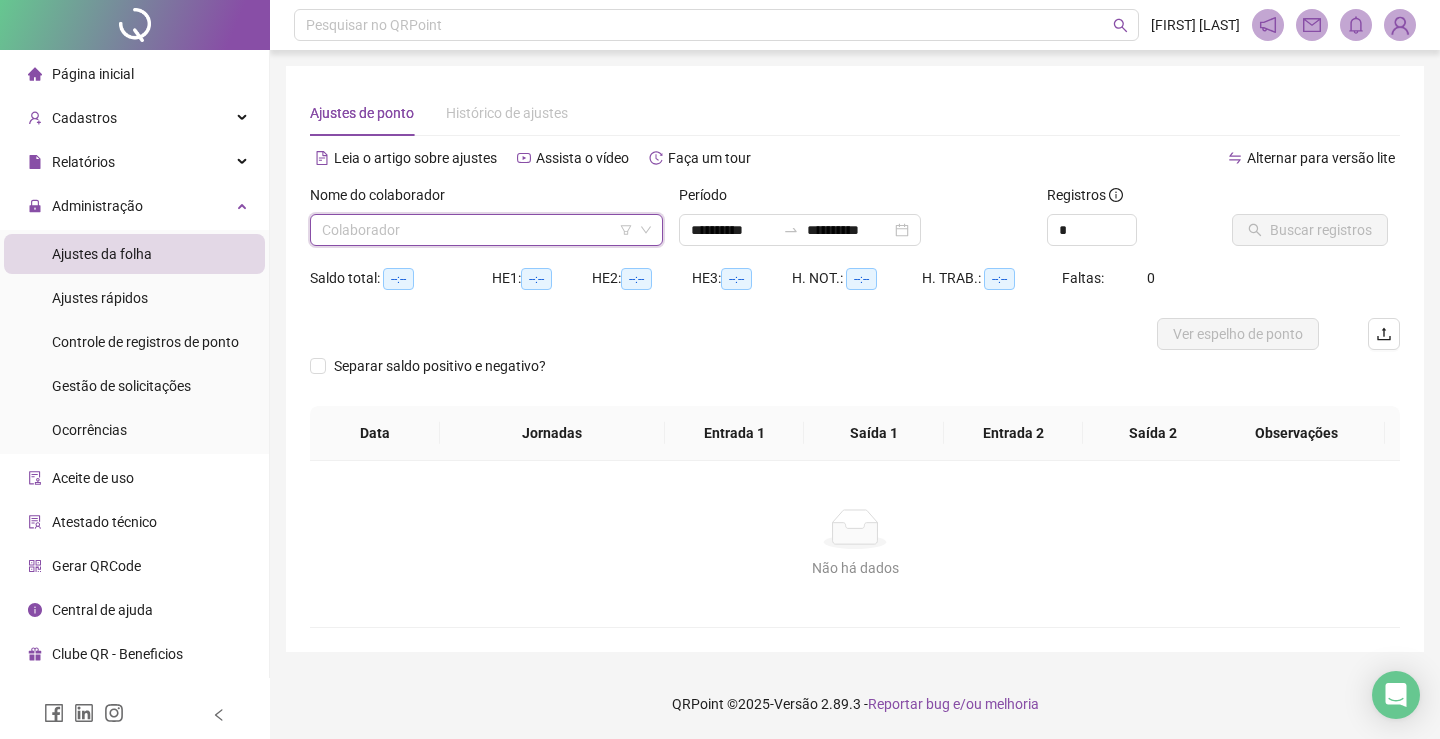 click at bounding box center (477, 230) 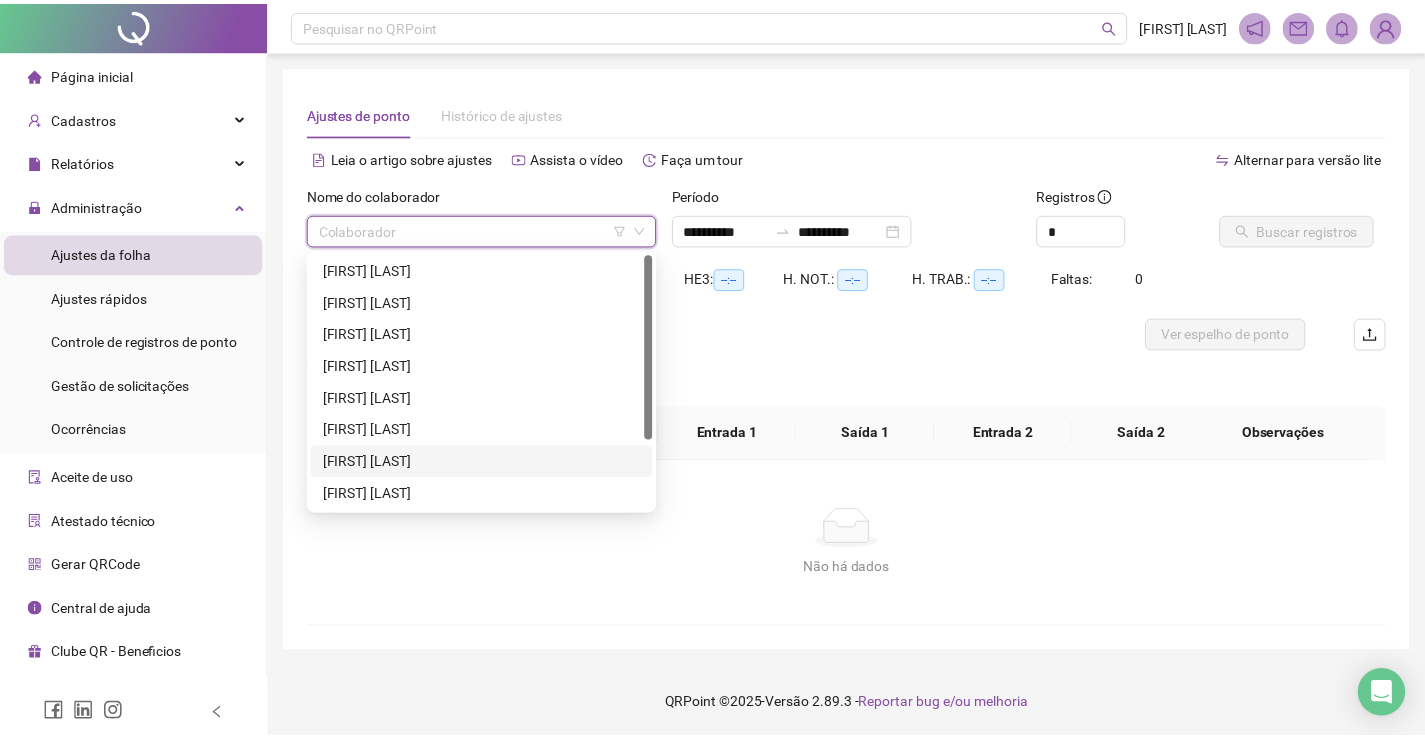 scroll, scrollTop: 96, scrollLeft: 0, axis: vertical 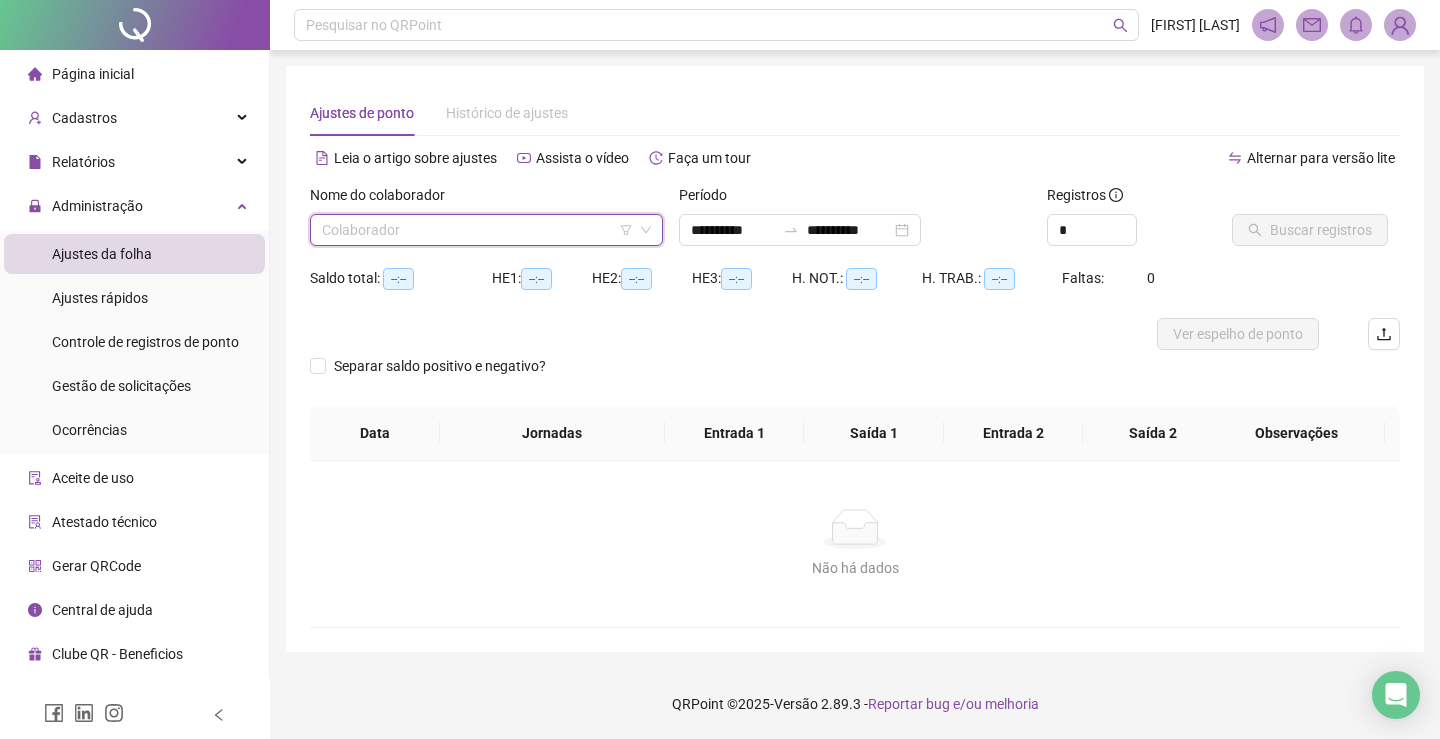 click at bounding box center [477, 230] 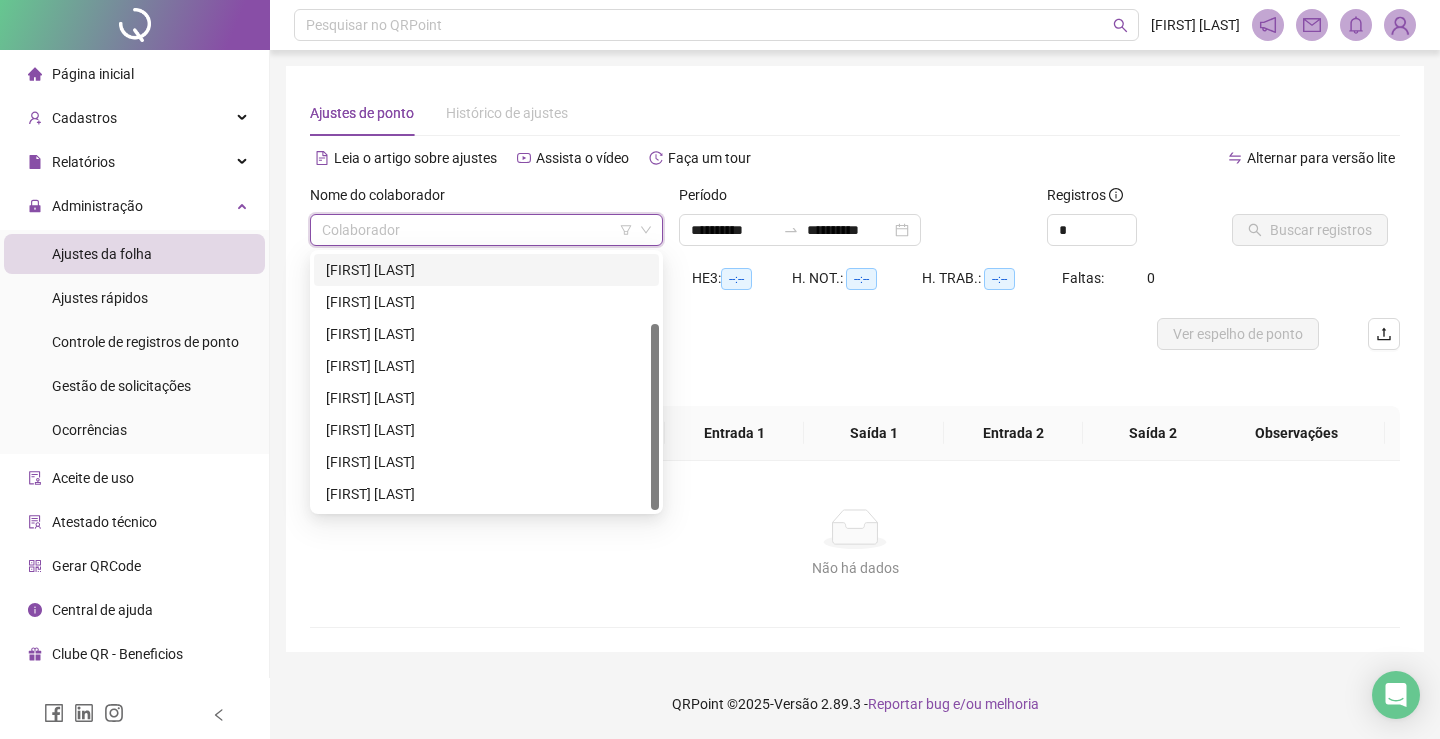 click on "[FIRST] [LAST] [LAST] [LAST]" at bounding box center (486, 270) 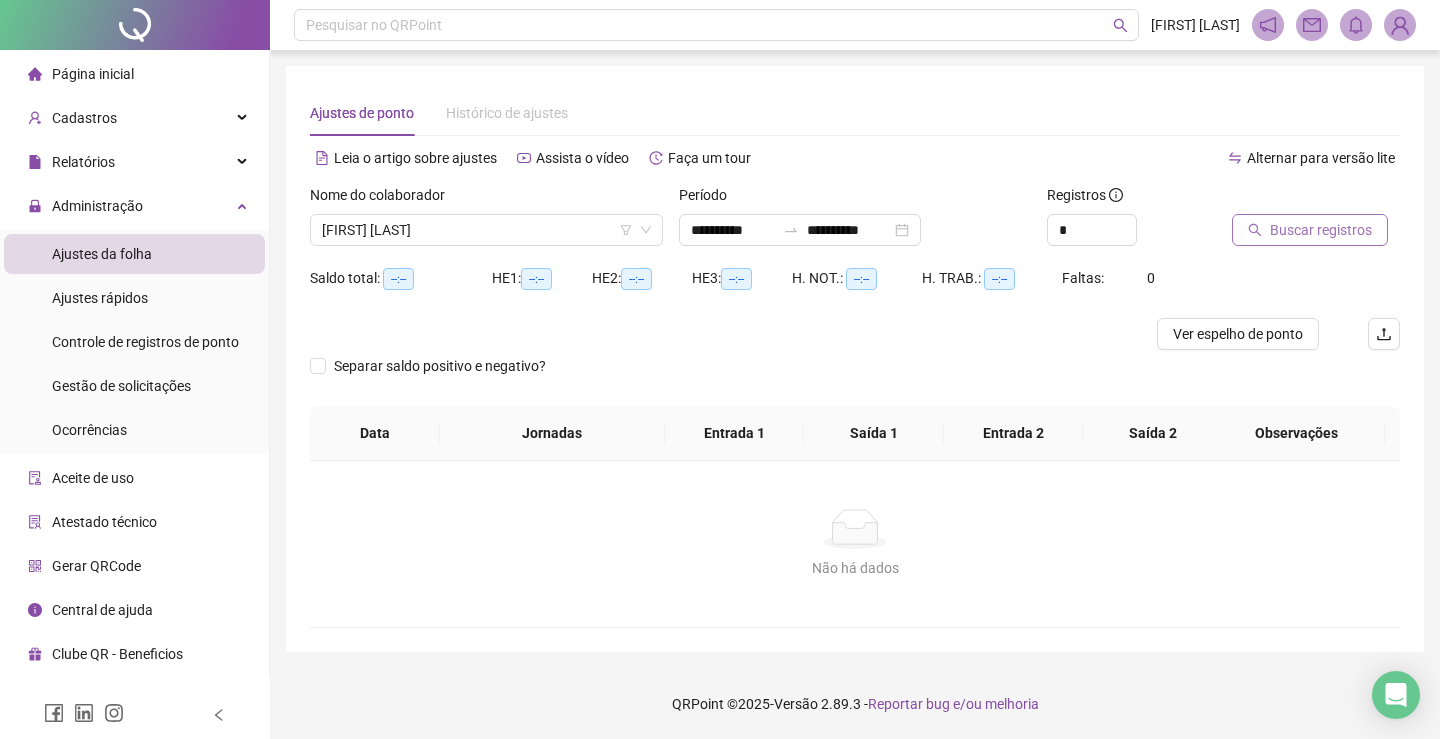 click on "Buscar registros" at bounding box center [1321, 230] 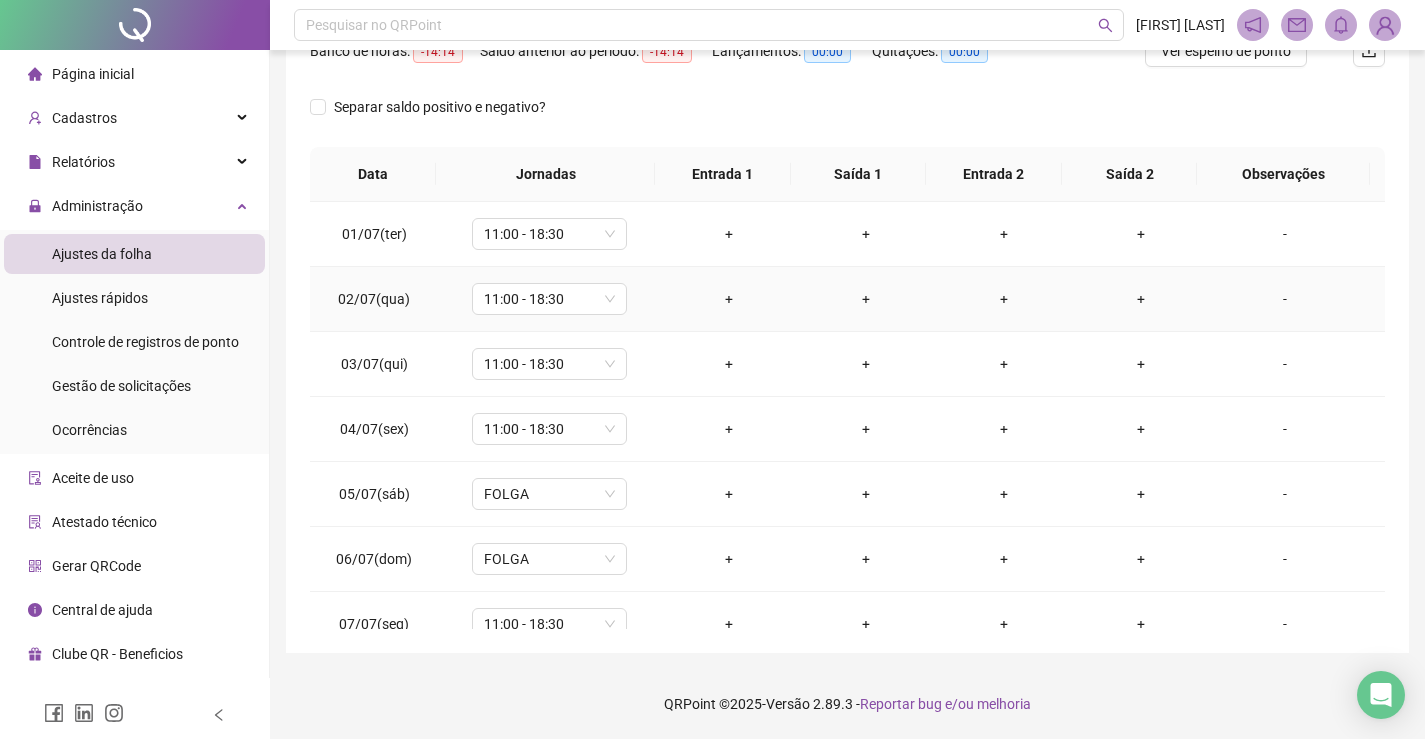 scroll, scrollTop: 0, scrollLeft: 0, axis: both 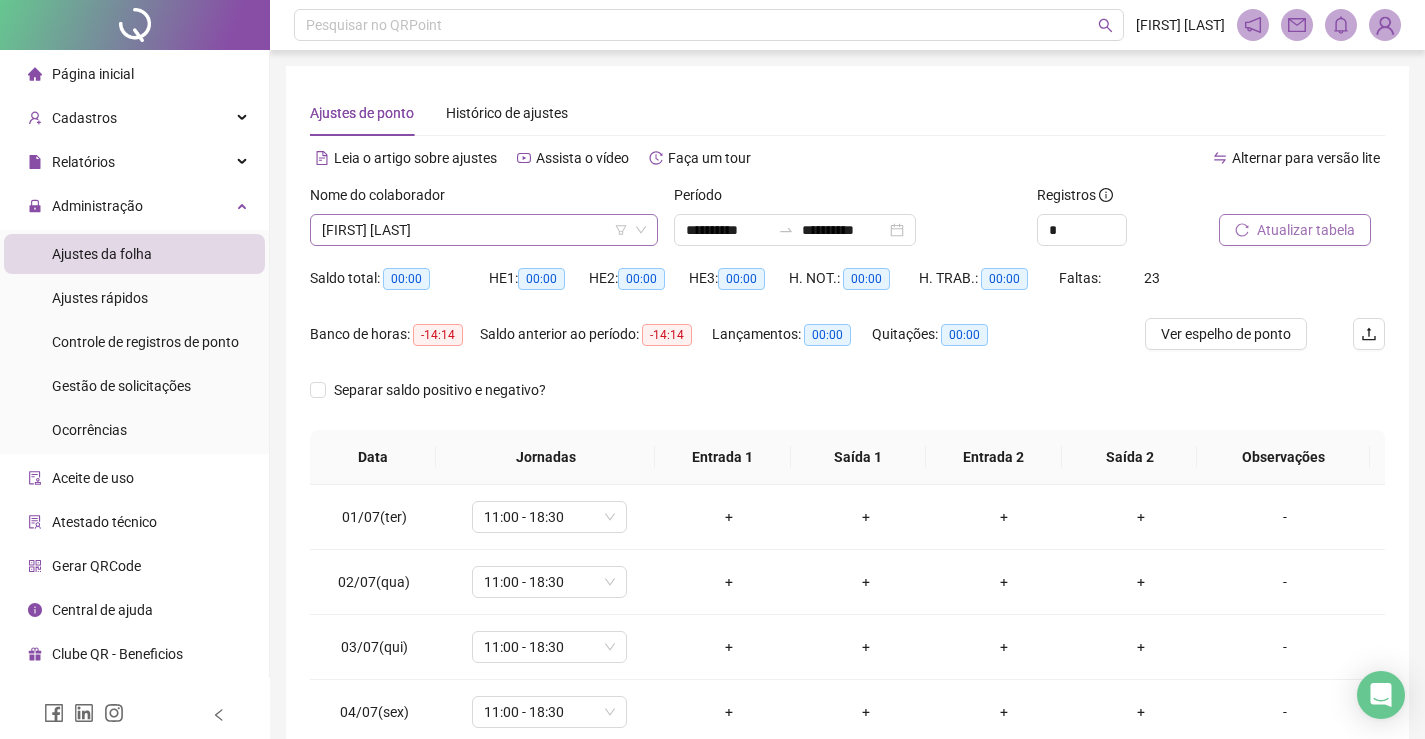 click on "[FIRST] [LAST] [LAST] [LAST]" at bounding box center [484, 230] 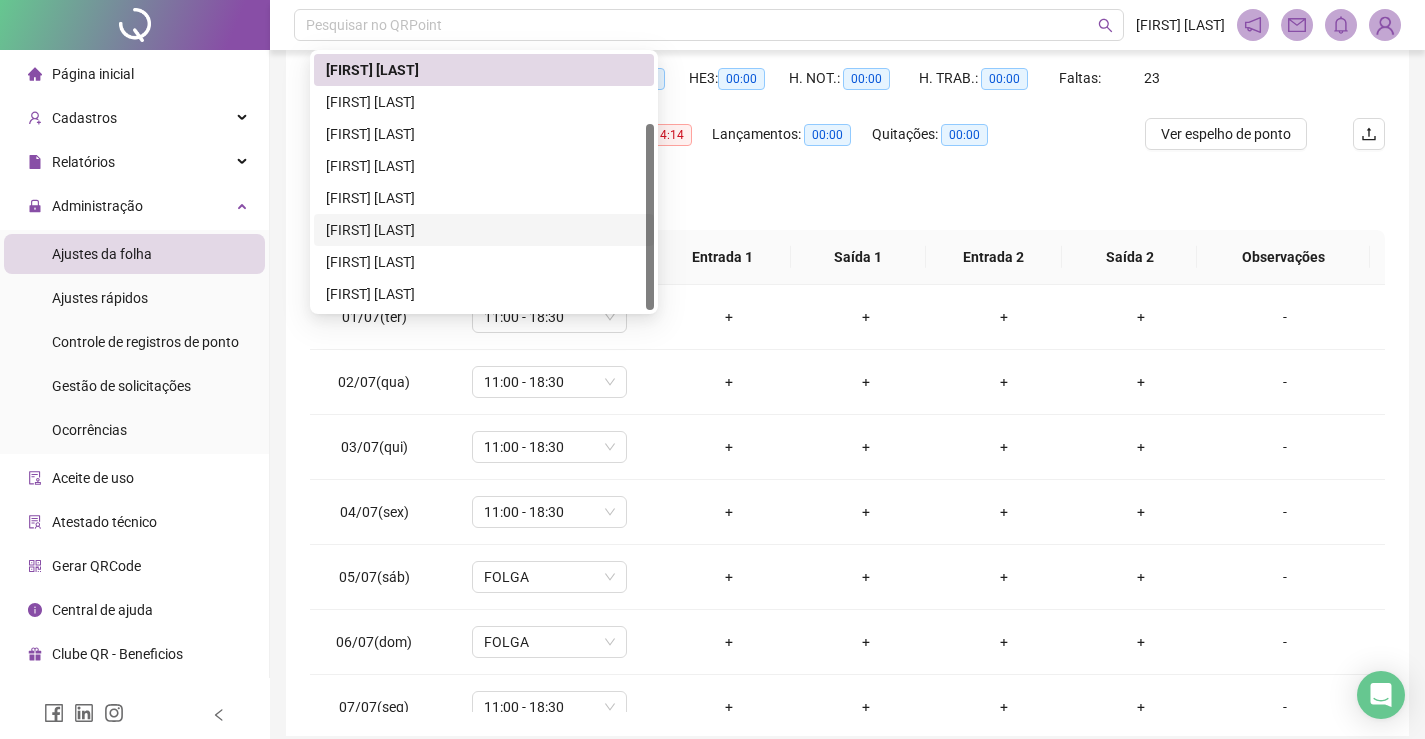 scroll, scrollTop: 100, scrollLeft: 0, axis: vertical 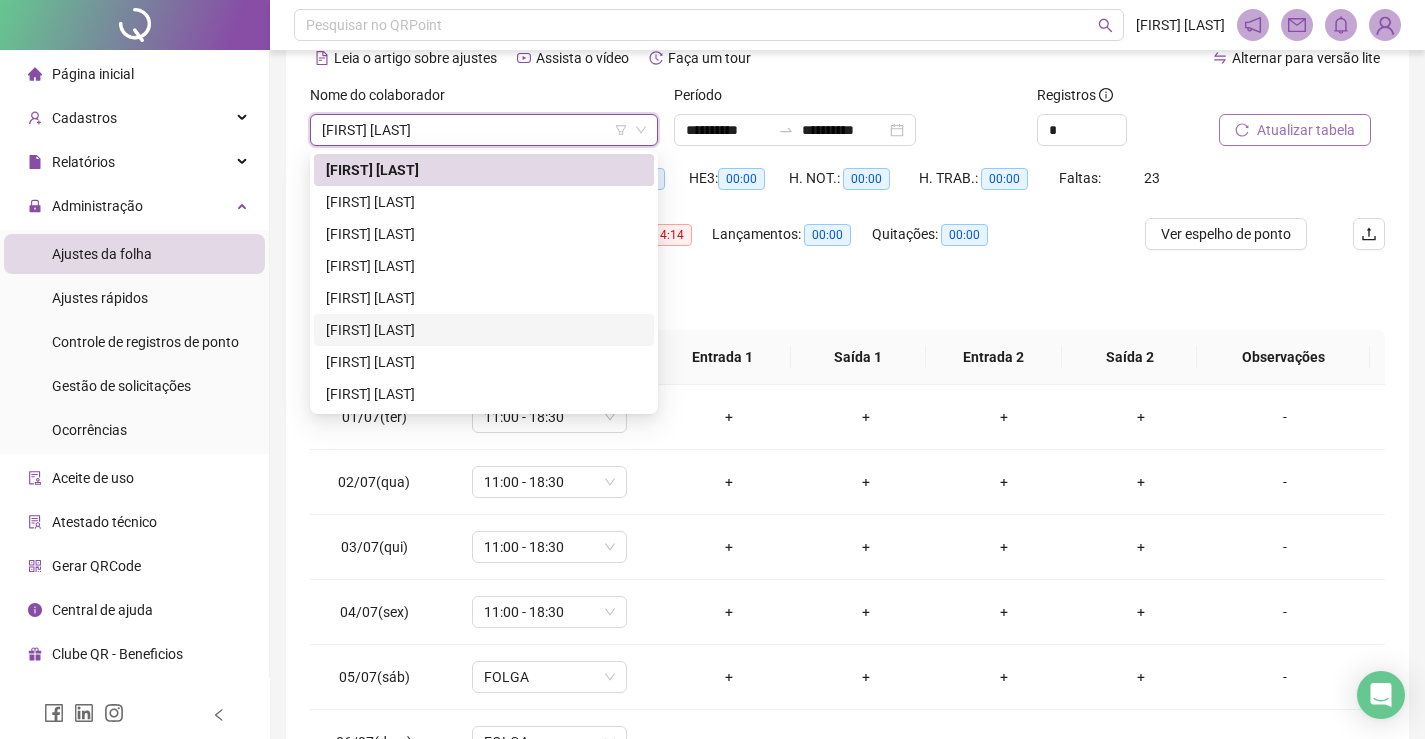 click on "Lançamentos:   00:00" at bounding box center (792, 246) 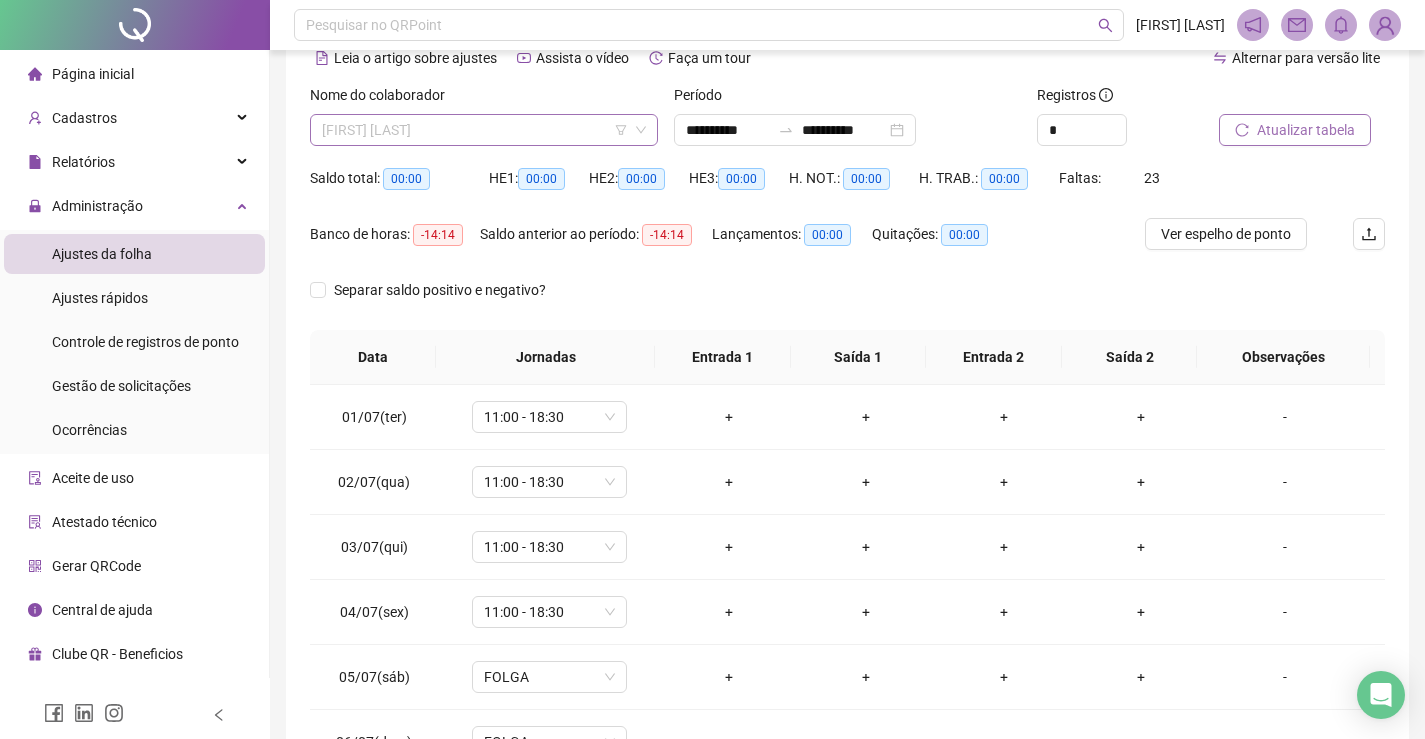 click on "[FIRST] [LAST] [LAST] [LAST]" at bounding box center (484, 130) 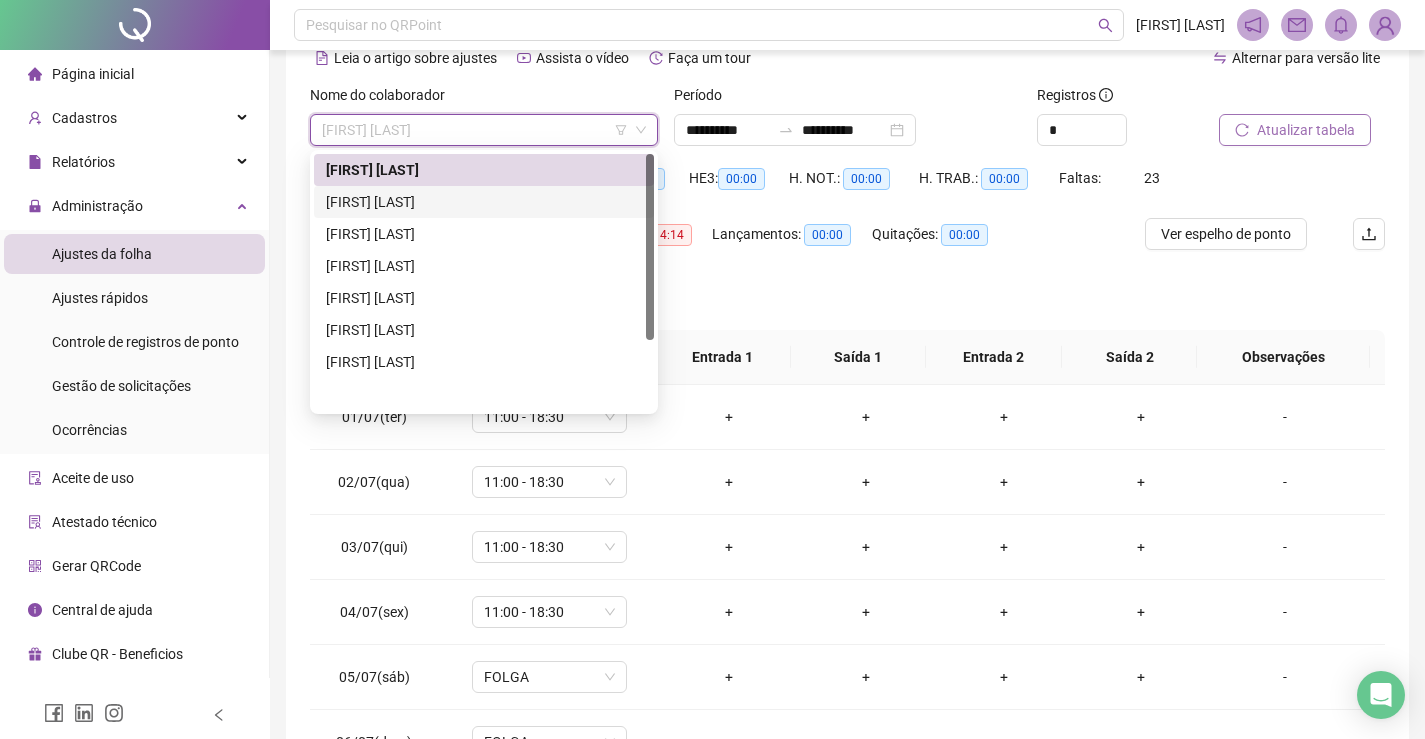scroll, scrollTop: 0, scrollLeft: 0, axis: both 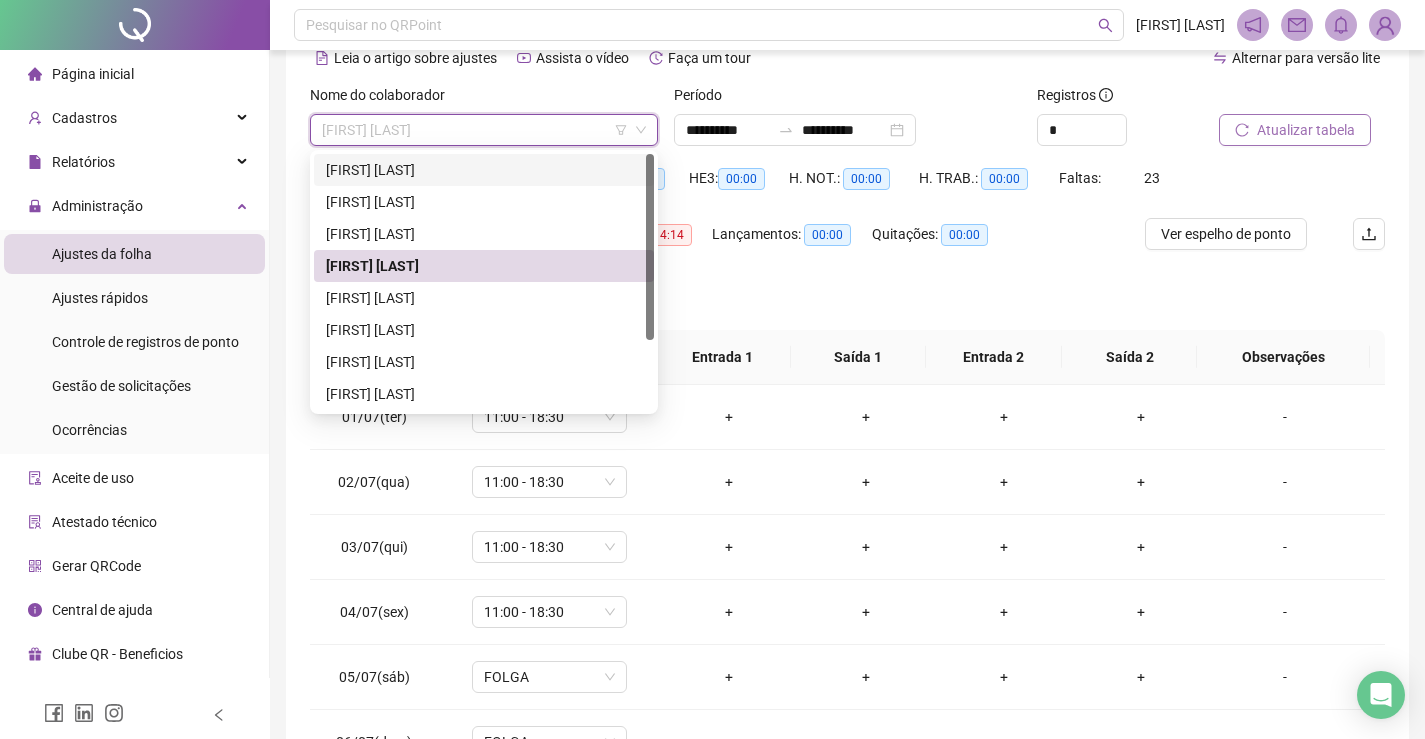 click on "[FIRST] [LAST] [LAST] [LAST]" at bounding box center (484, 170) 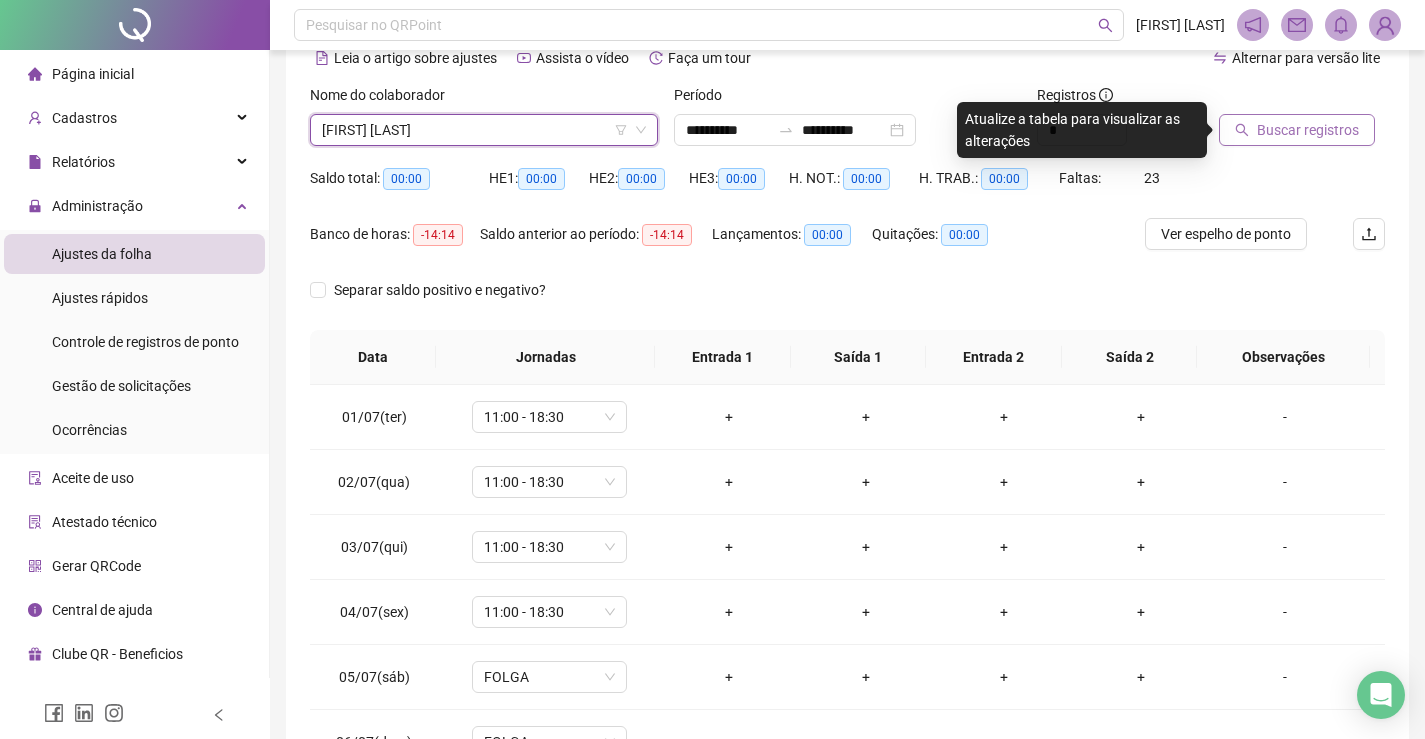 click on "Buscar registros" at bounding box center [1308, 130] 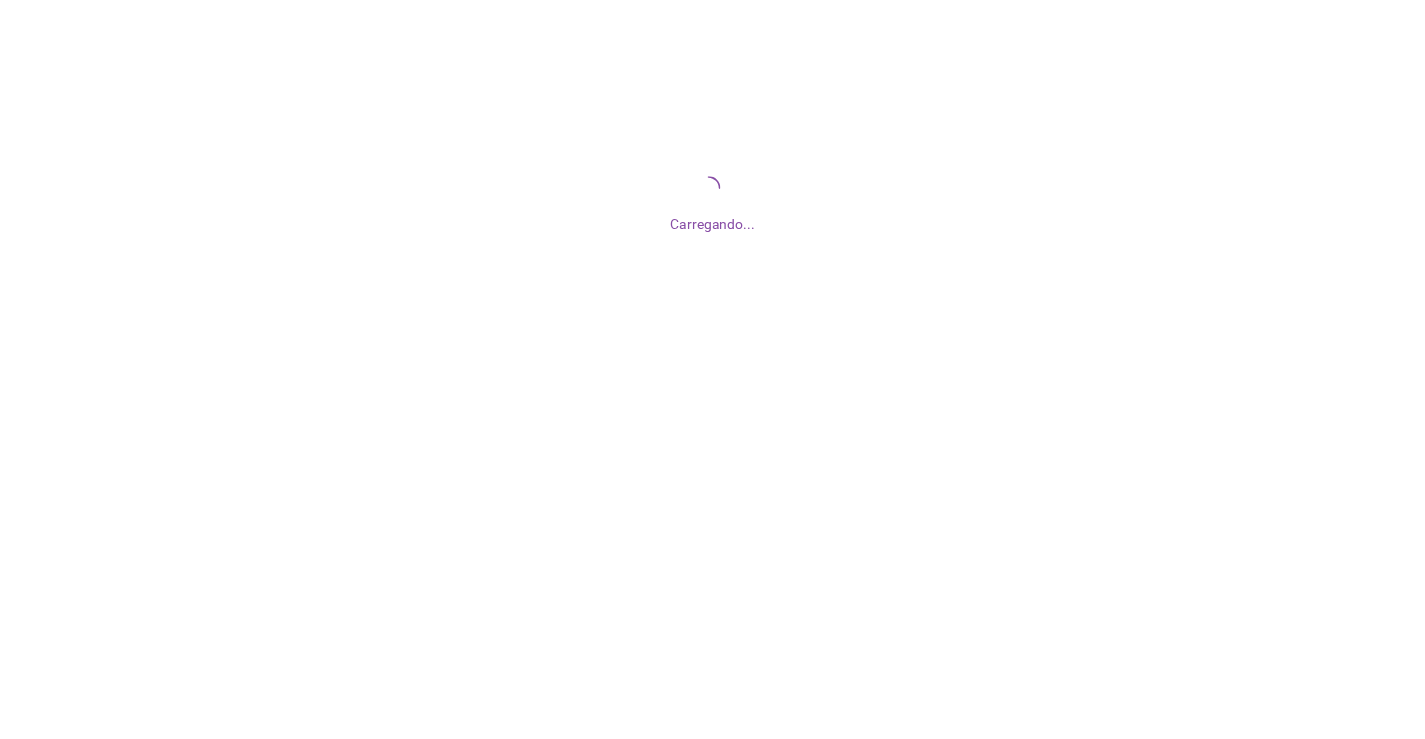 scroll, scrollTop: 0, scrollLeft: 0, axis: both 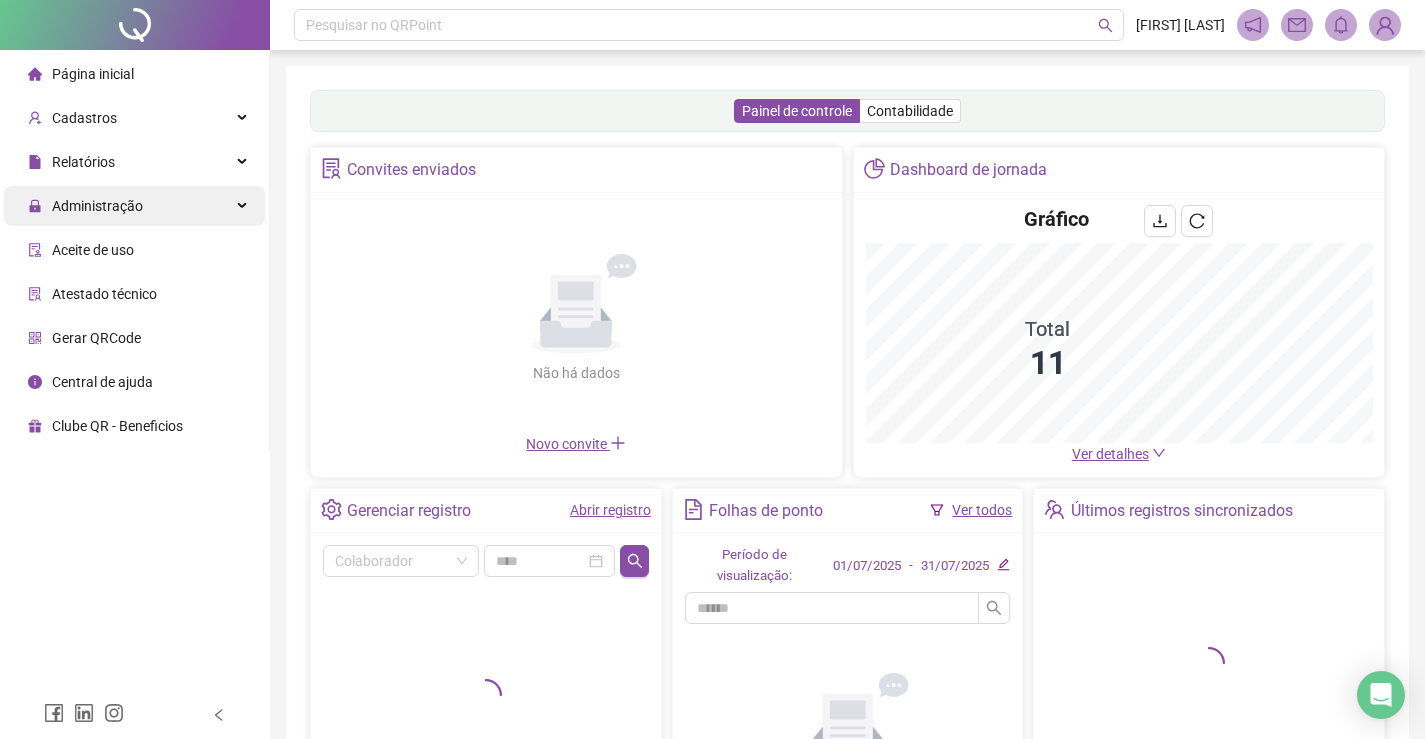 click on "Administração" at bounding box center [134, 206] 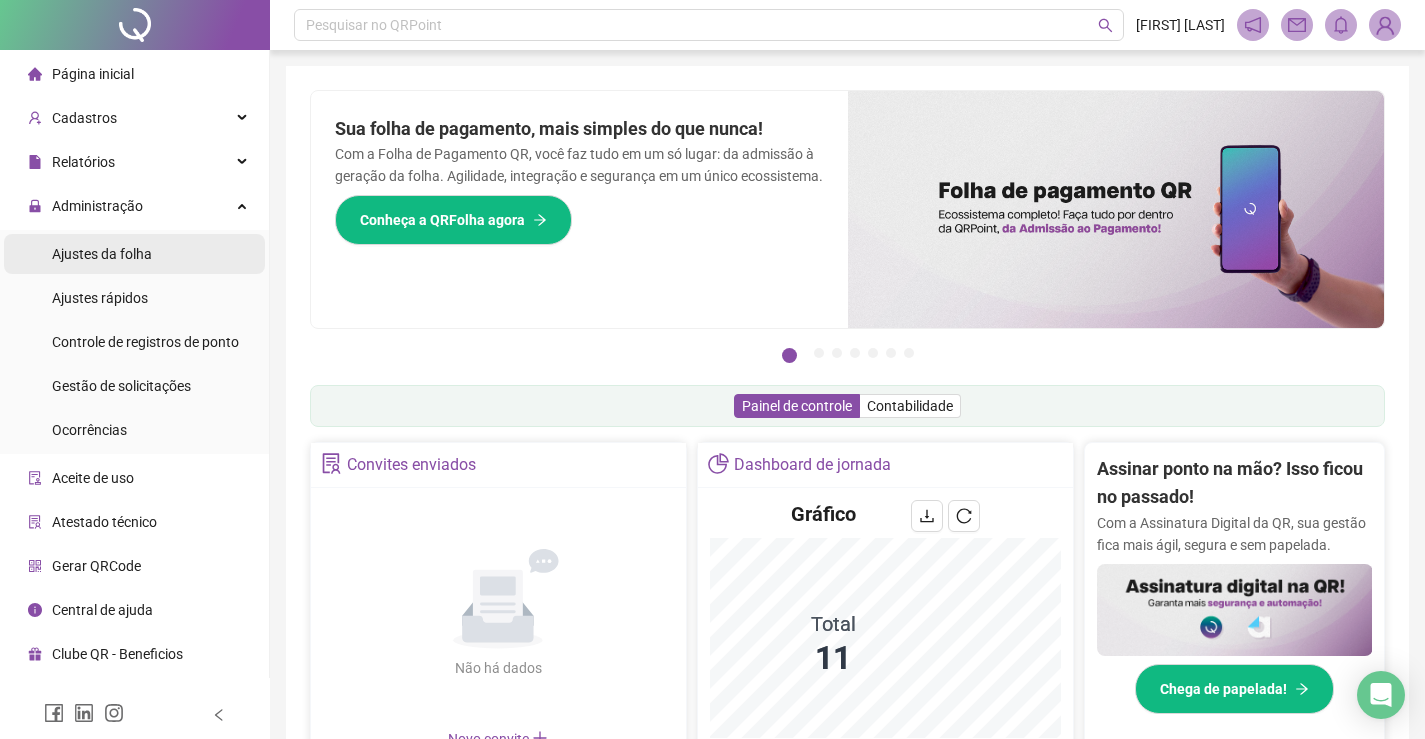 click on "Ajustes da folha" at bounding box center (134, 254) 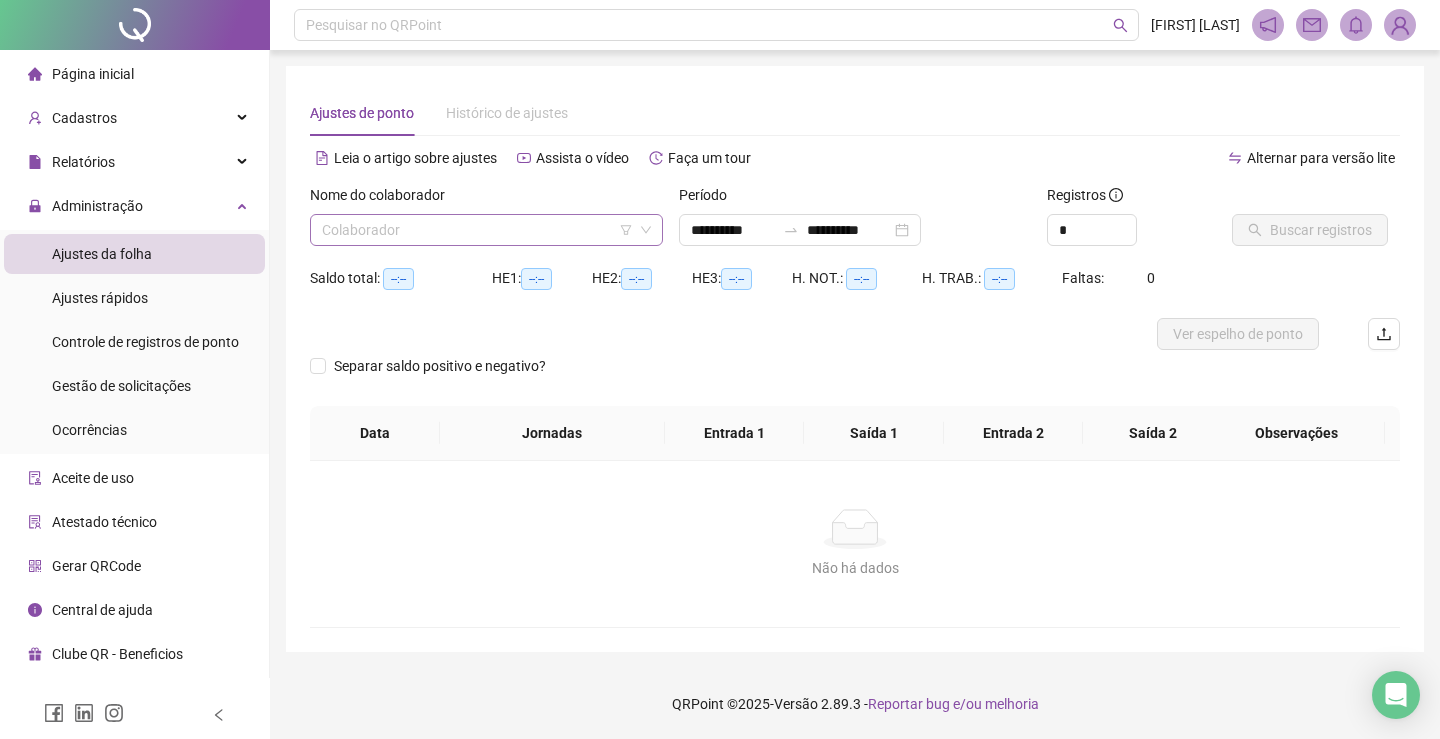 click at bounding box center (477, 230) 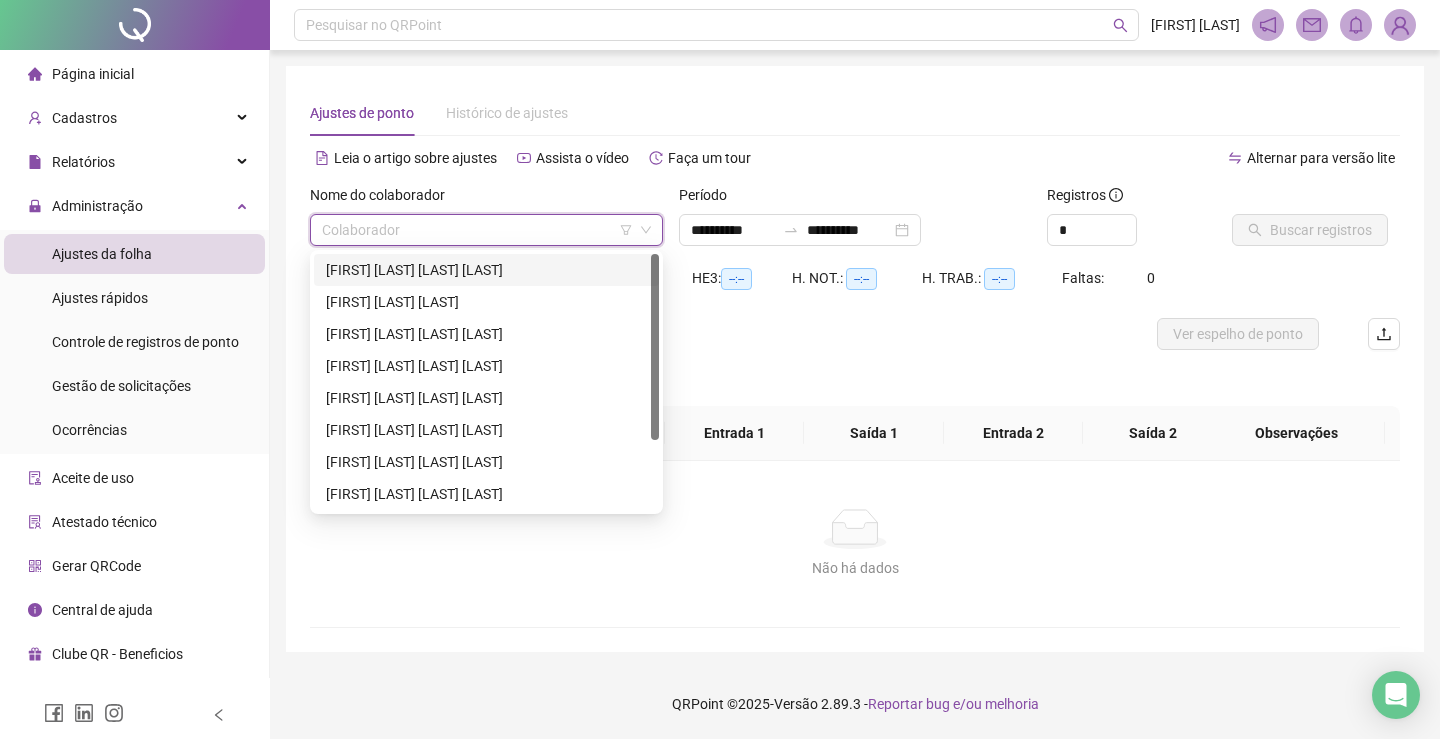 click on "Separar saldo positivo e negativo?" at bounding box center (855, 378) 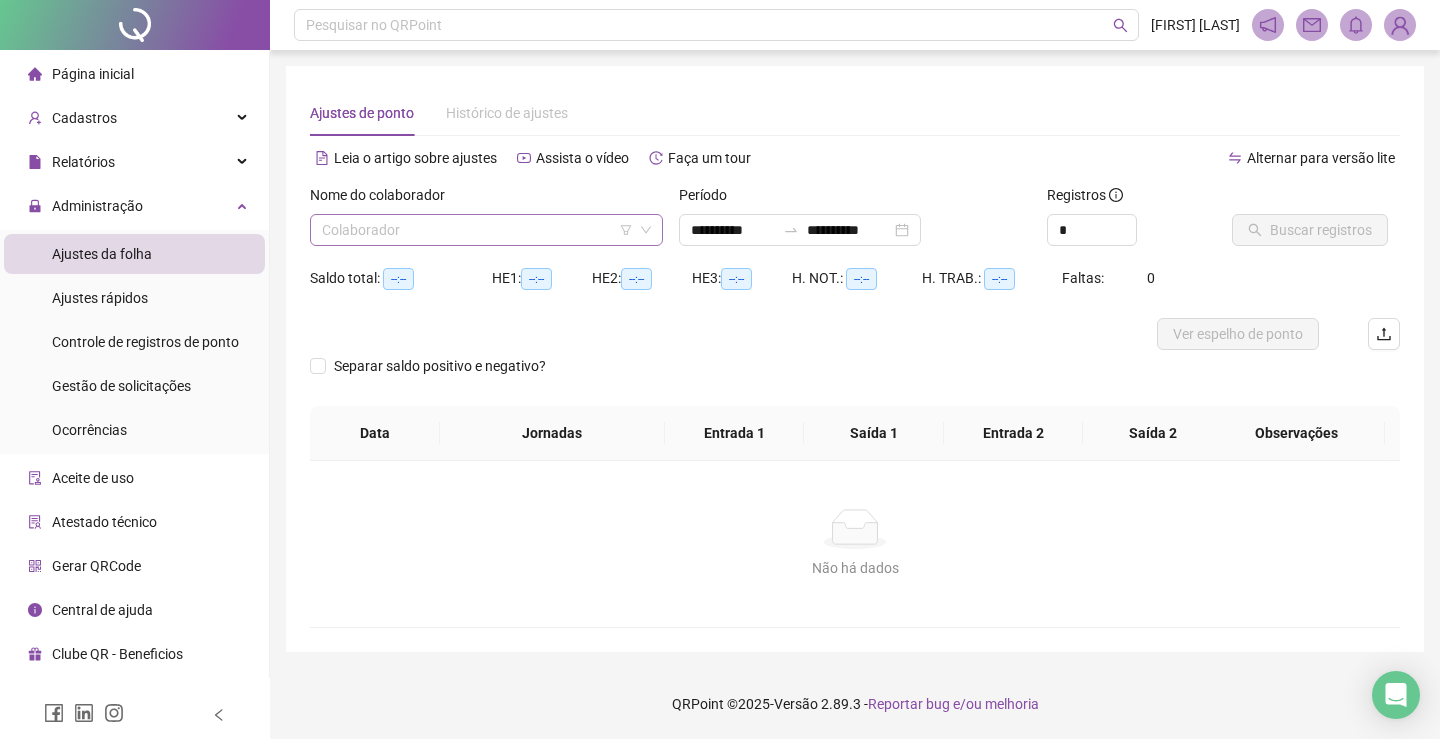 click at bounding box center (477, 230) 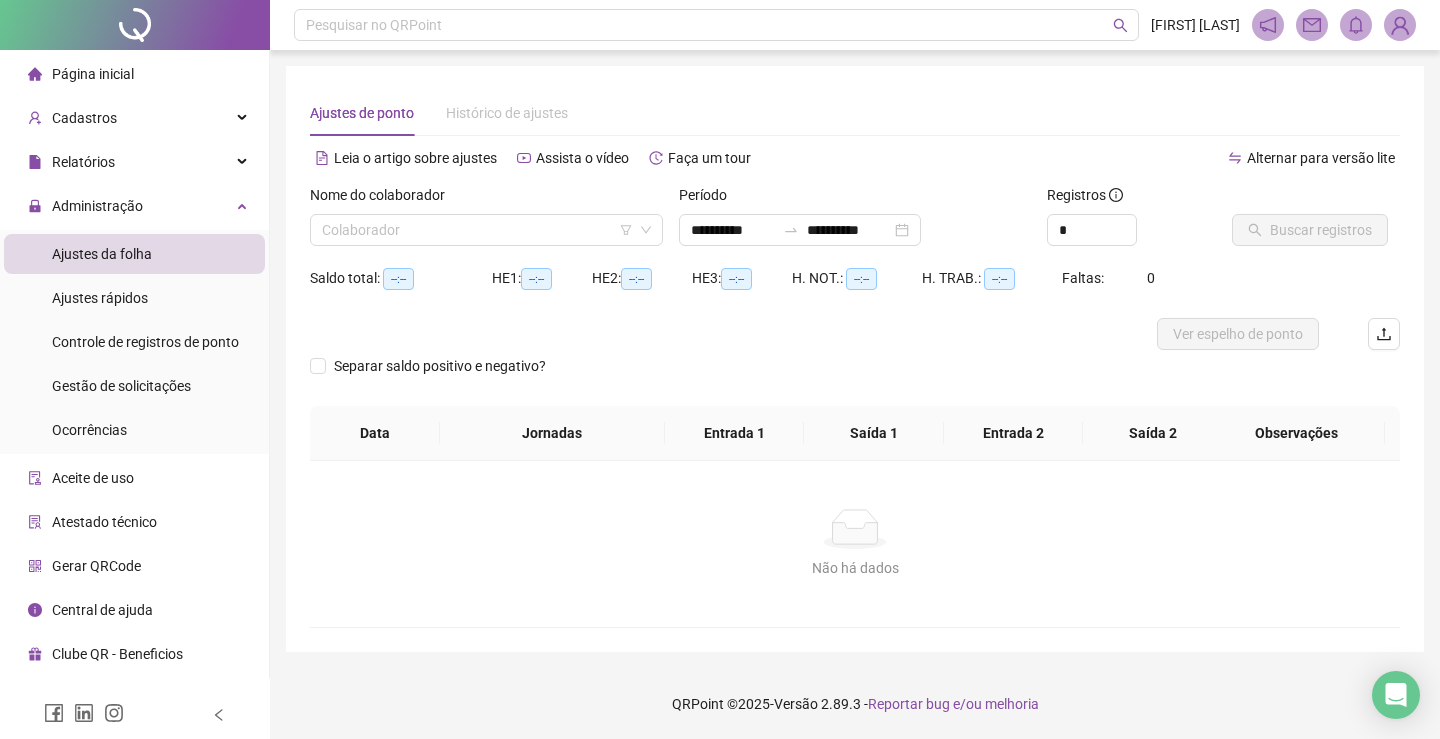 click on "Página inicial" at bounding box center [134, 74] 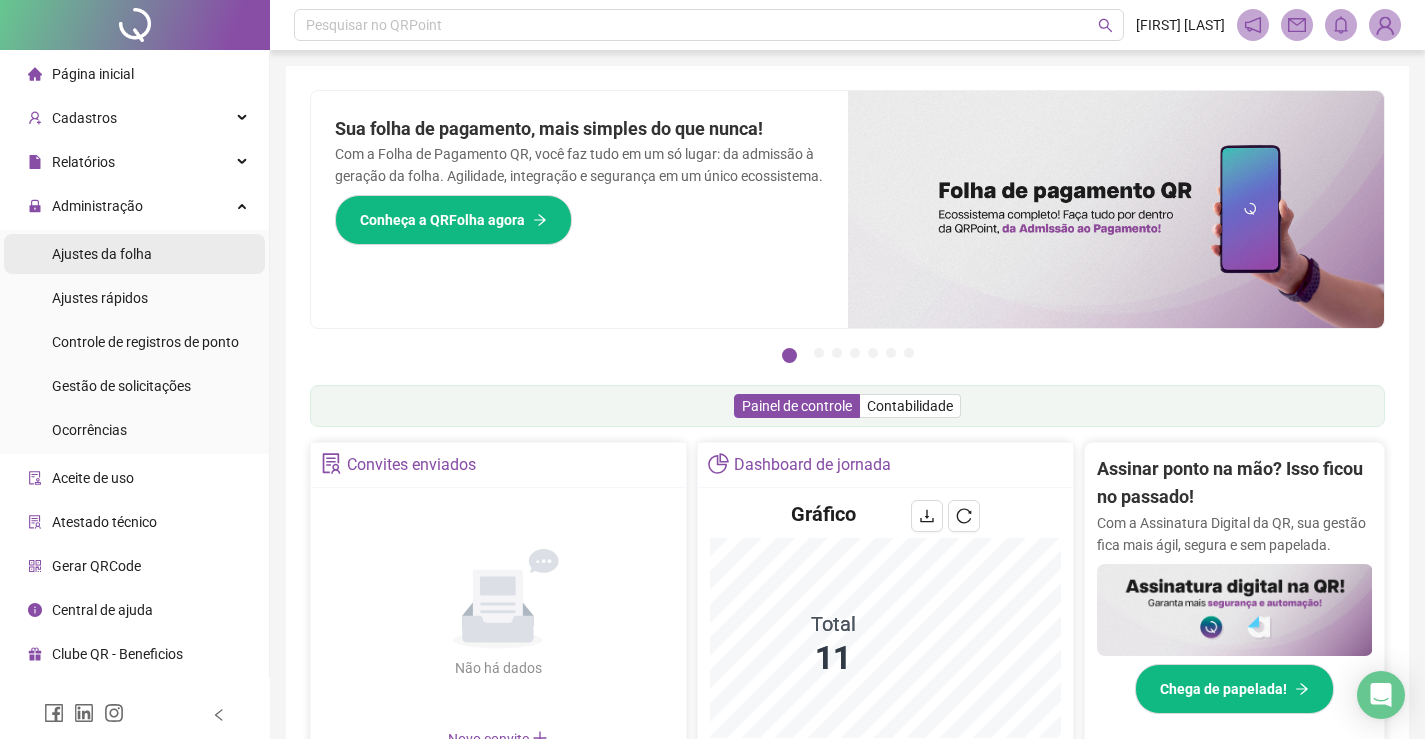 click on "Ajustes da folha" at bounding box center (102, 254) 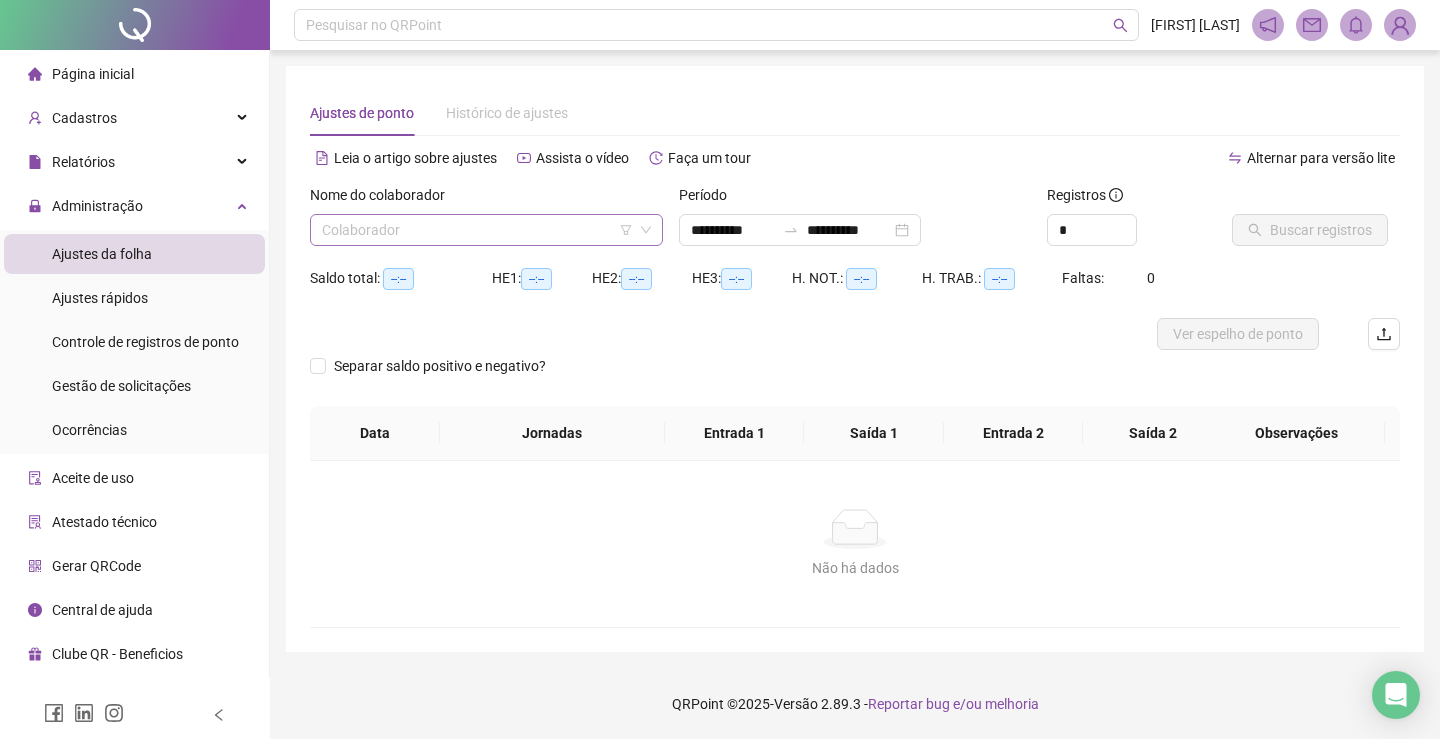 click at bounding box center (477, 230) 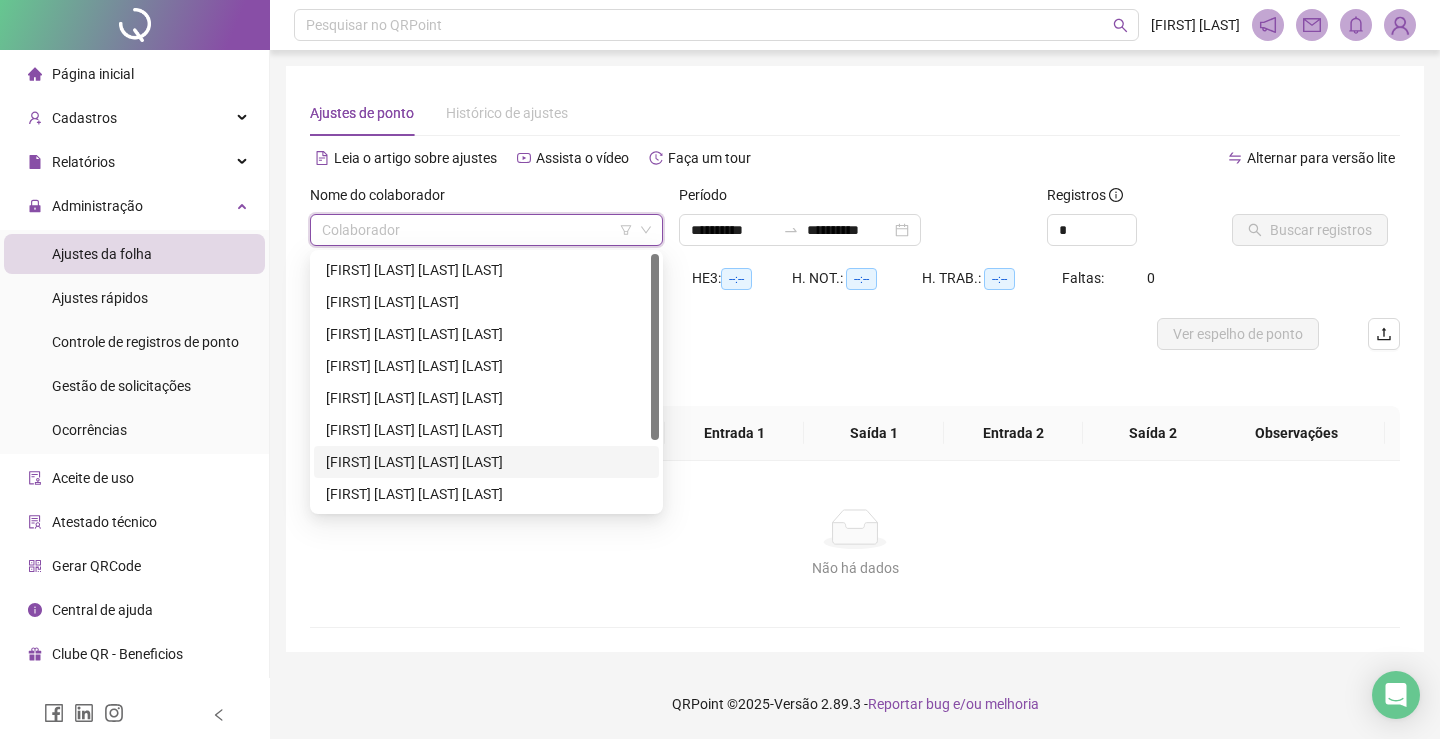 click on "[FIRST] [LAST] [LAST] [LAST]" at bounding box center [486, 462] 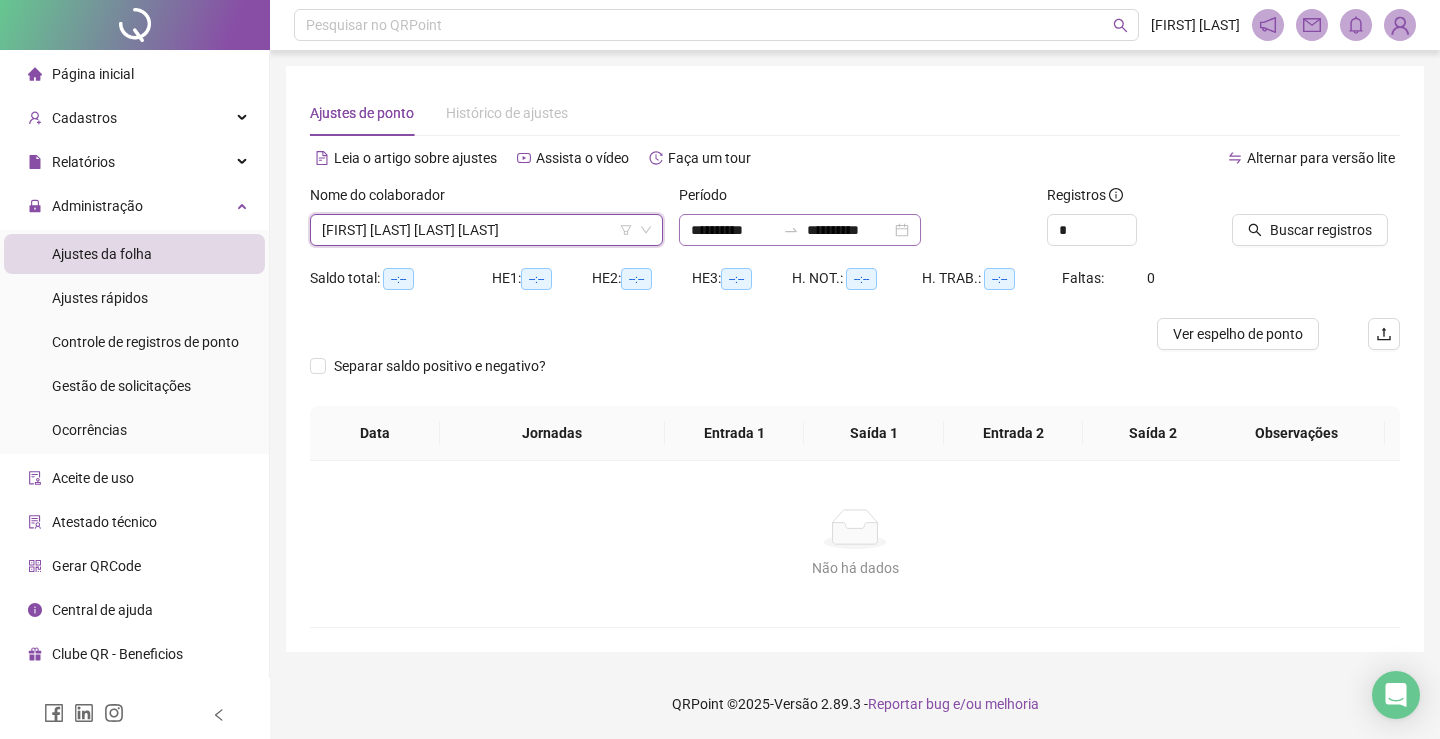 click on "**********" at bounding box center [800, 230] 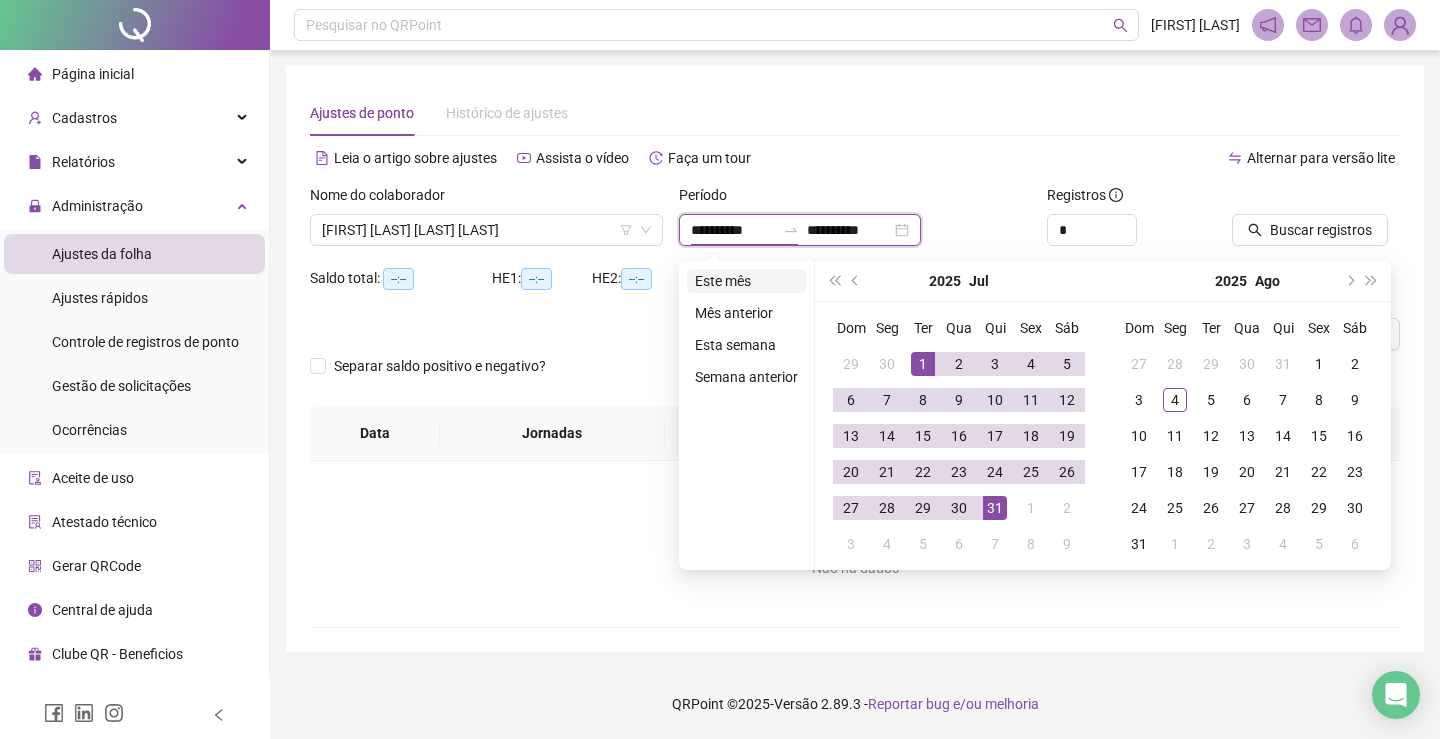 type on "**********" 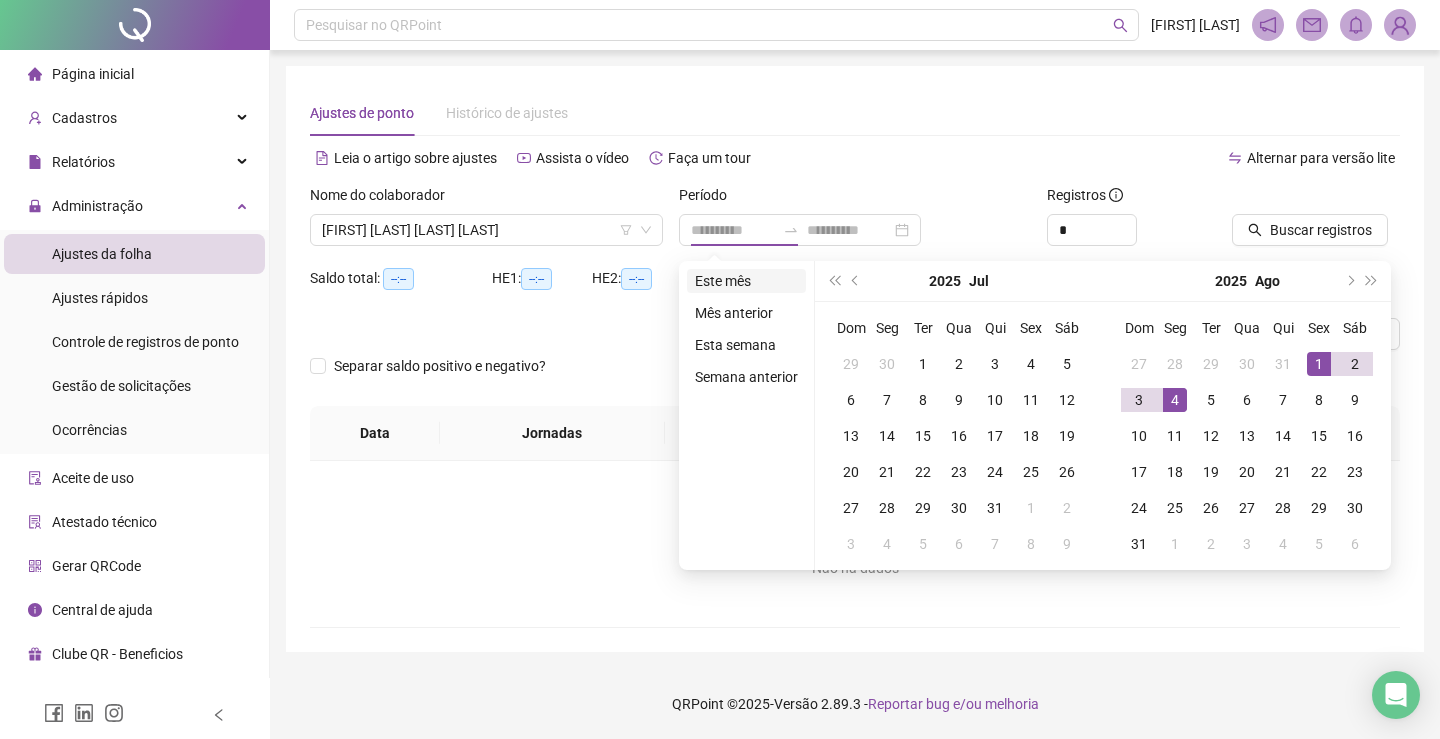 click on "Este mês" at bounding box center (746, 281) 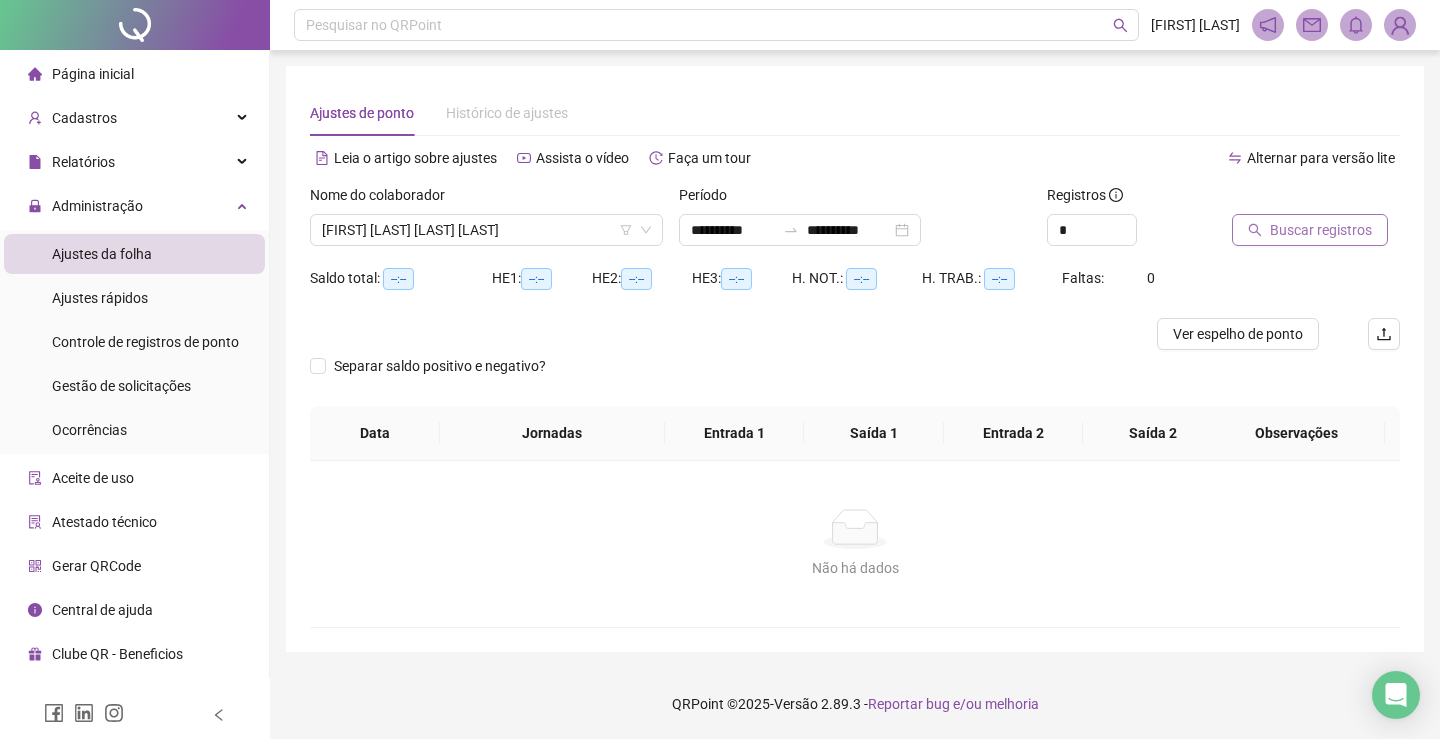 click on "Buscar registros" at bounding box center [1321, 230] 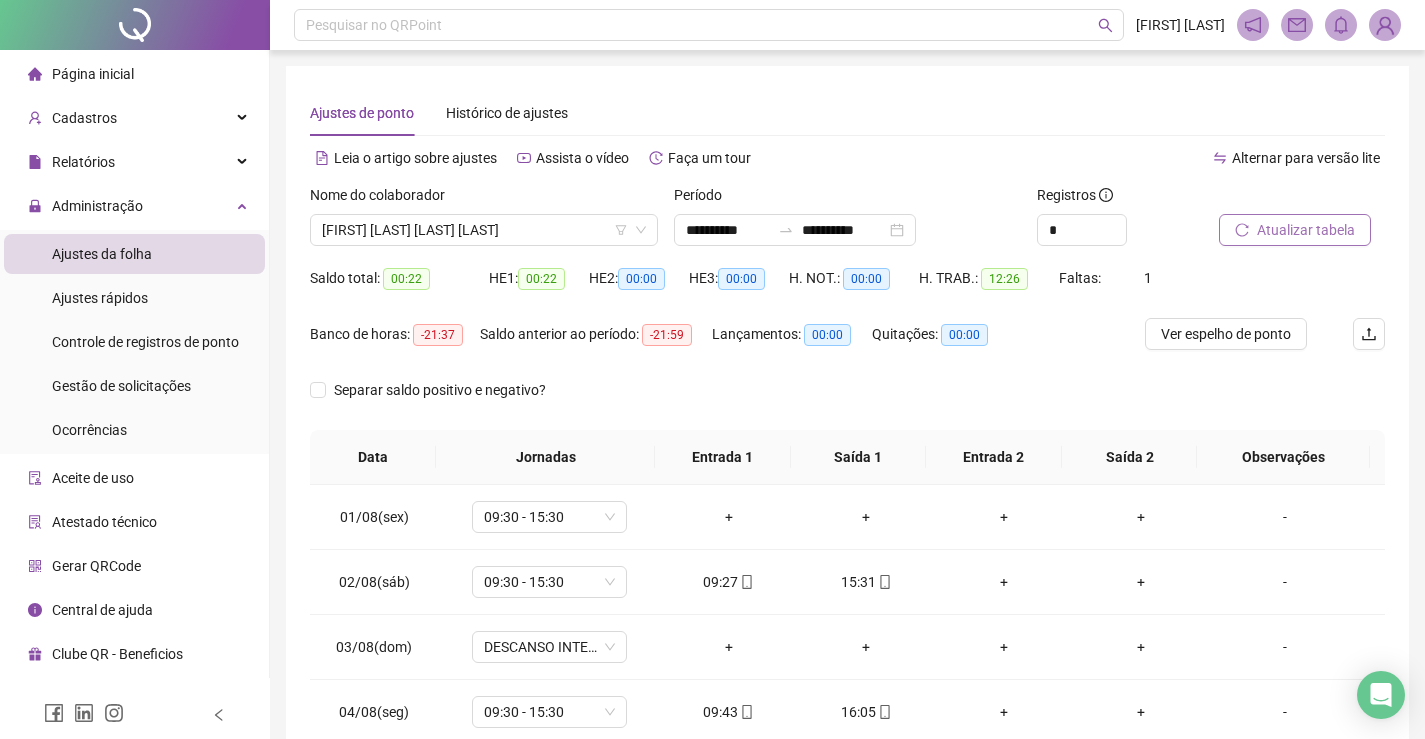 scroll, scrollTop: 116, scrollLeft: 0, axis: vertical 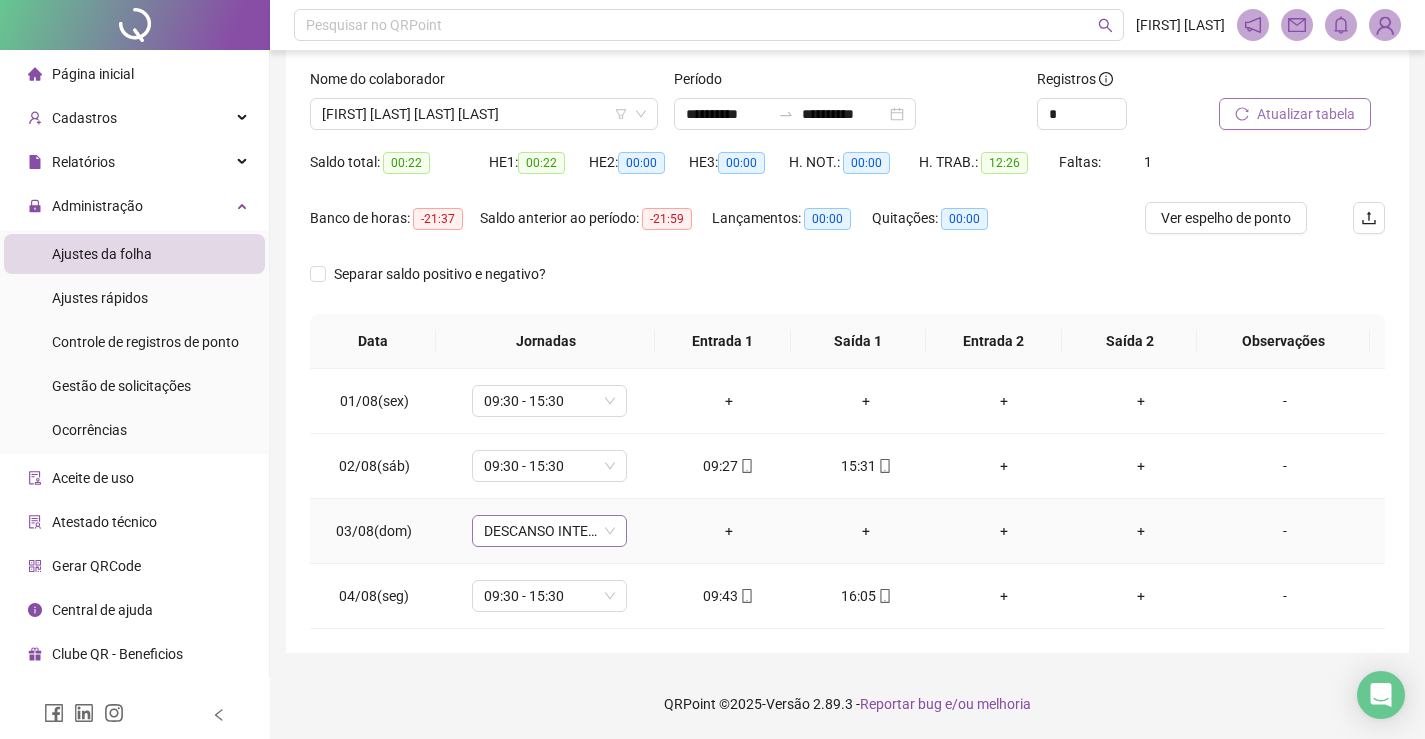 click on "DESCANSO INTER-JORNADA" at bounding box center [549, 531] 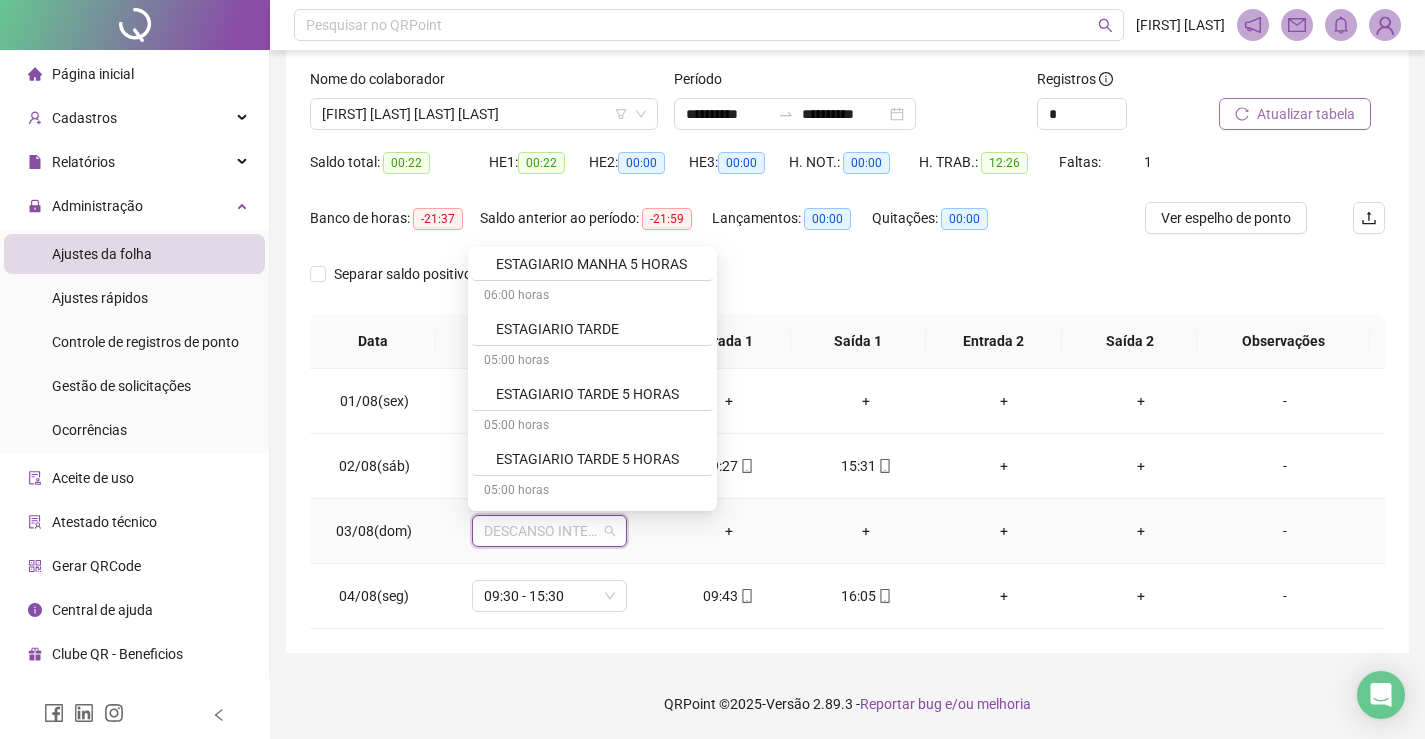 scroll, scrollTop: 6800, scrollLeft: 0, axis: vertical 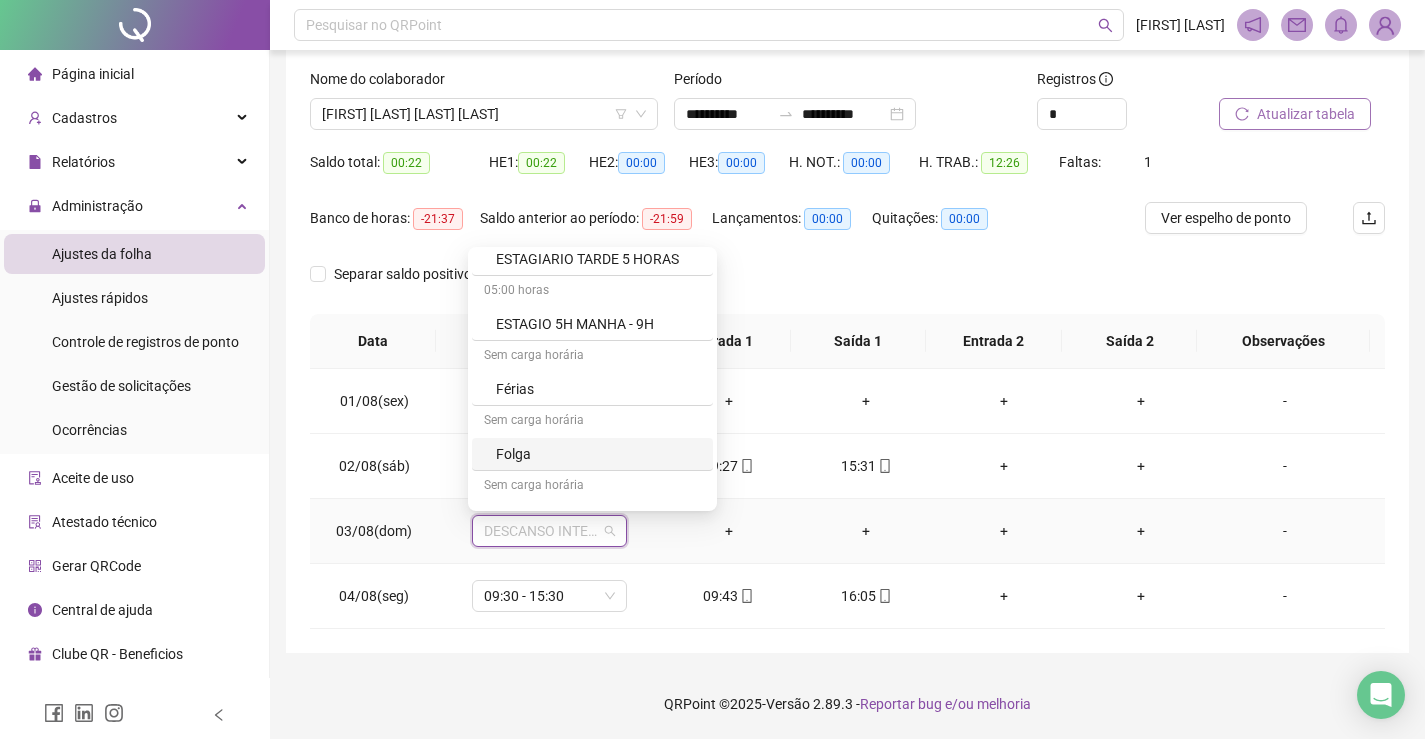 click on "Folga" at bounding box center [598, 454] 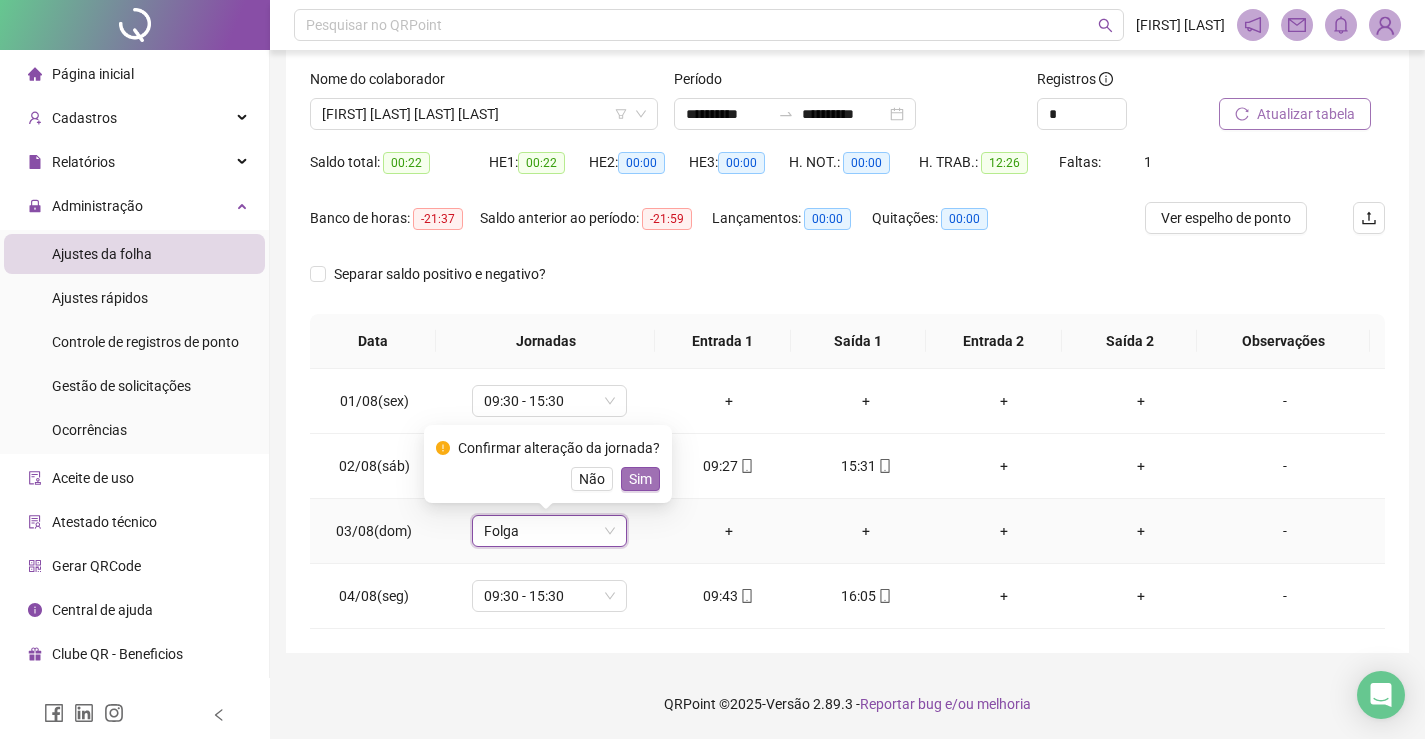 click on "Sim" at bounding box center [640, 479] 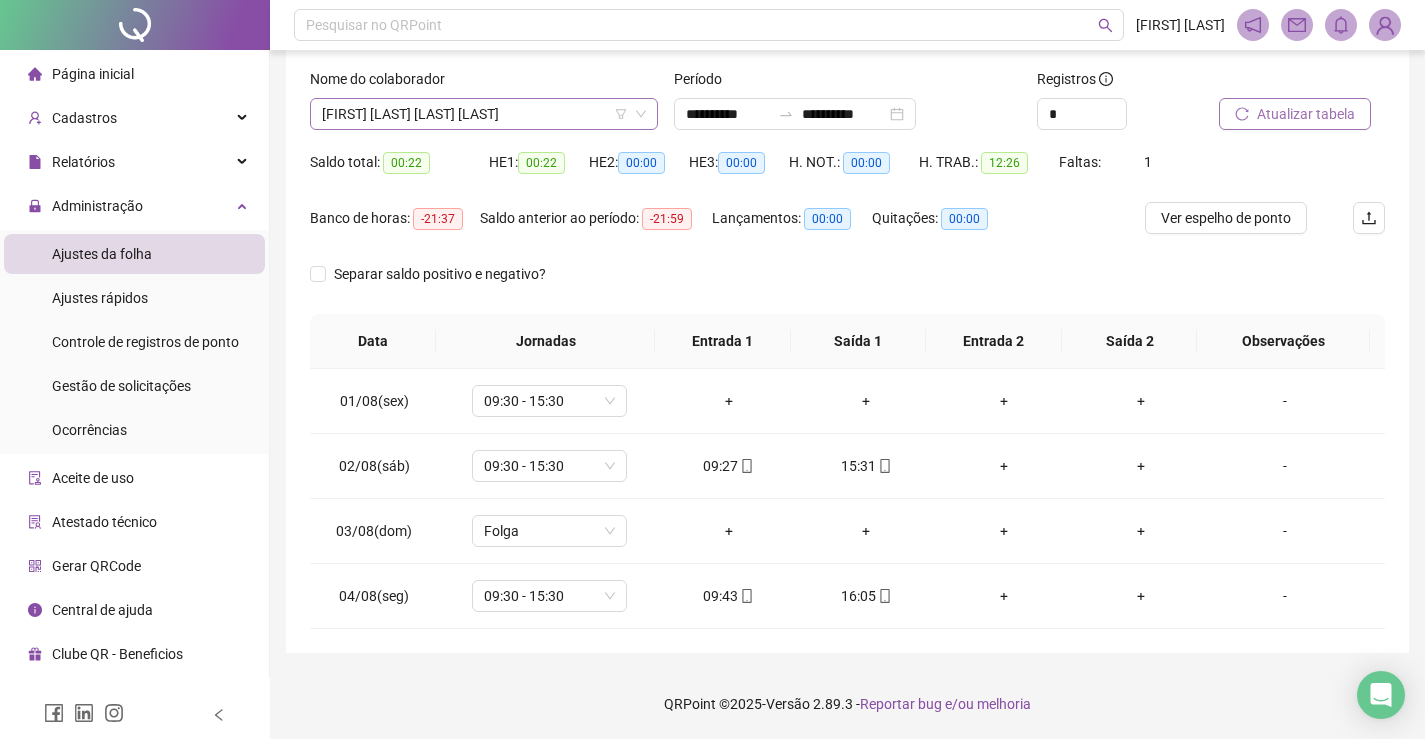 click on "[FIRST] [LAST] [LAST] [LAST]" at bounding box center [484, 114] 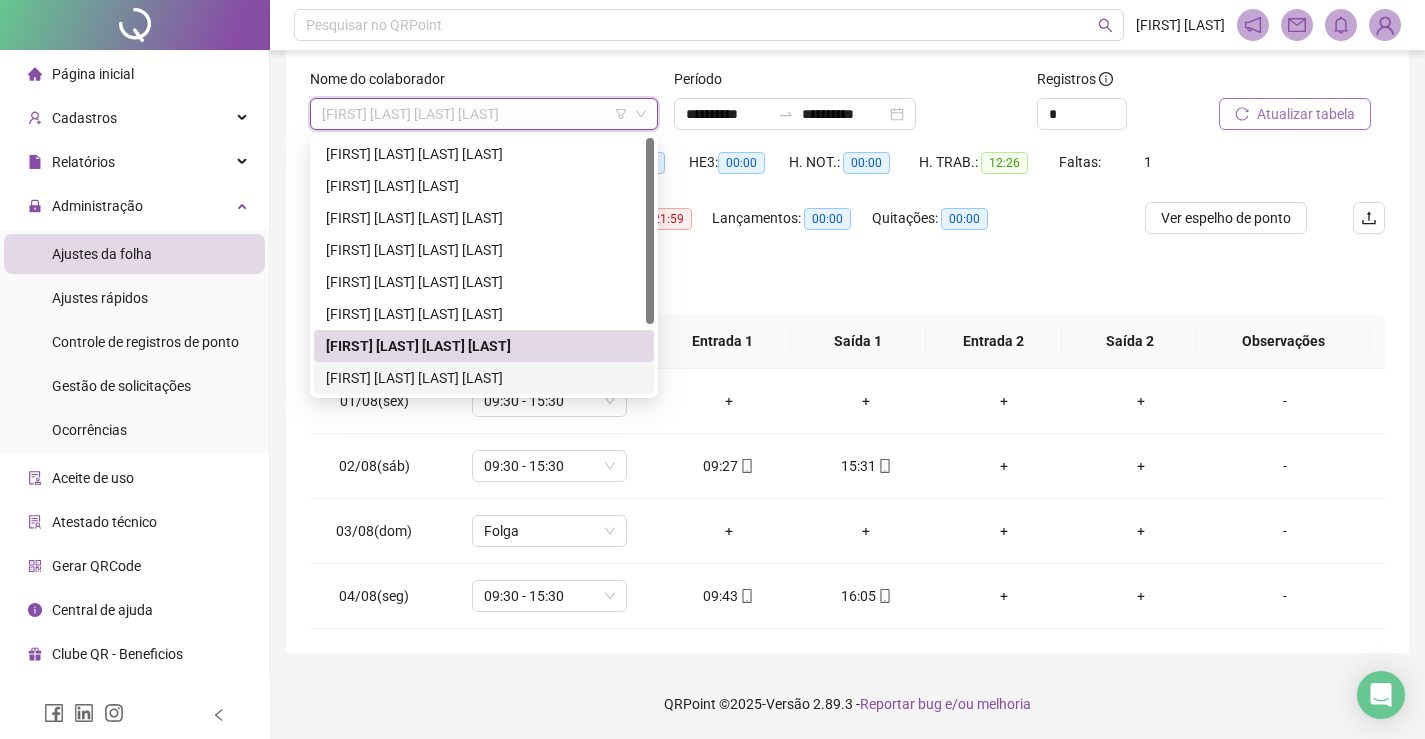 click on "[FIRST] [LAST] [LAST] [LAST]" at bounding box center [484, 378] 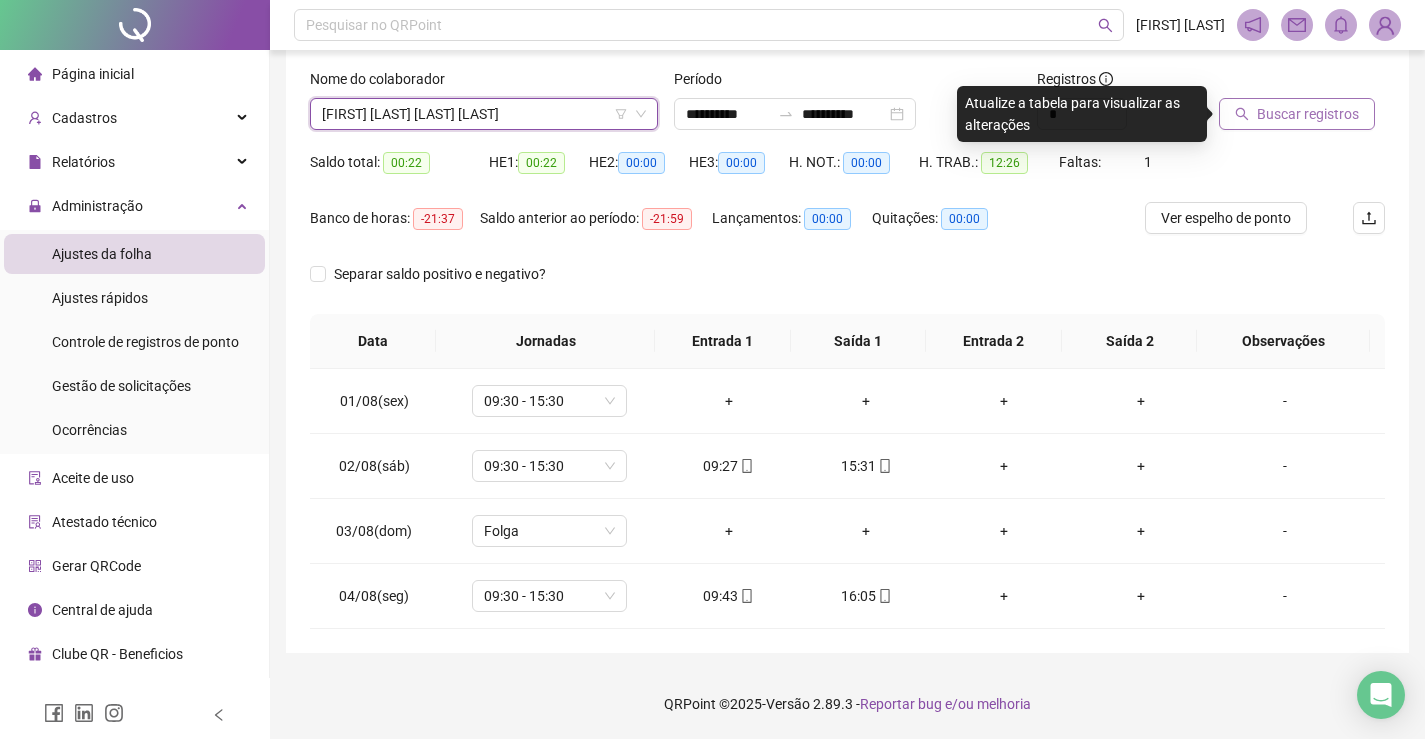 click on "Buscar registros" at bounding box center (1308, 114) 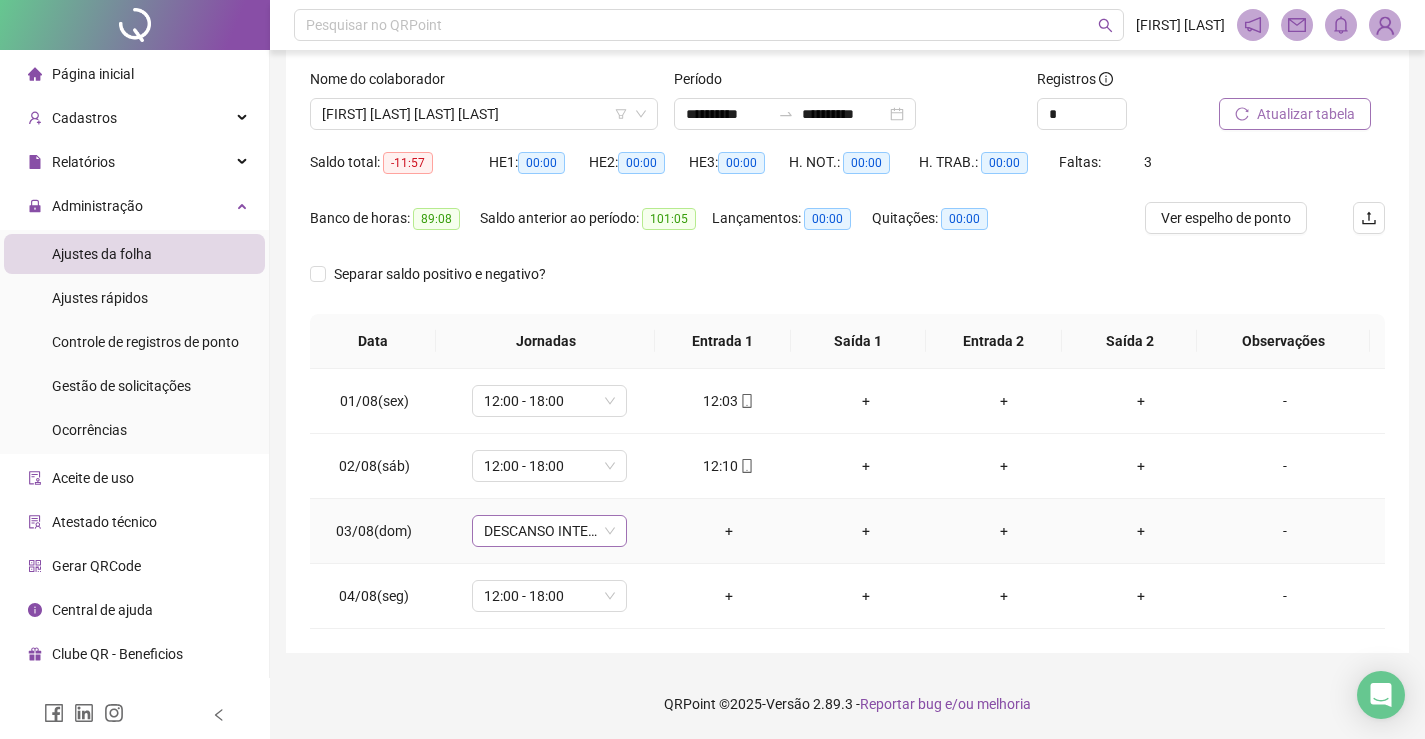 click on "DESCANSO INTER-JORNADA" at bounding box center [549, 531] 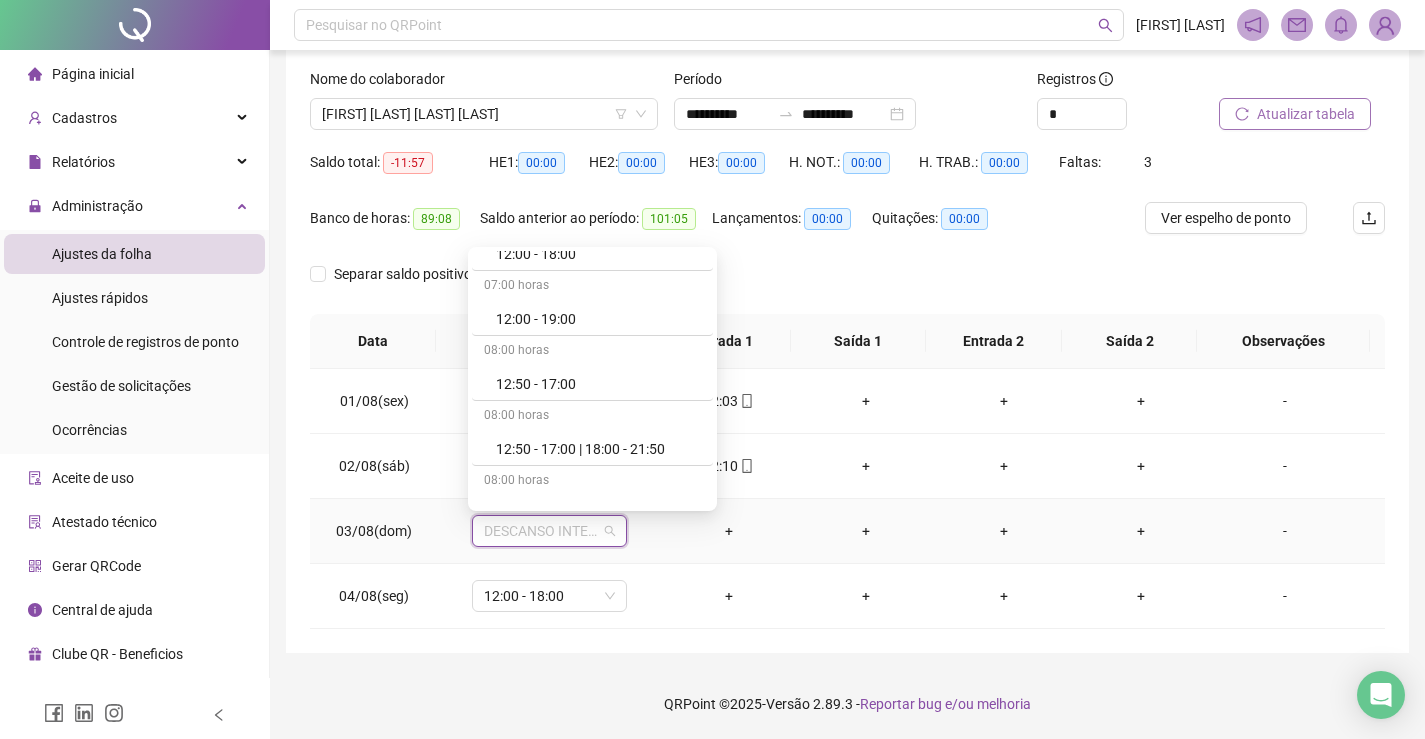 scroll, scrollTop: 4500, scrollLeft: 0, axis: vertical 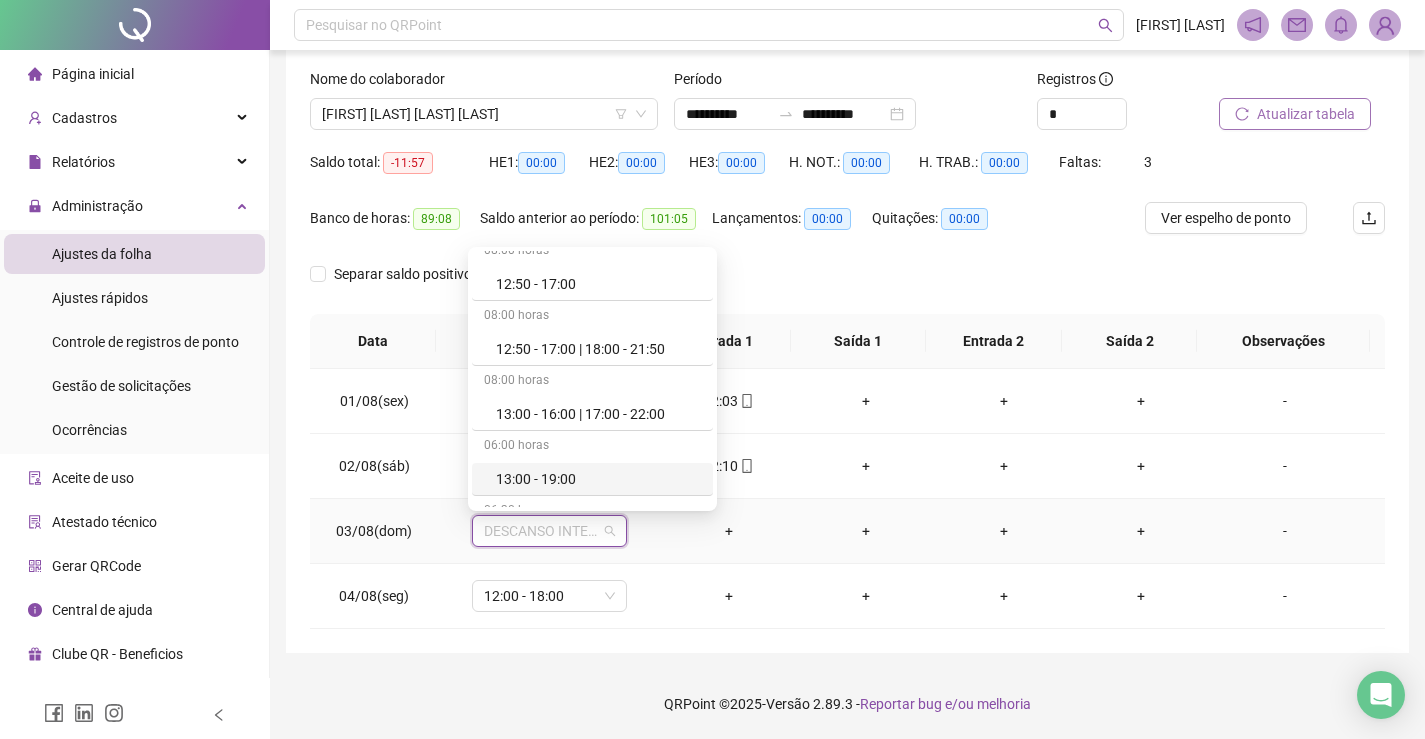 click on "13:00 - 19:00" at bounding box center (598, 479) 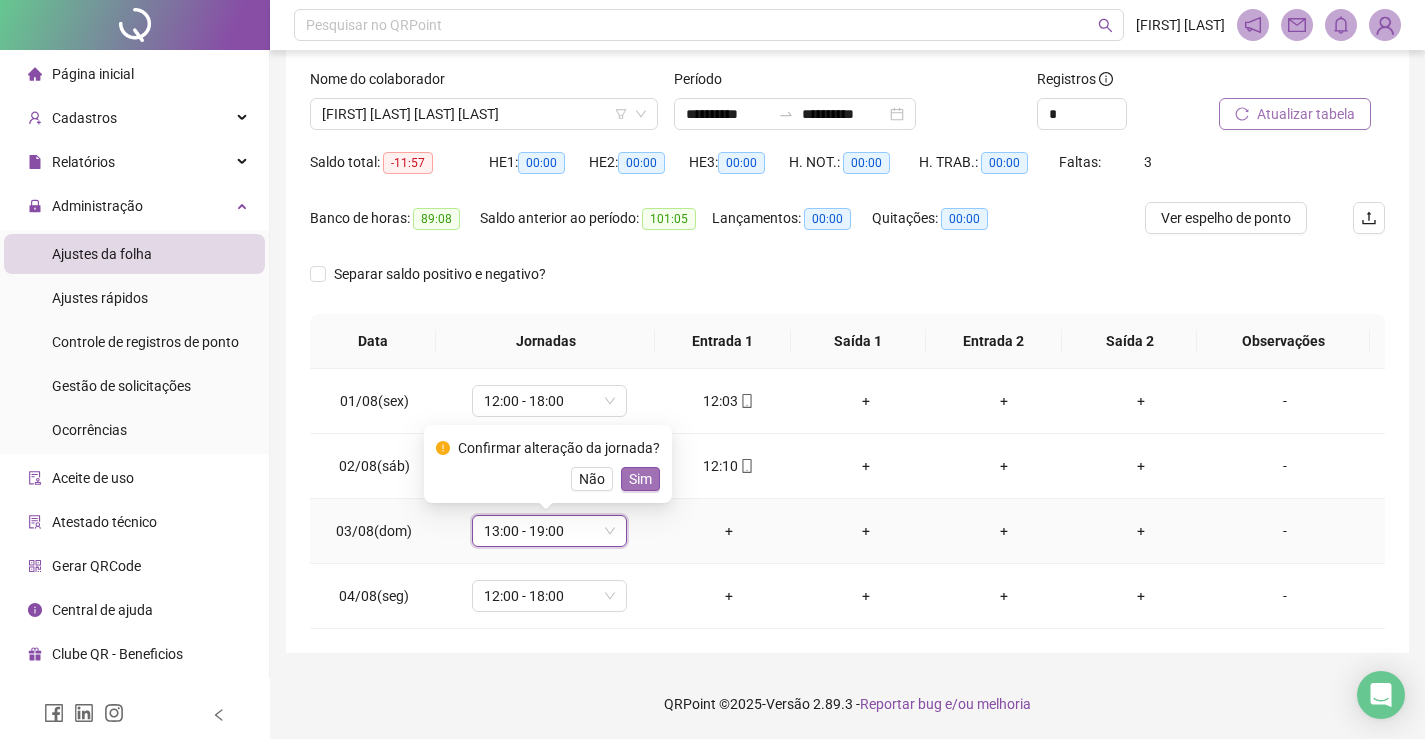 click on "Sim" at bounding box center [640, 479] 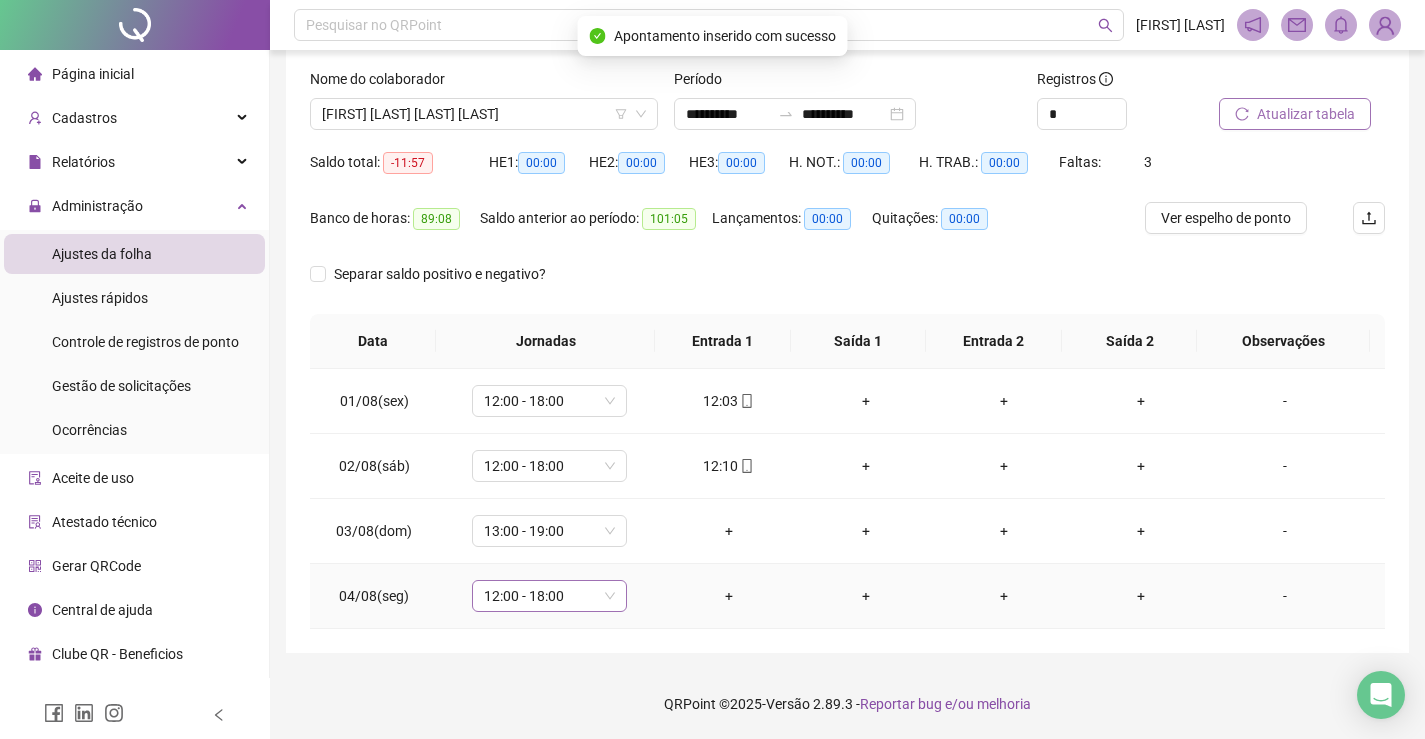 click on "12:00 - 18:00" at bounding box center [549, 596] 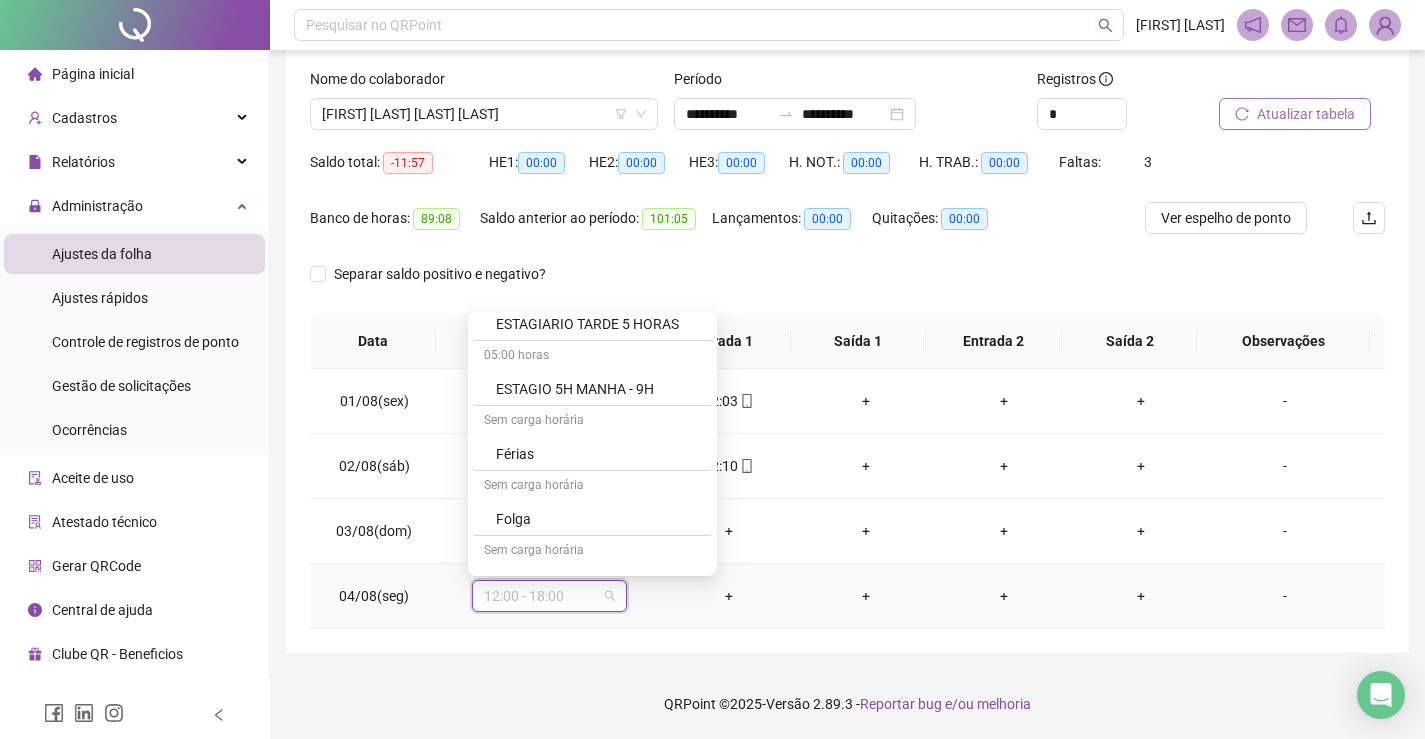 scroll, scrollTop: 6900, scrollLeft: 0, axis: vertical 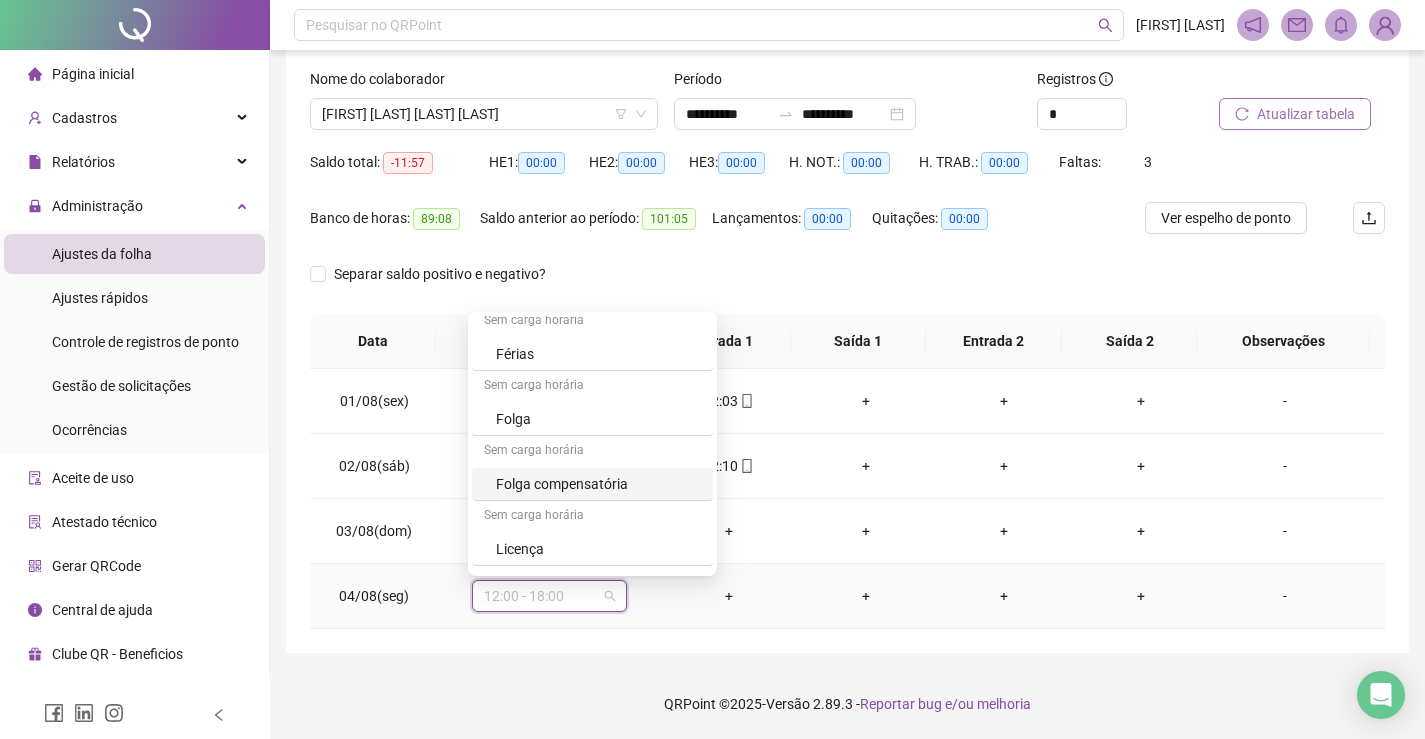 click on "Folga compensatória" at bounding box center (598, 484) 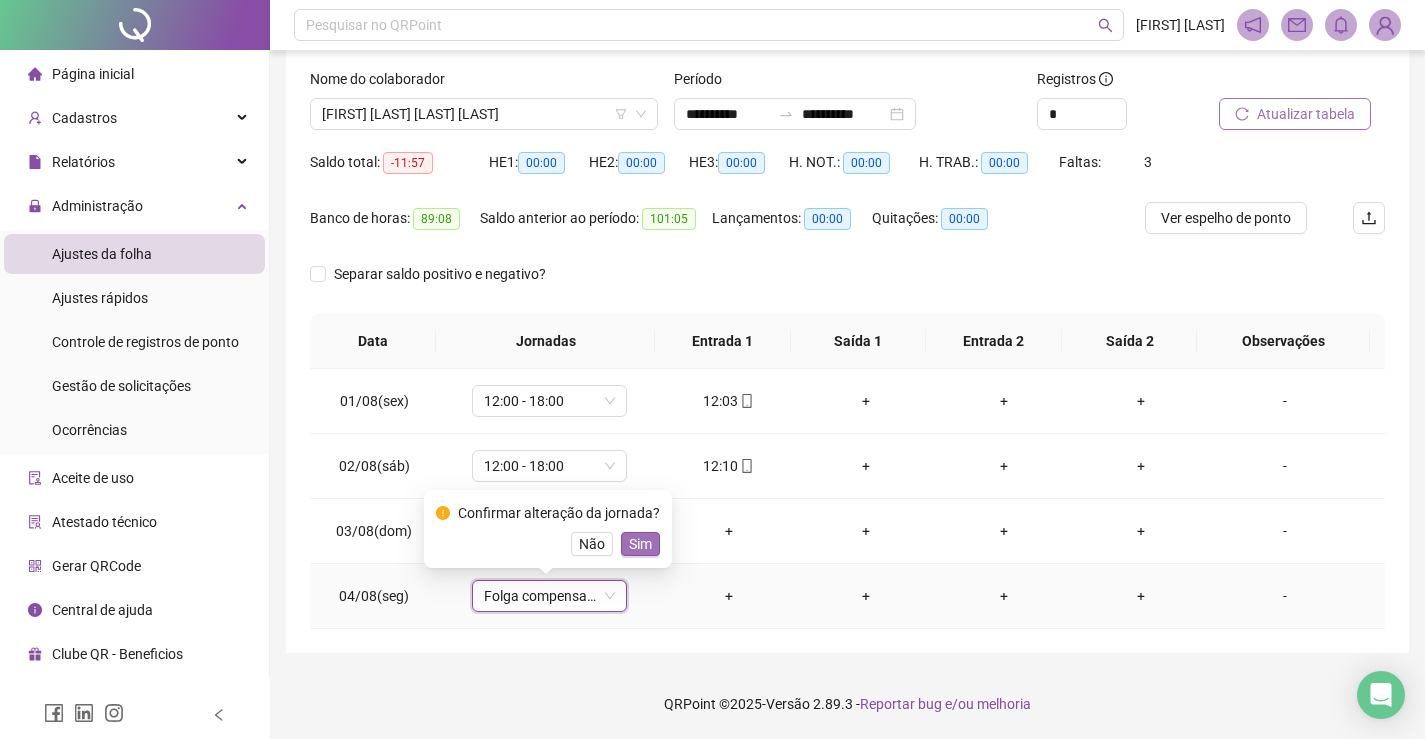 click on "Sim" at bounding box center (640, 544) 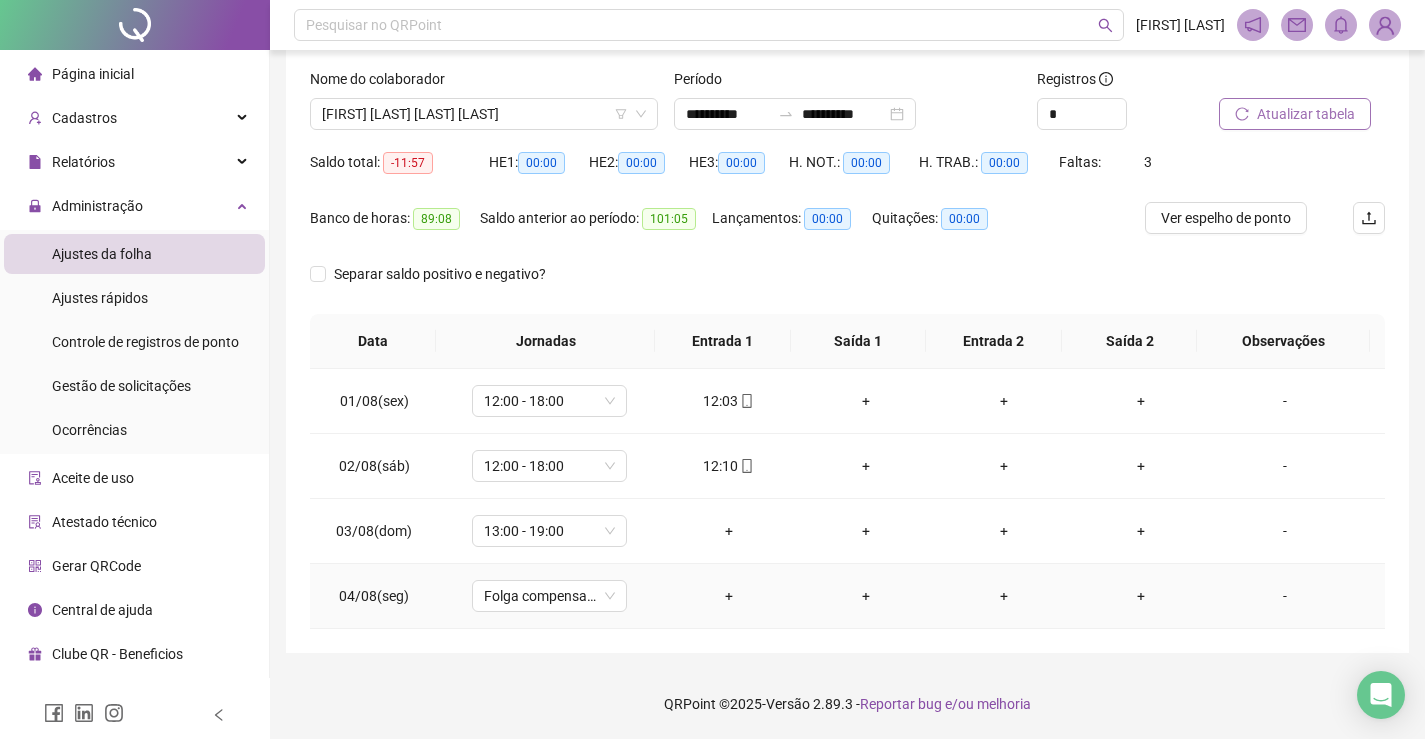 click on "-" at bounding box center (1285, 596) 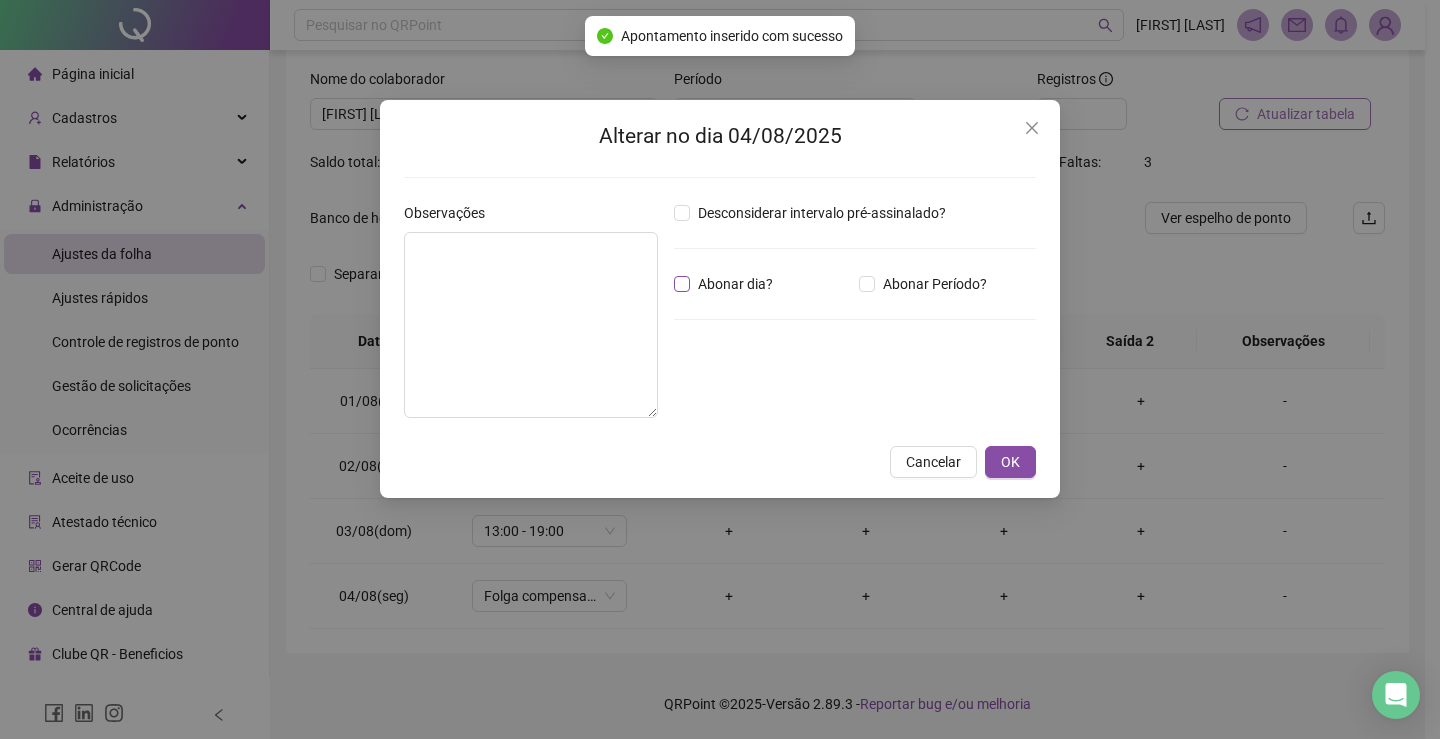 click on "Abonar dia?" at bounding box center (735, 284) 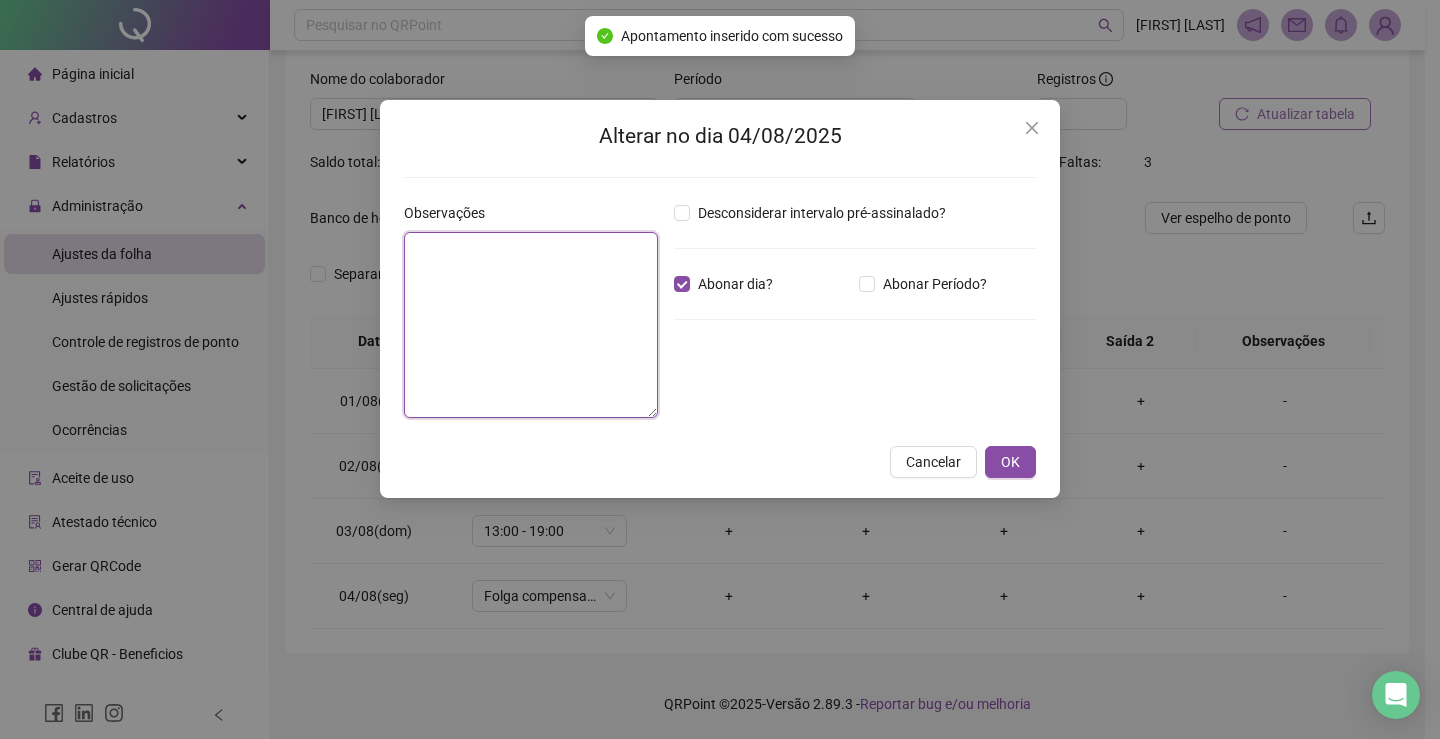click at bounding box center (531, 325) 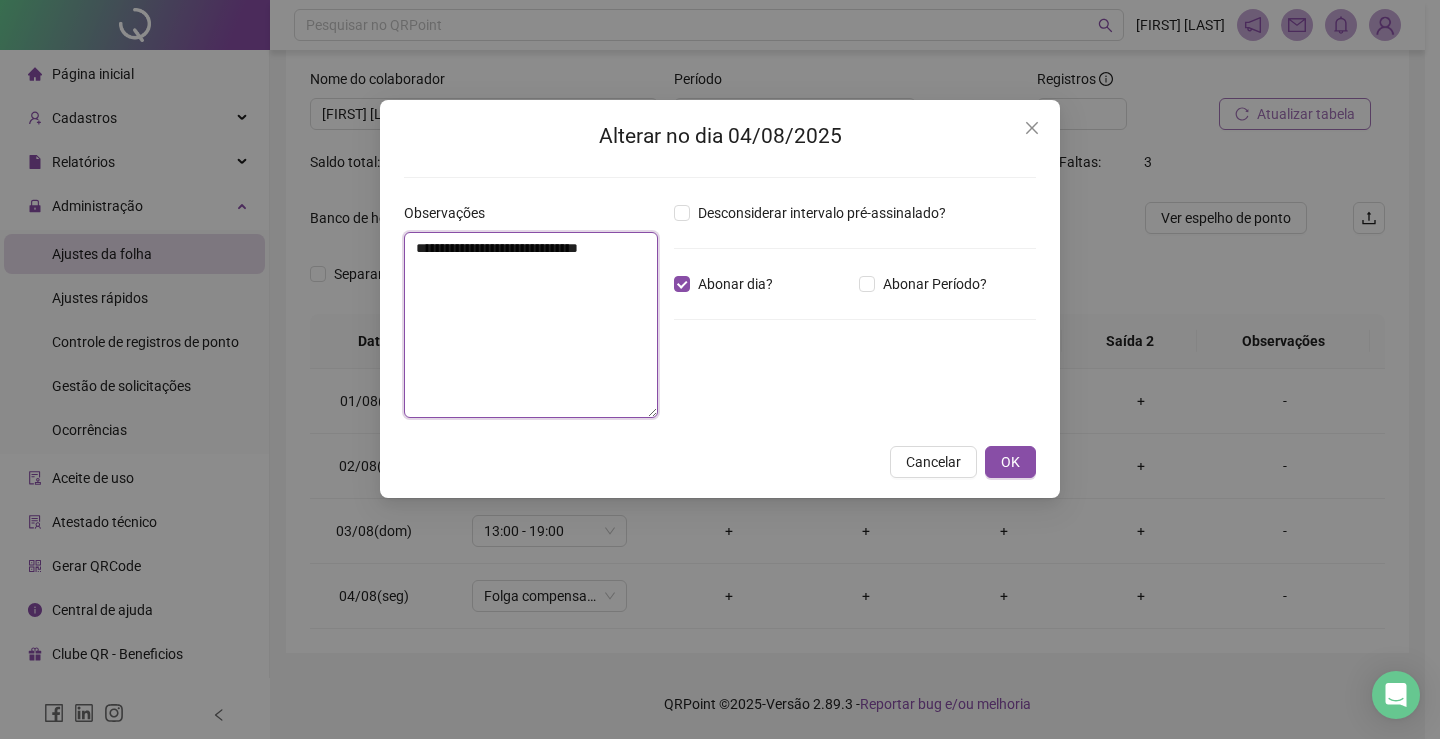 drag, startPoint x: 415, startPoint y: 243, endPoint x: 629, endPoint y: 235, distance: 214.14948 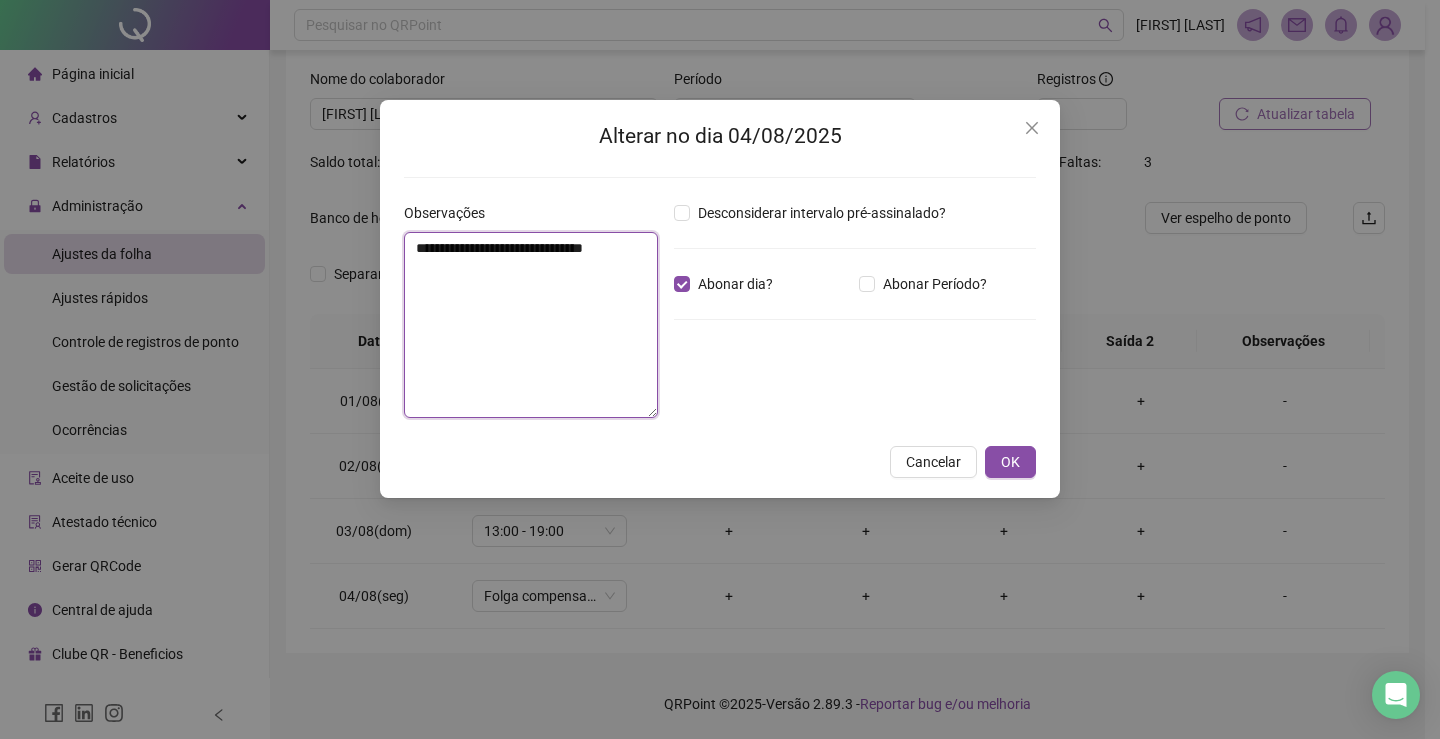 click on "**********" at bounding box center [531, 325] 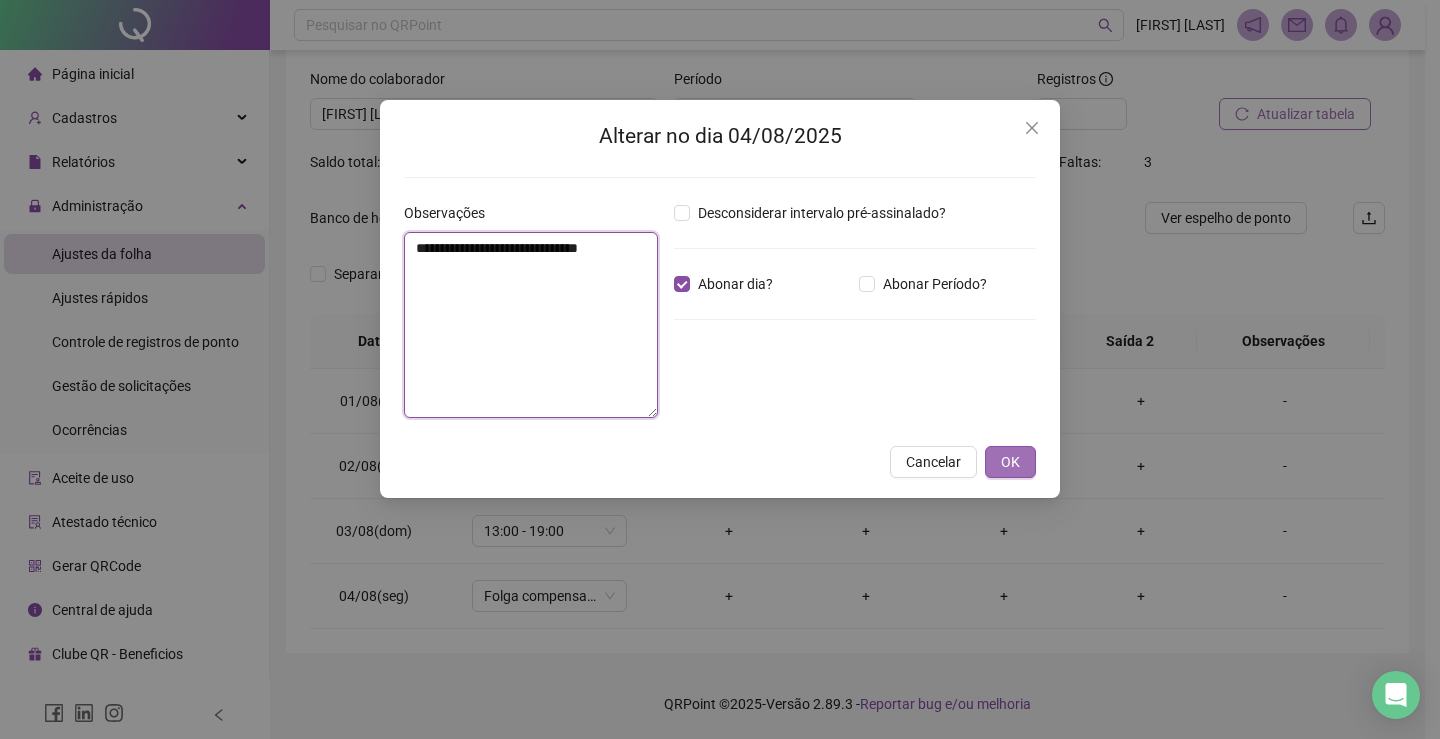 type on "**********" 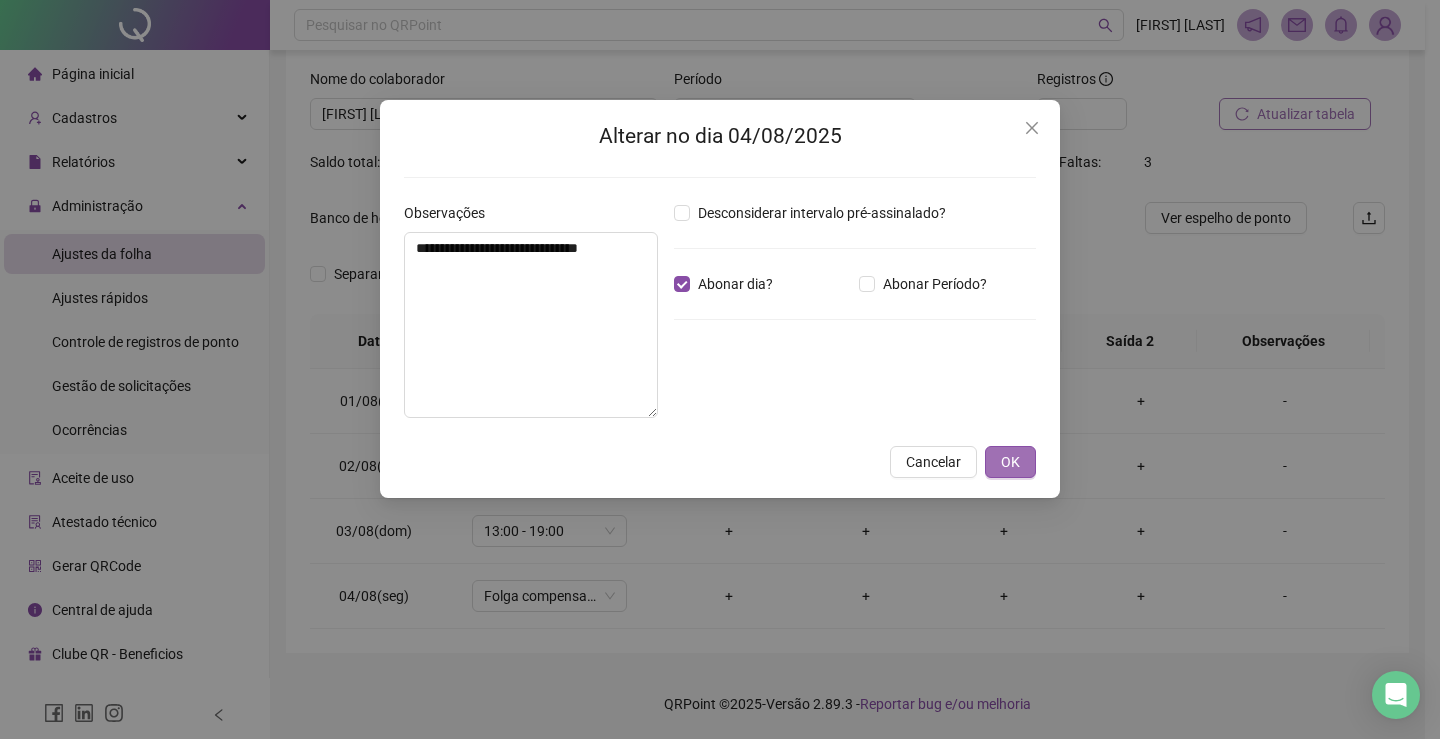 click on "OK" at bounding box center (1010, 462) 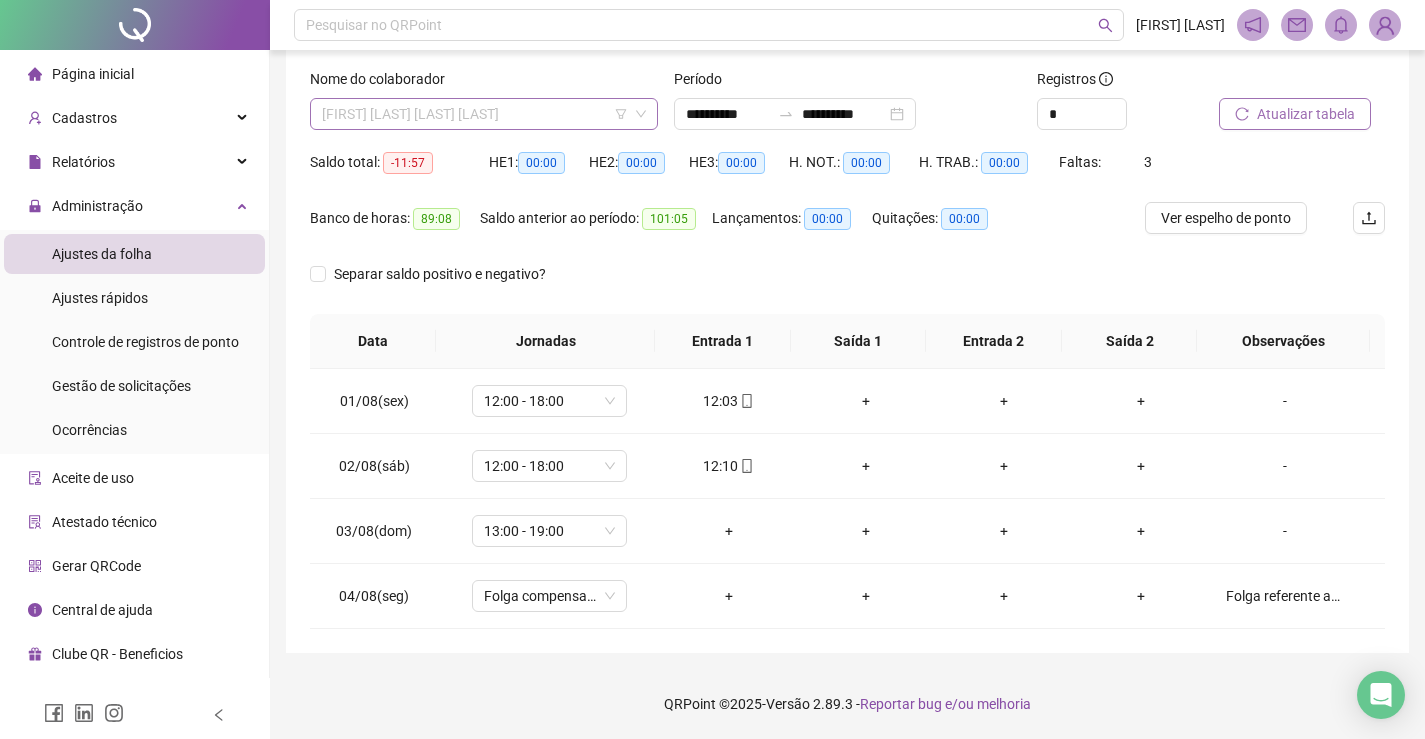 click on "[FIRST] [LAST] [LAST] [LAST]" at bounding box center (484, 114) 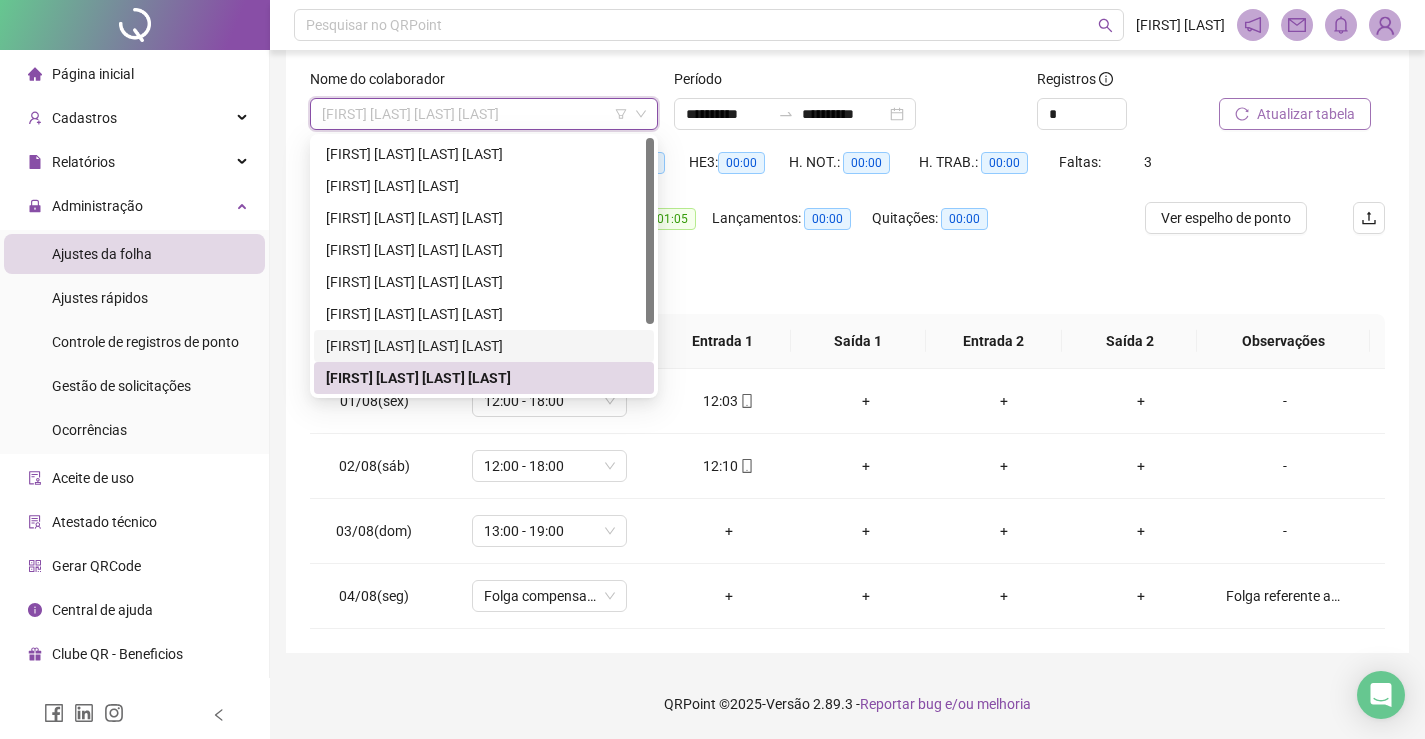 click on "[FIRST] [LAST] [LAST] [LAST]" at bounding box center (484, 346) 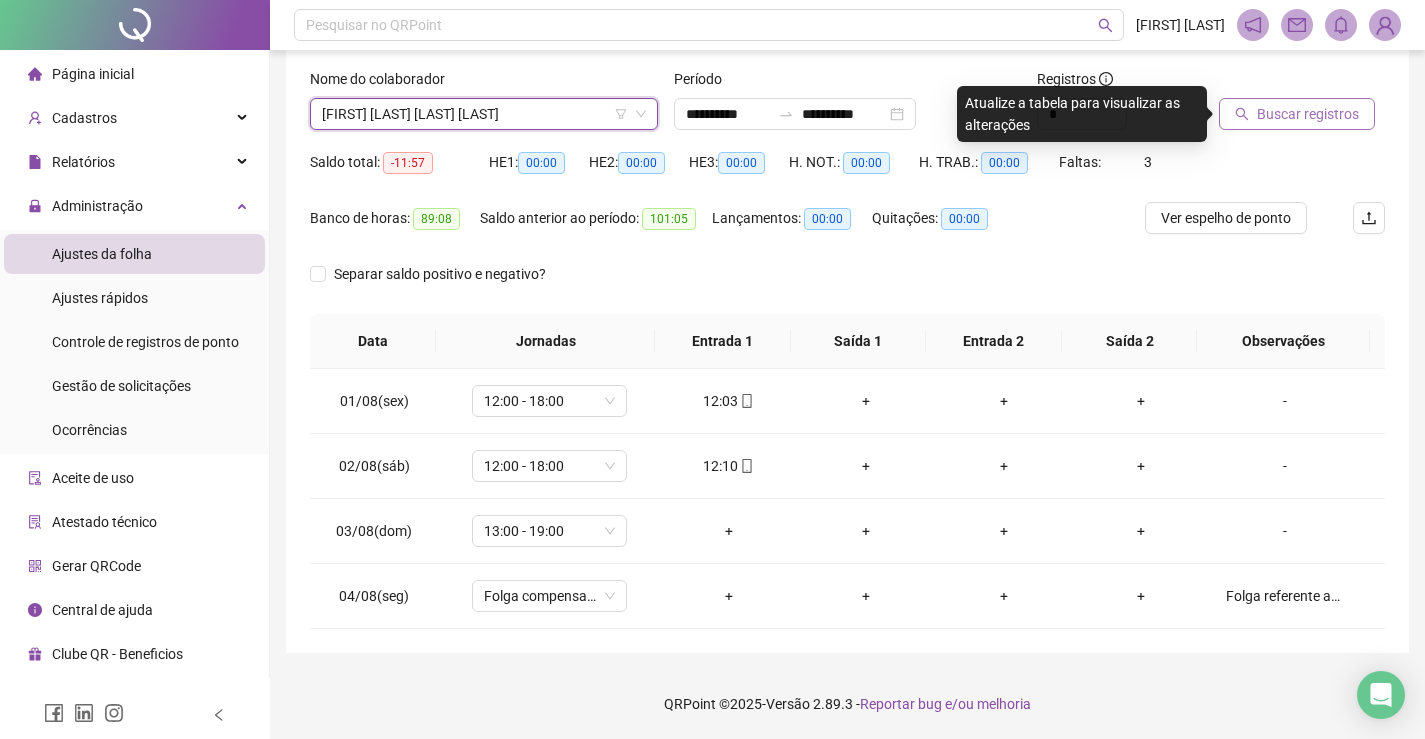 click on "Buscar registros" at bounding box center [1302, 99] 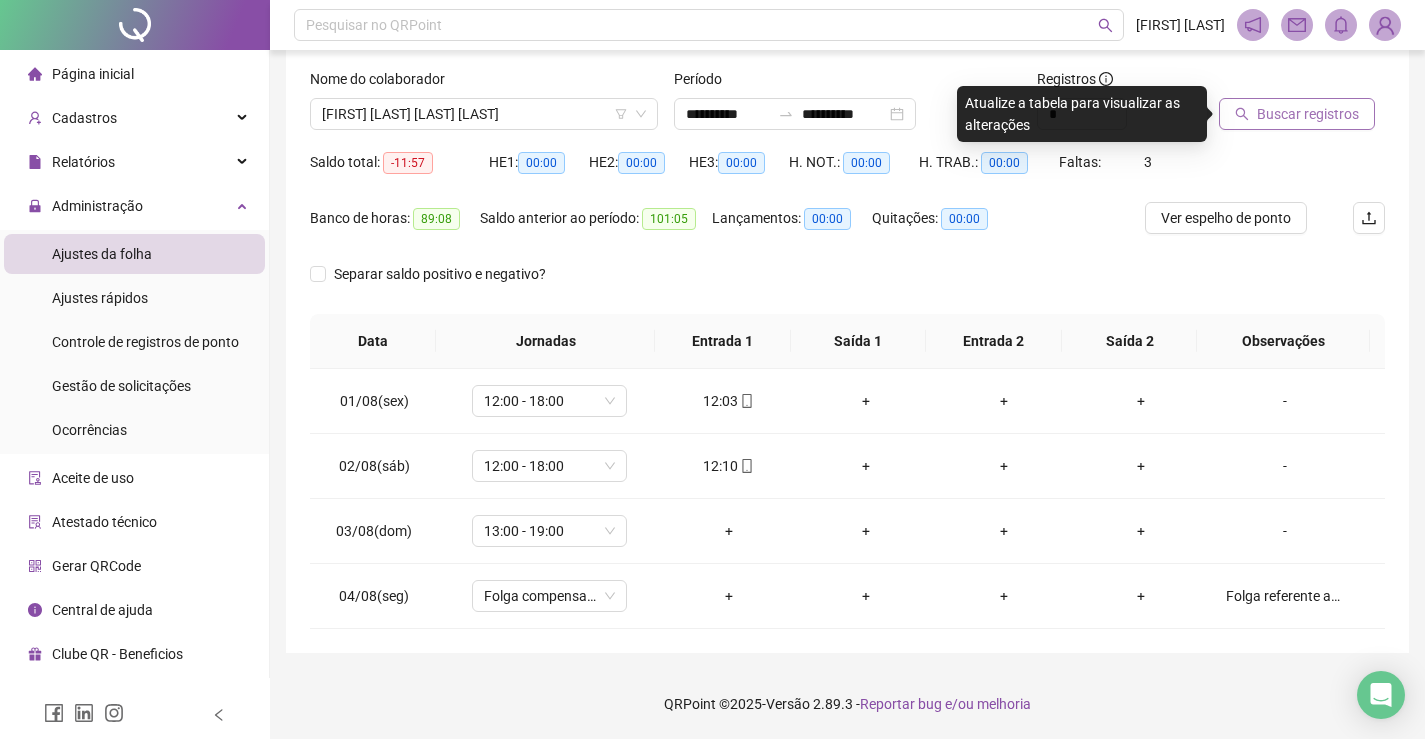 click on "Buscar registros" at bounding box center (1308, 114) 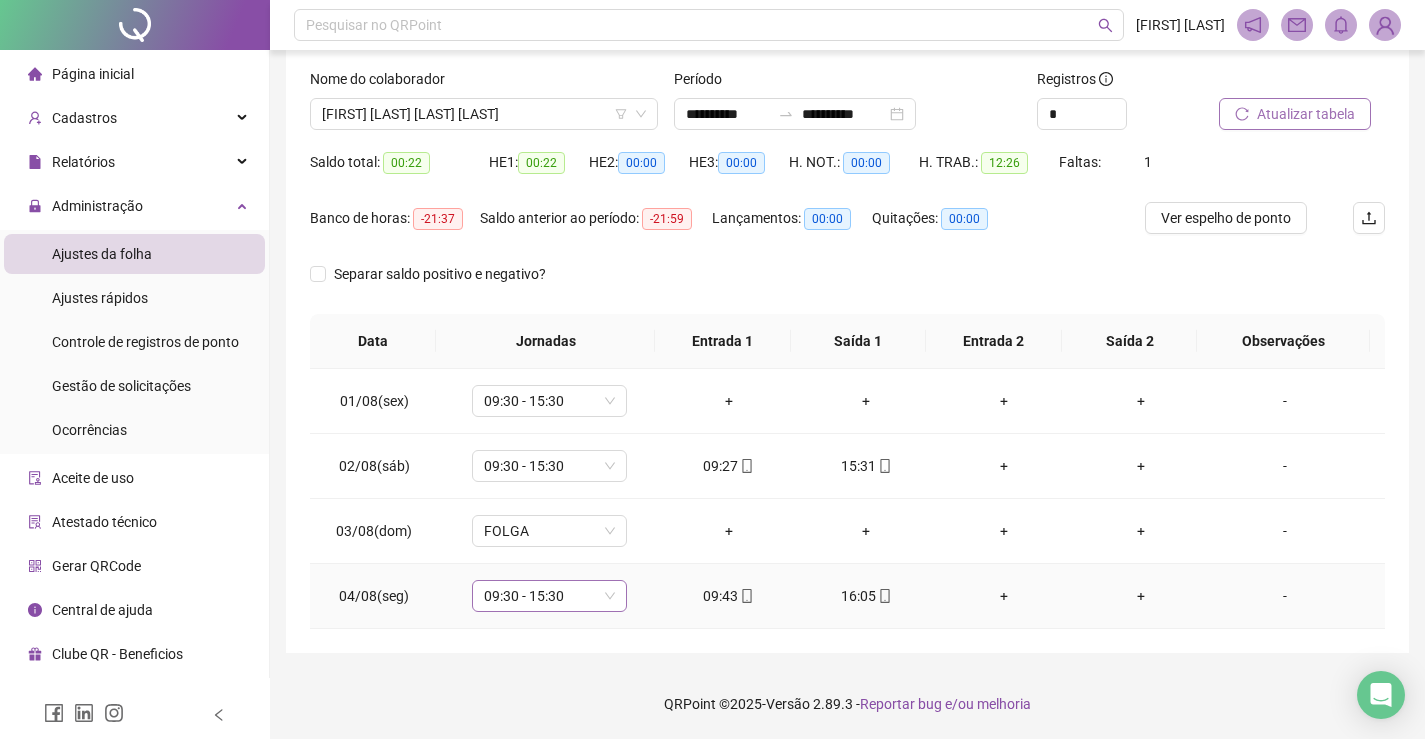 click on "09:30 - 15:30" at bounding box center (549, 596) 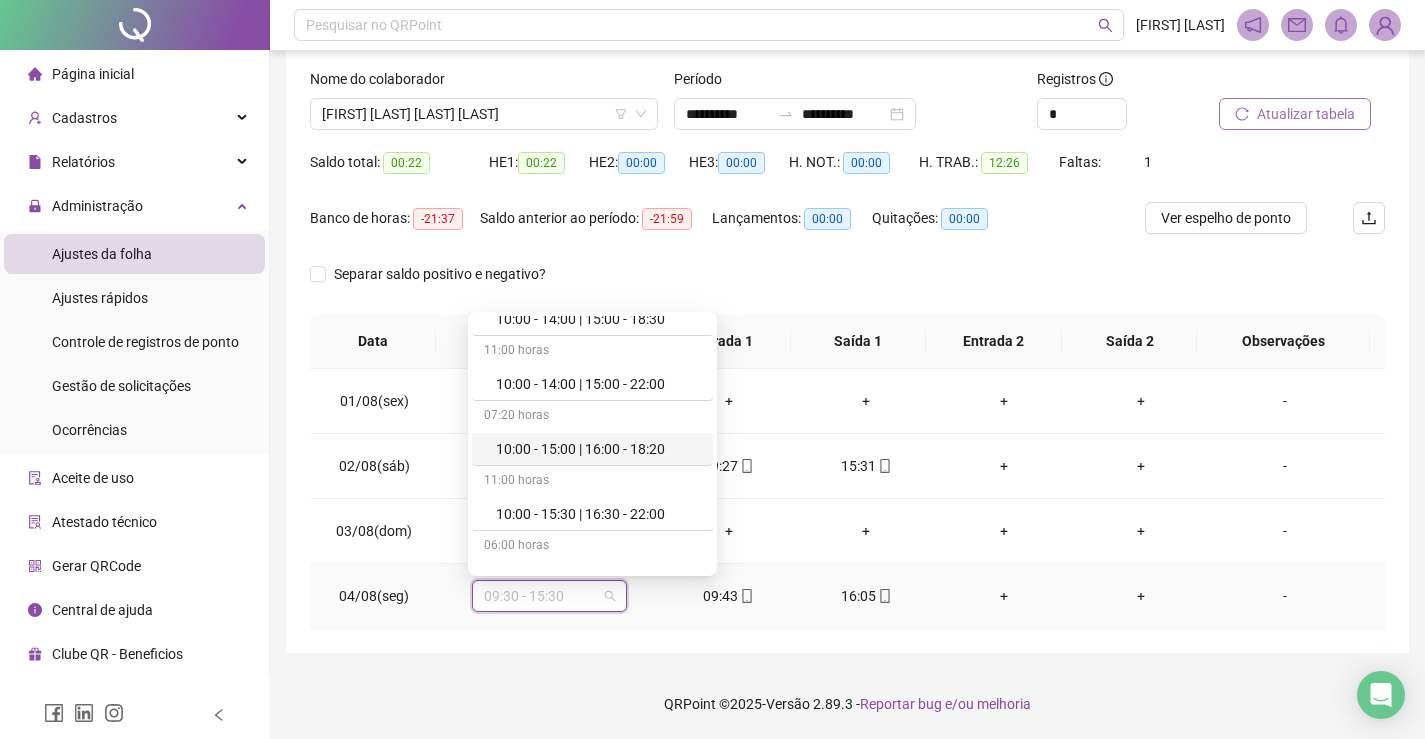 scroll, scrollTop: 3200, scrollLeft: 0, axis: vertical 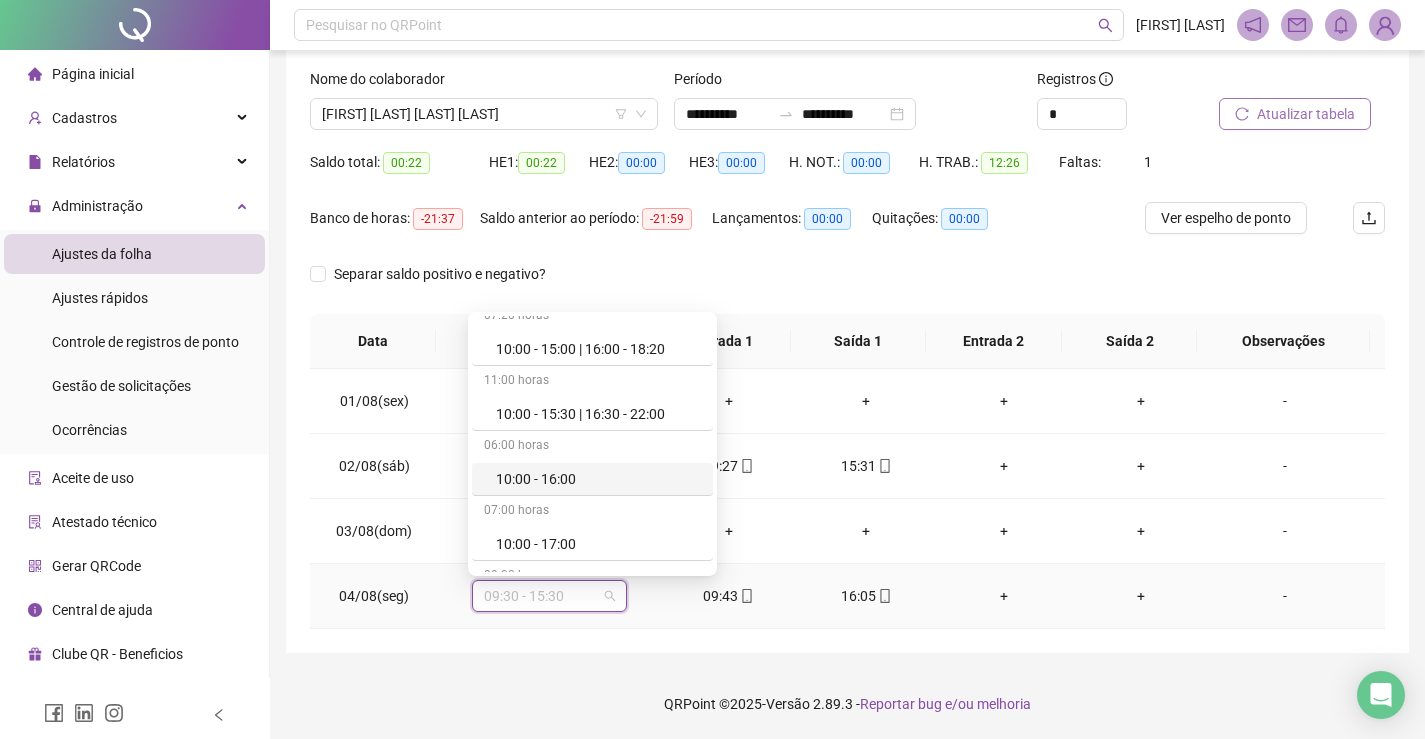 click on "10:00 - 16:00" at bounding box center (598, 479) 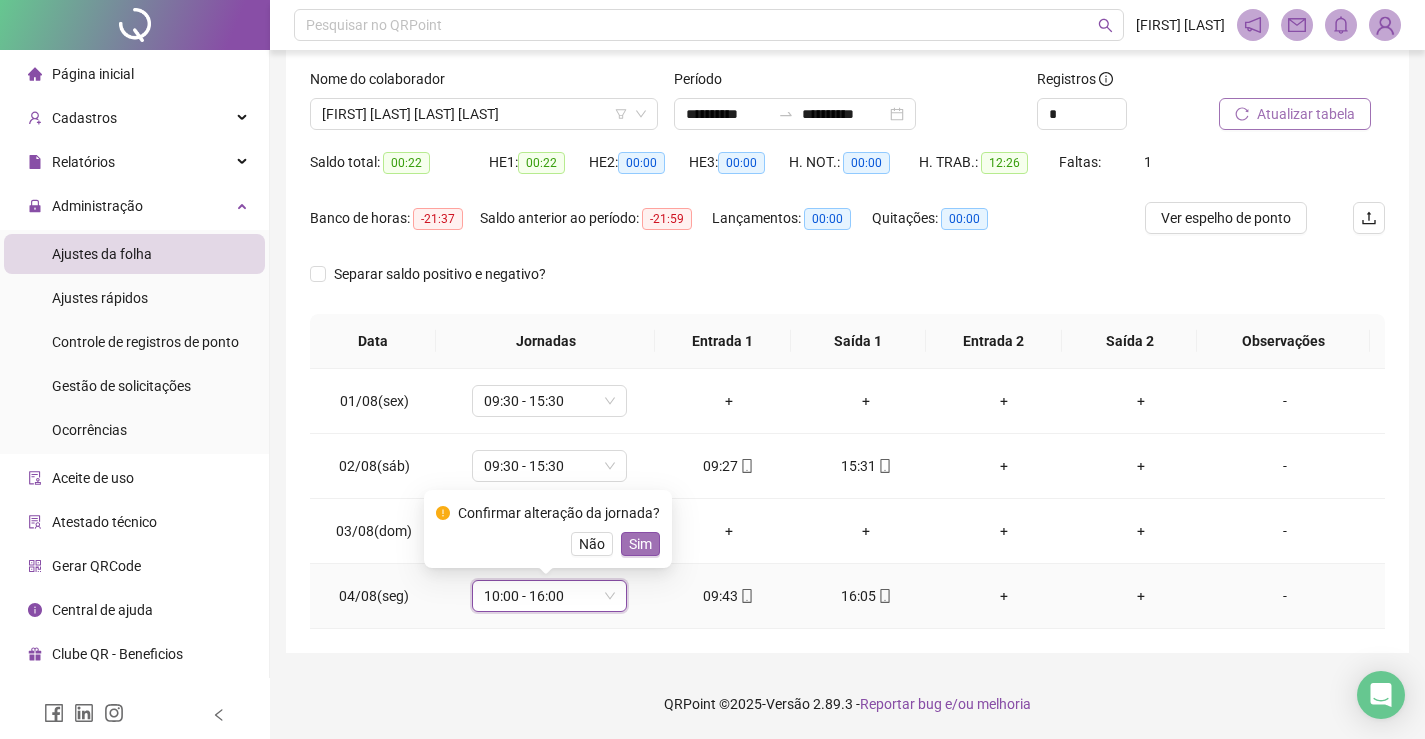 click on "Sim" at bounding box center (640, 544) 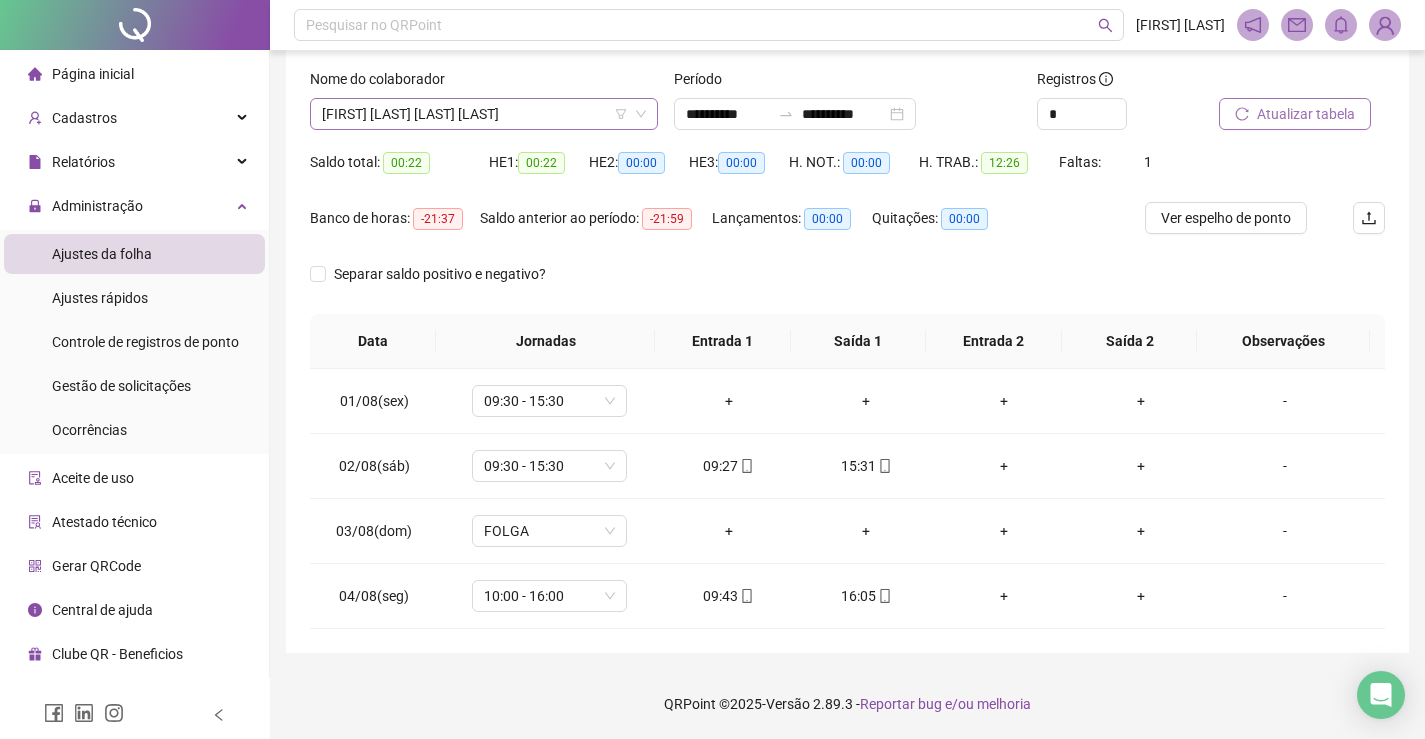 click on "[FIRST] [LAST] [LAST] [LAST]" at bounding box center (484, 114) 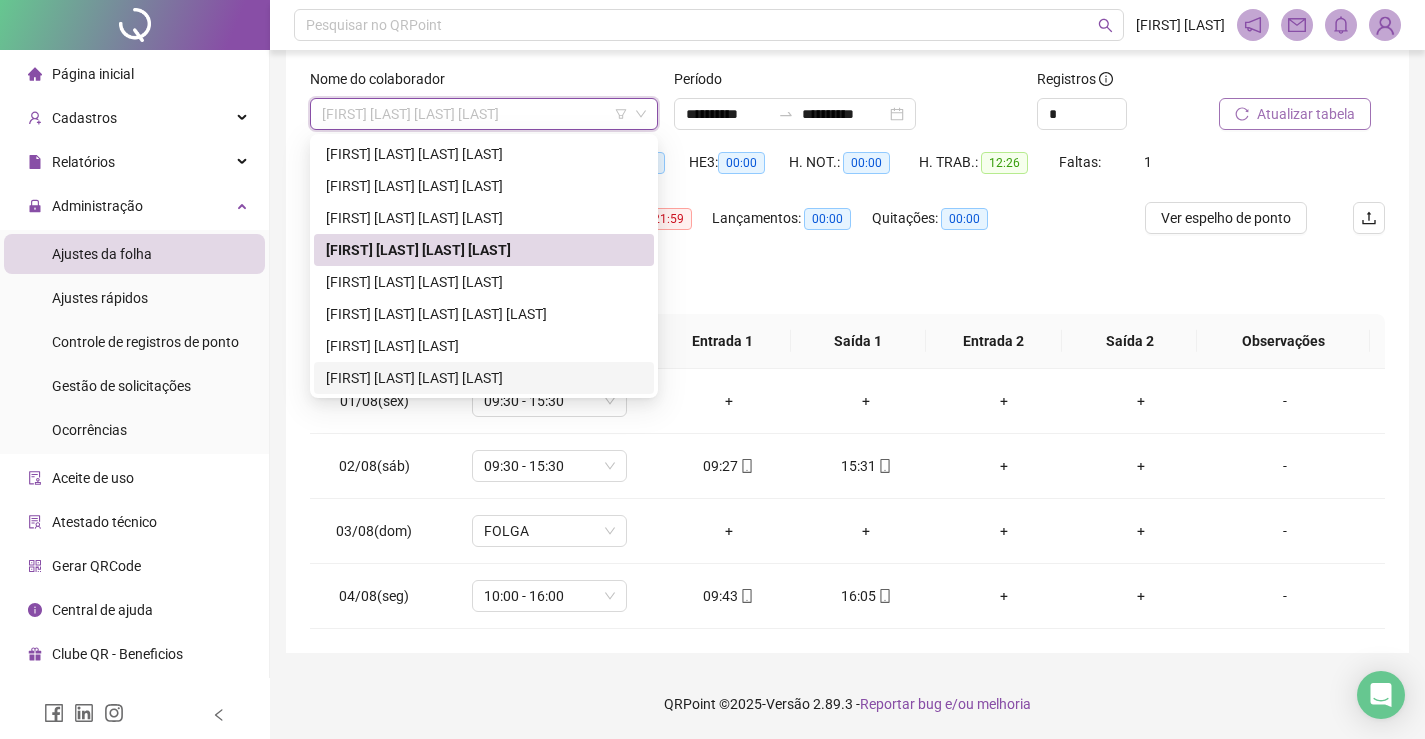 scroll, scrollTop: 0, scrollLeft: 0, axis: both 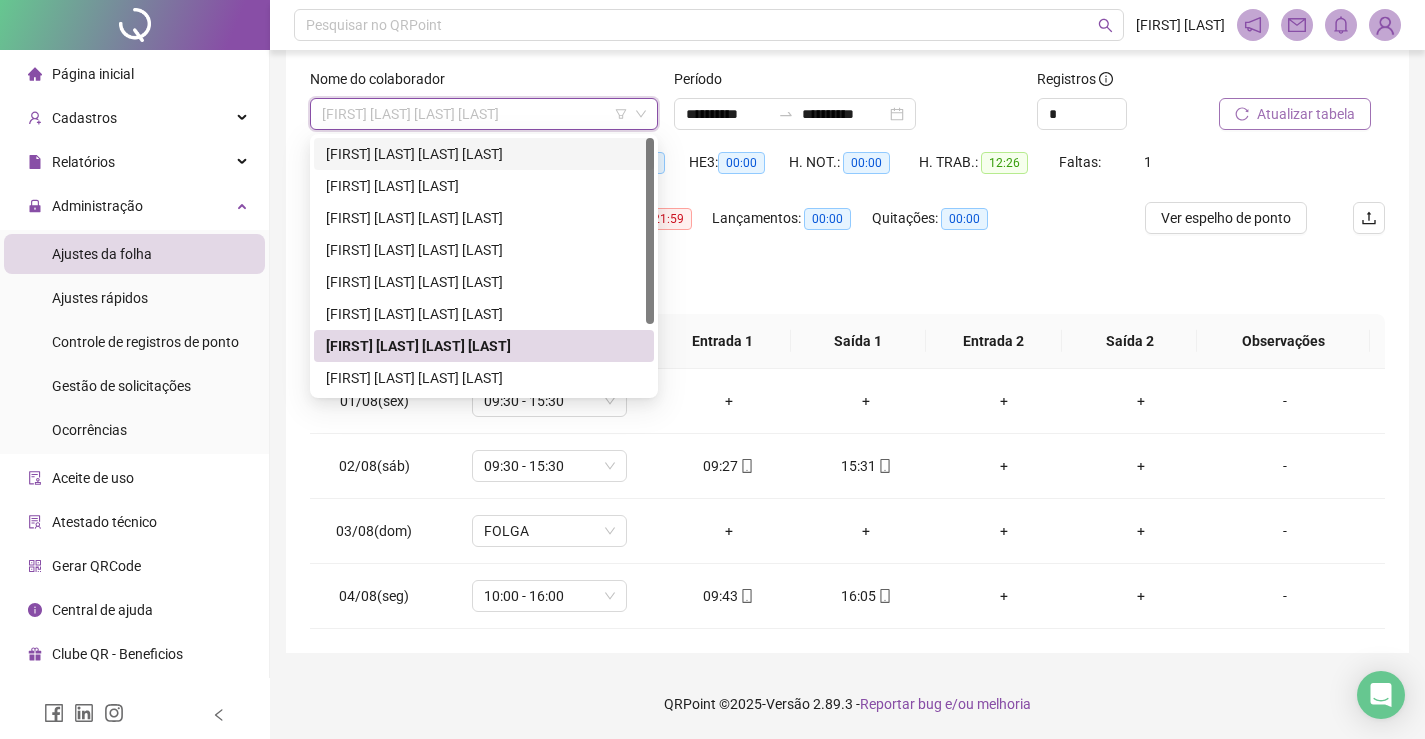 click on "[FIRST] [LAST] [LAST] [LAST]" at bounding box center [484, 154] 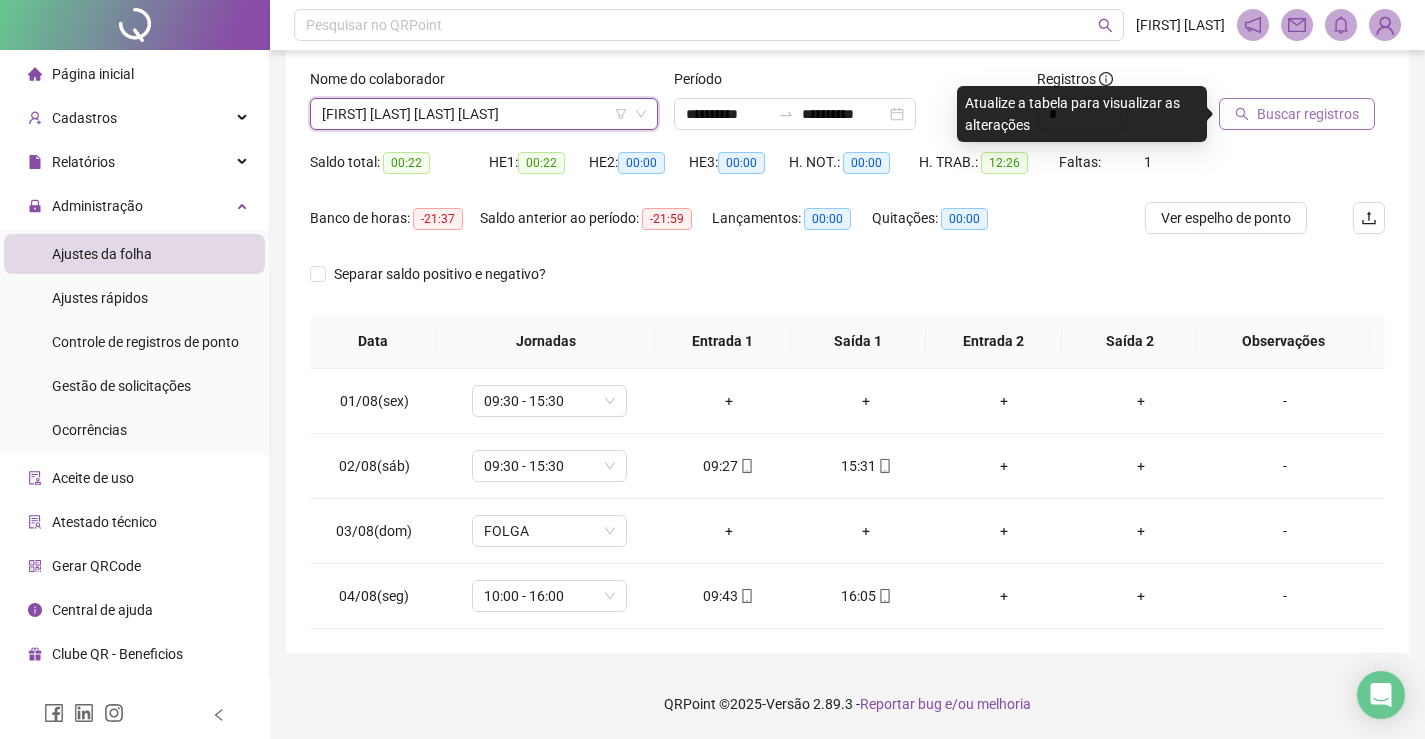 click on "Buscar registros" at bounding box center (1297, 114) 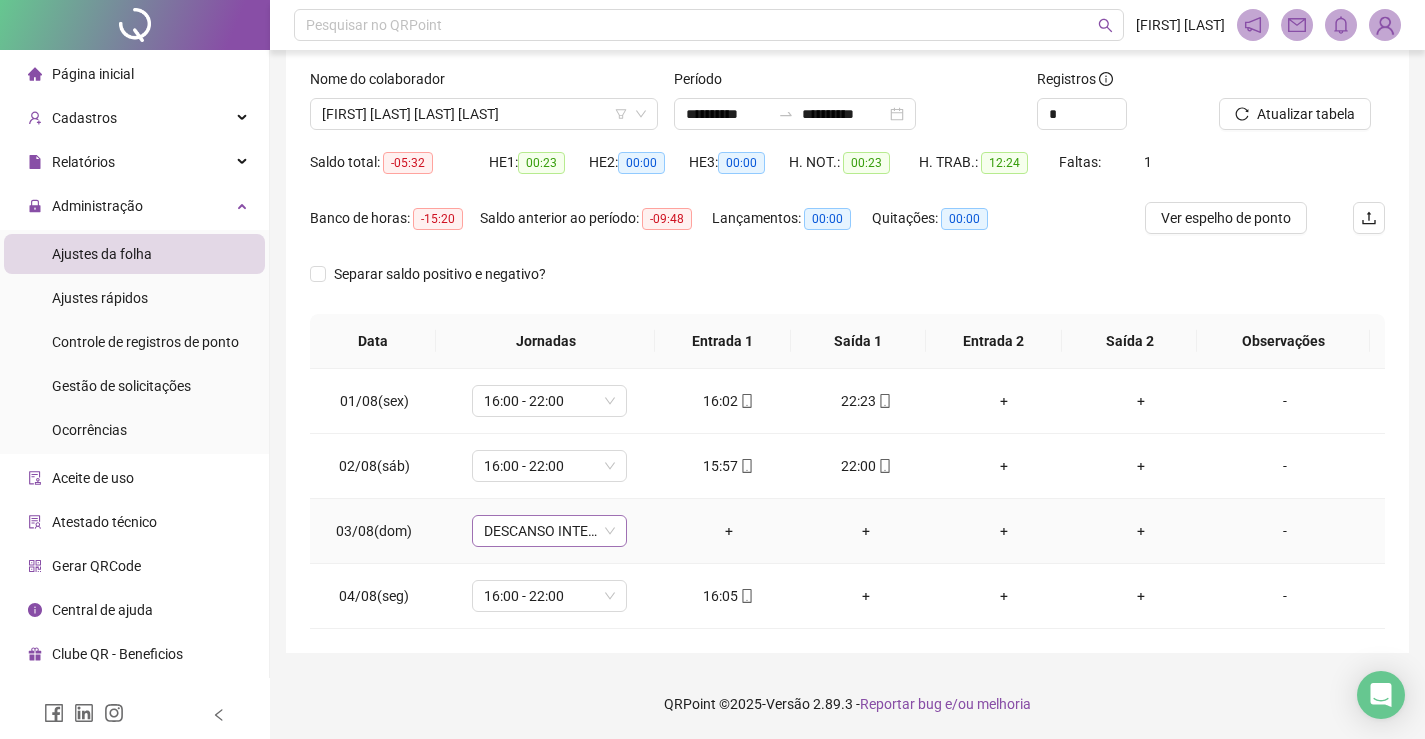 click on "DESCANSO INTER-JORNADA" at bounding box center [549, 531] 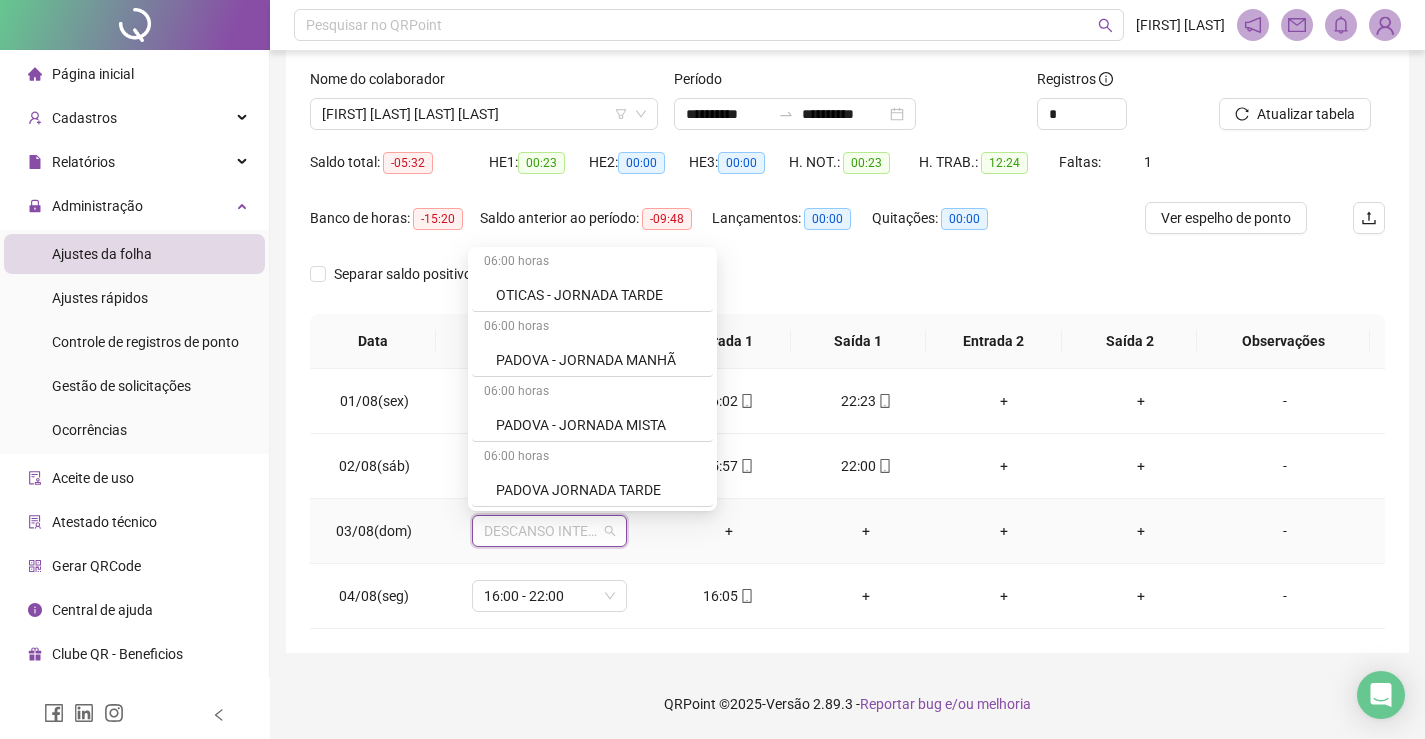 scroll, scrollTop: 6884, scrollLeft: 0, axis: vertical 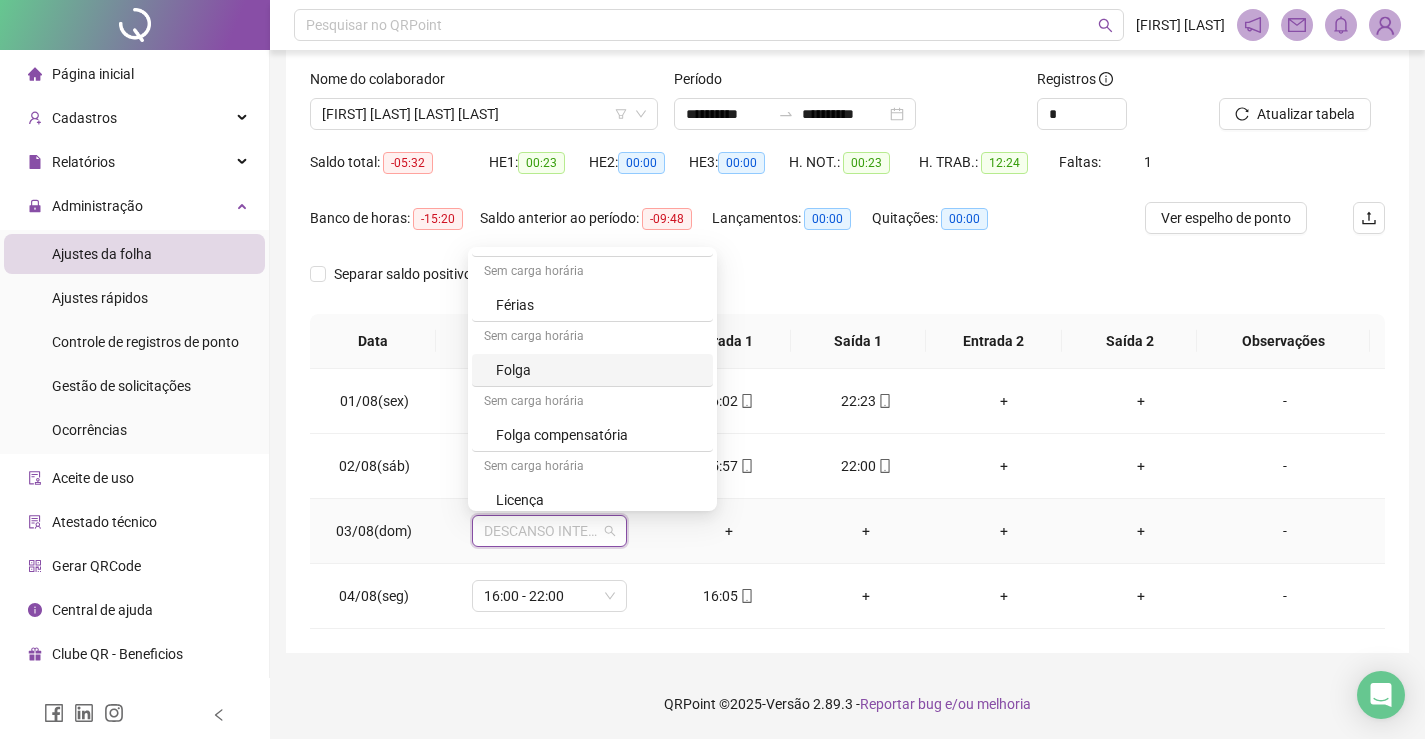 click on "Folga" at bounding box center (598, 370) 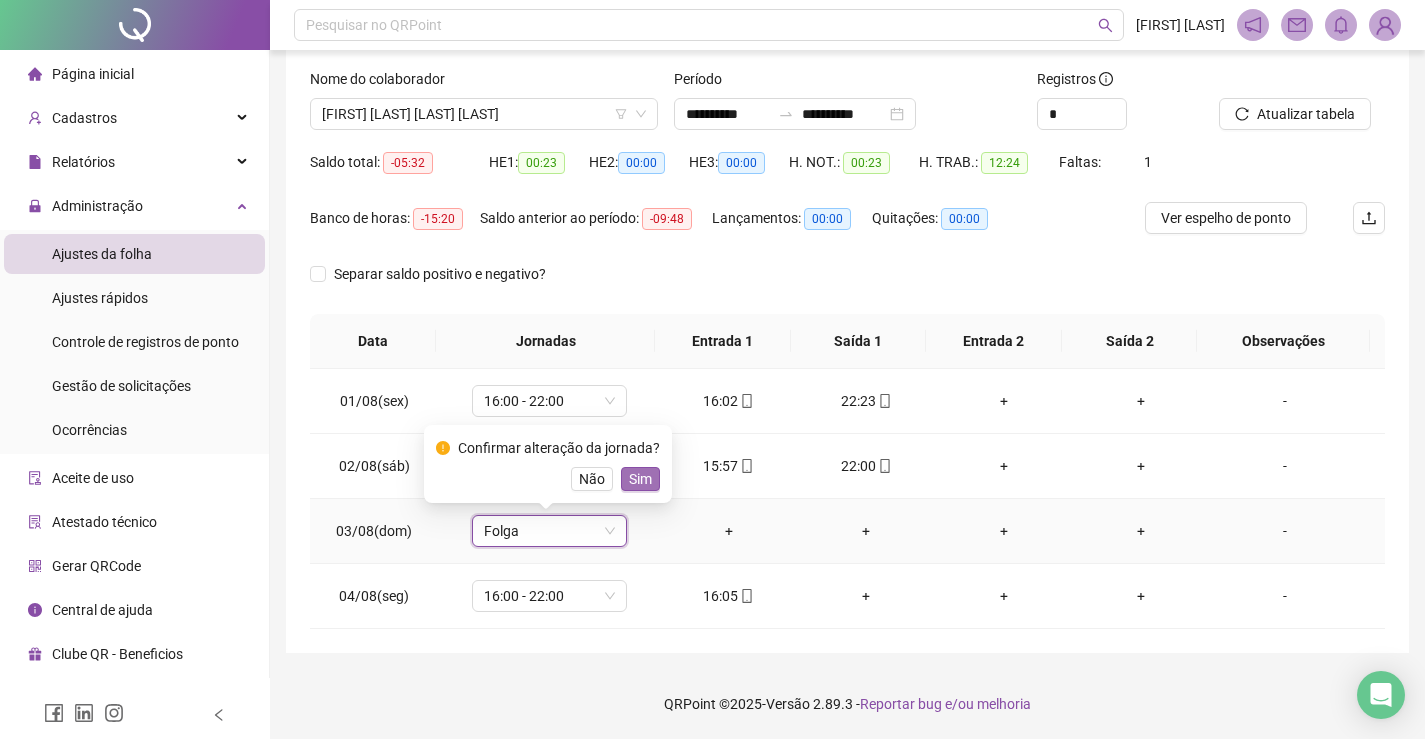 click on "Sim" at bounding box center [640, 479] 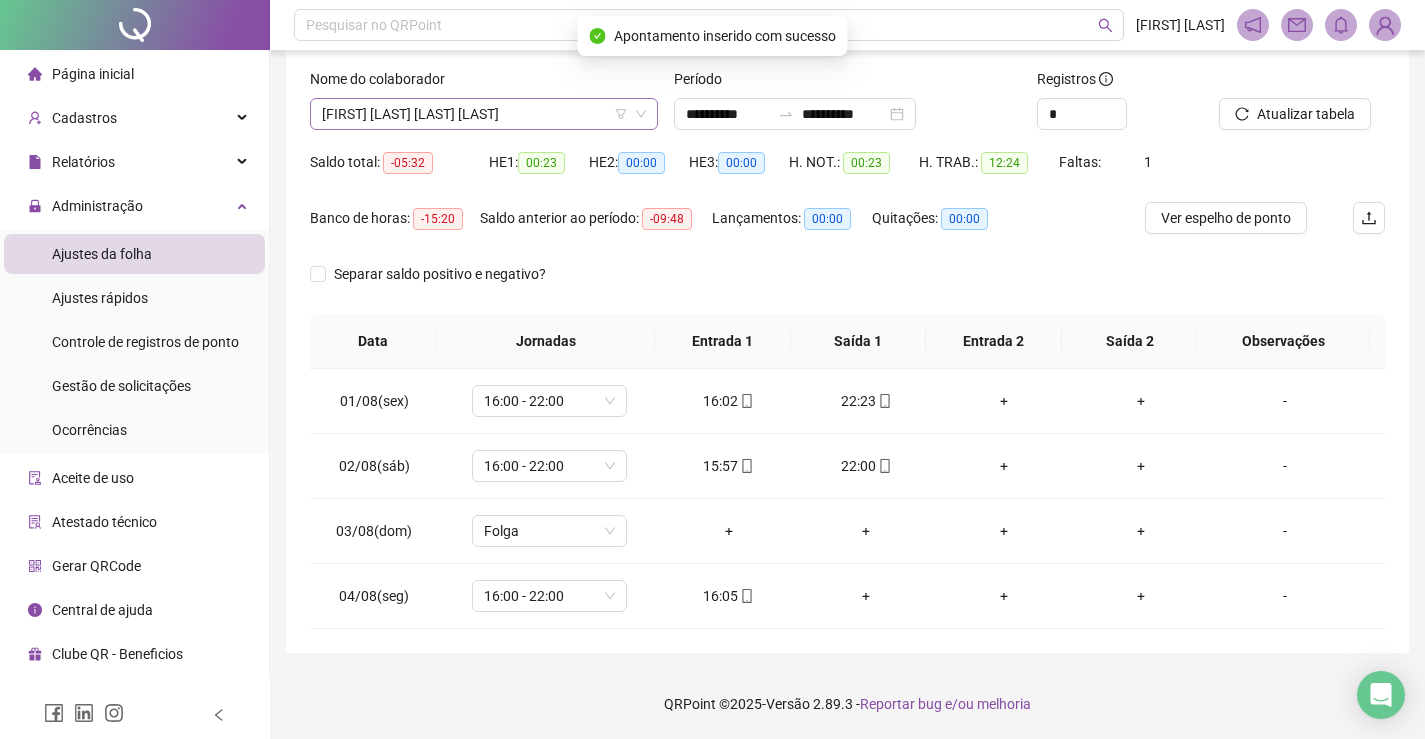 click on "[FIRST] [LAST] [LAST] [LAST]" at bounding box center (484, 114) 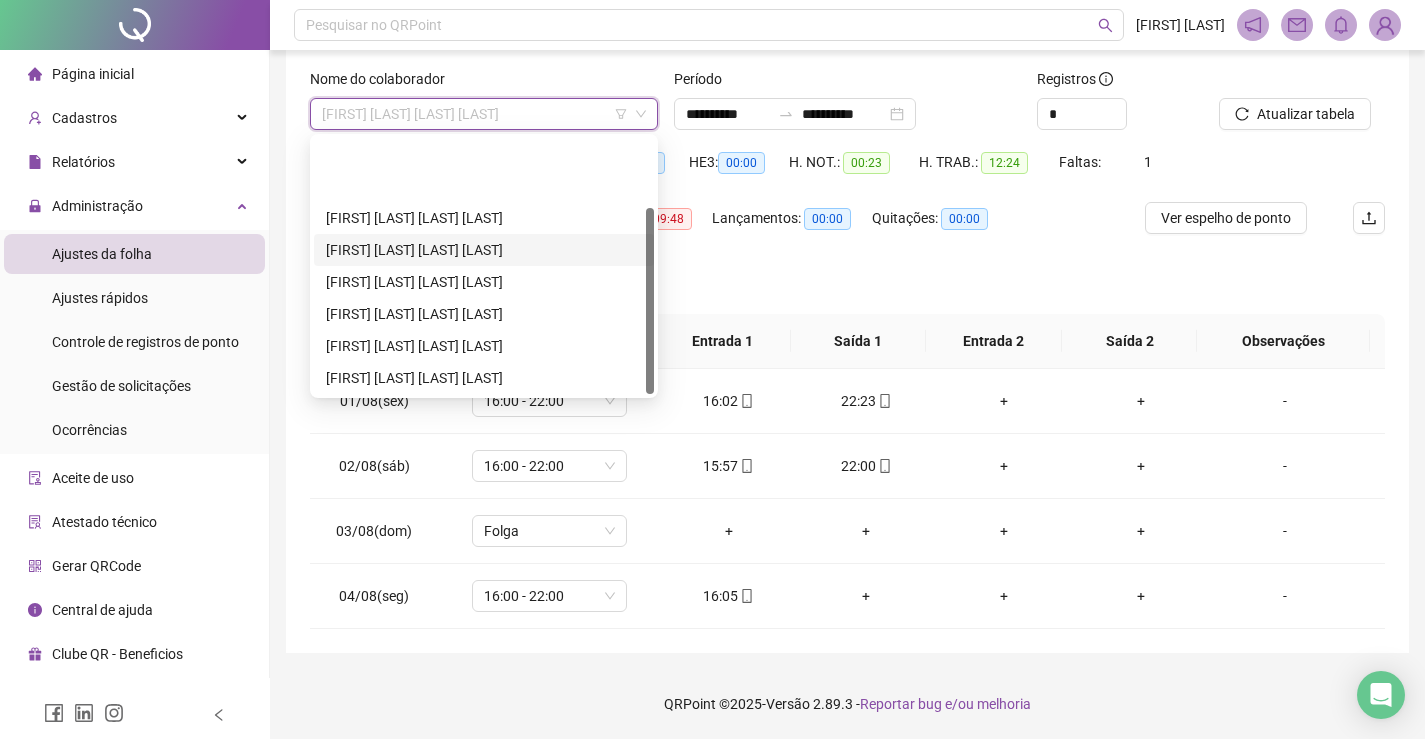 scroll, scrollTop: 96, scrollLeft: 0, axis: vertical 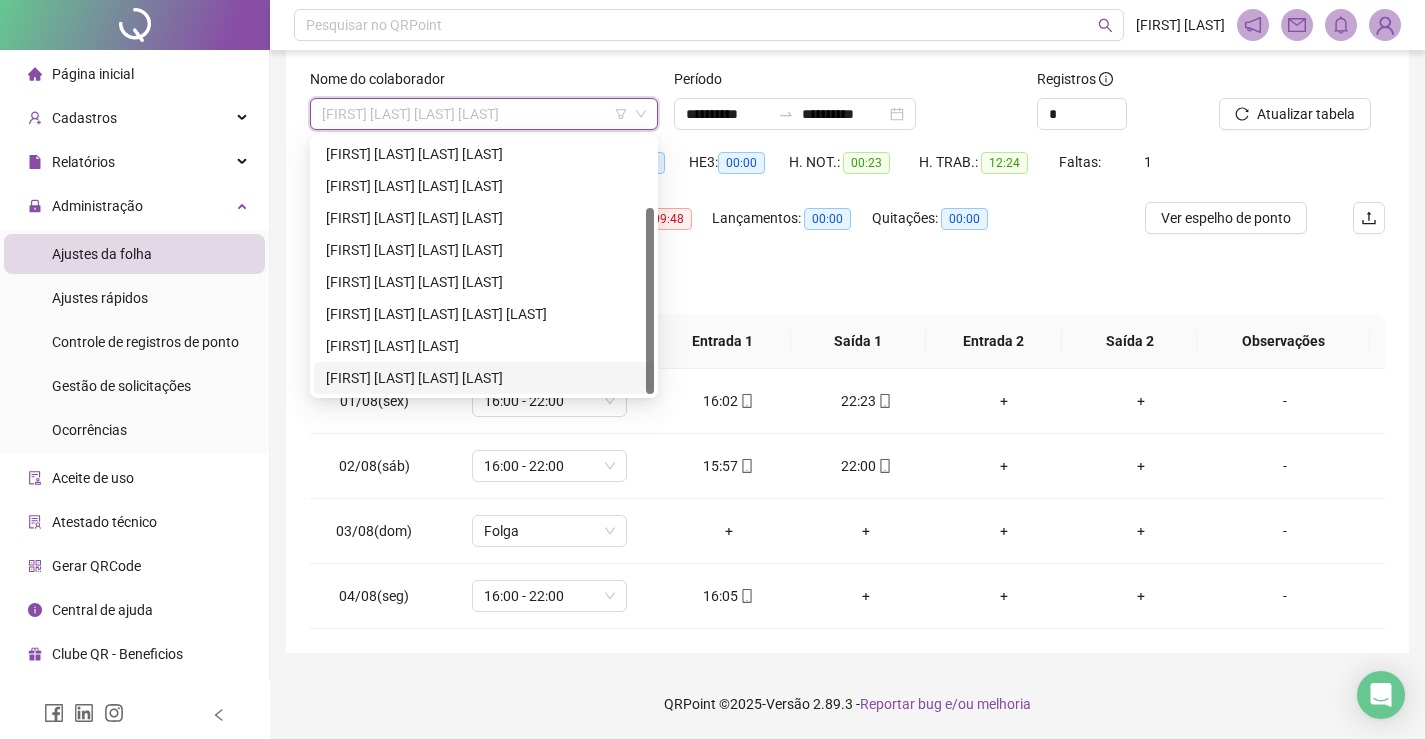 click on "[FIRST] [LAST] [LAST] [LAST]" at bounding box center (484, 378) 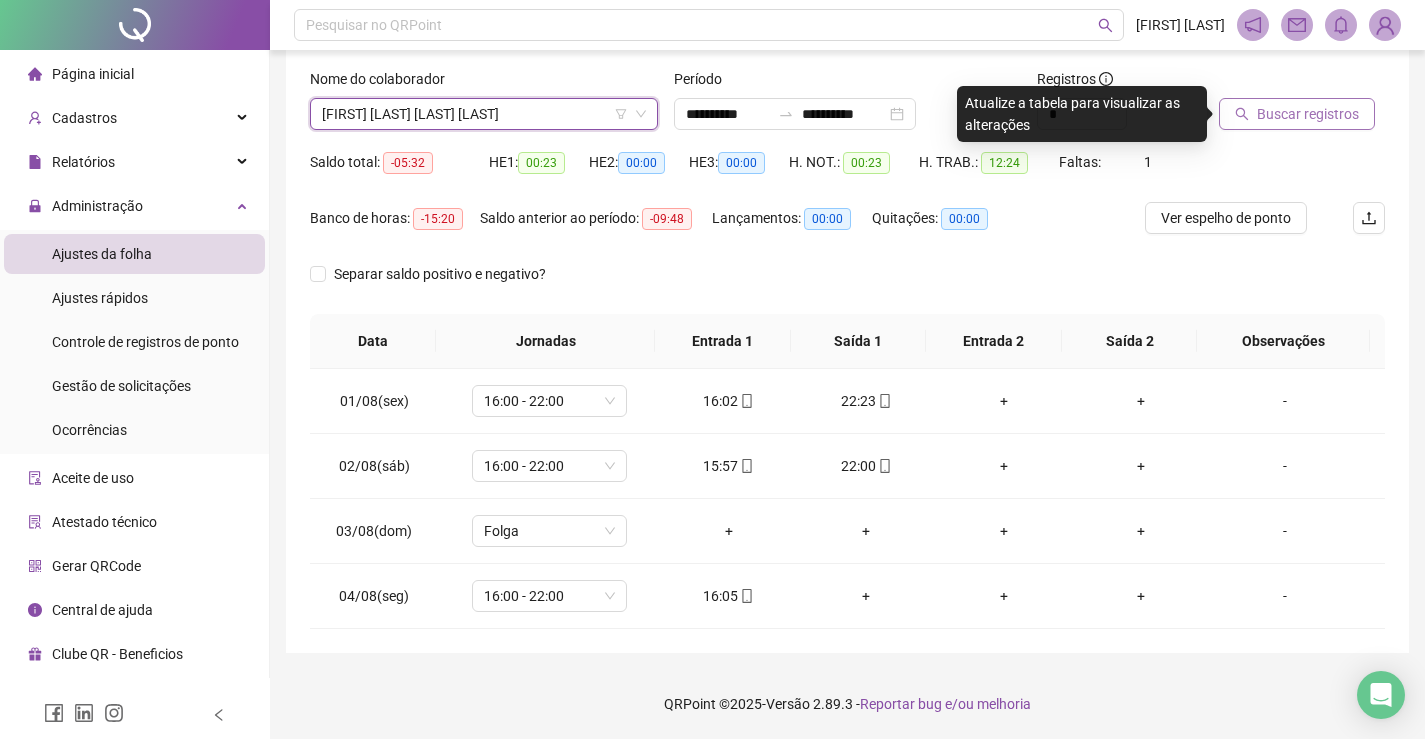 click on "Buscar registros" at bounding box center [1308, 114] 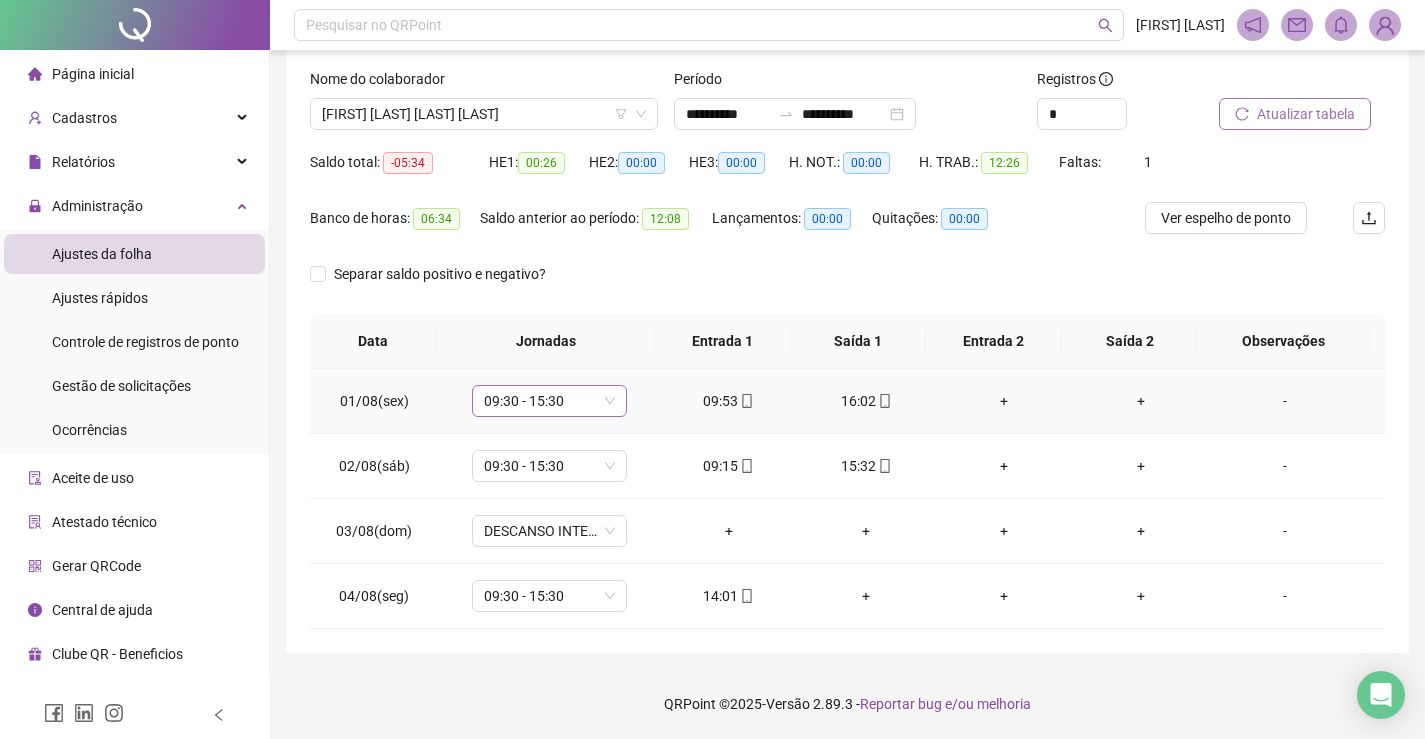 click on "09:30 - 15:30" at bounding box center (549, 401) 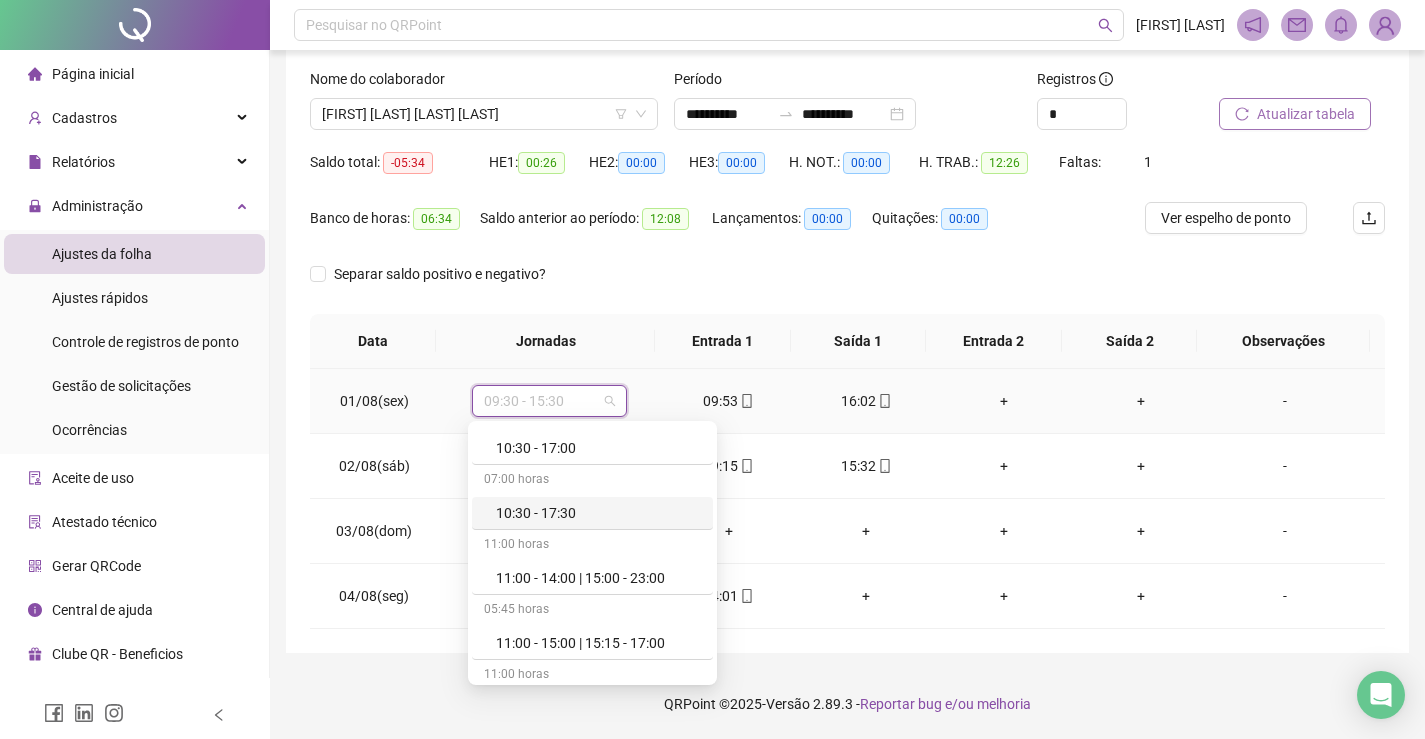 scroll, scrollTop: 3800, scrollLeft: 0, axis: vertical 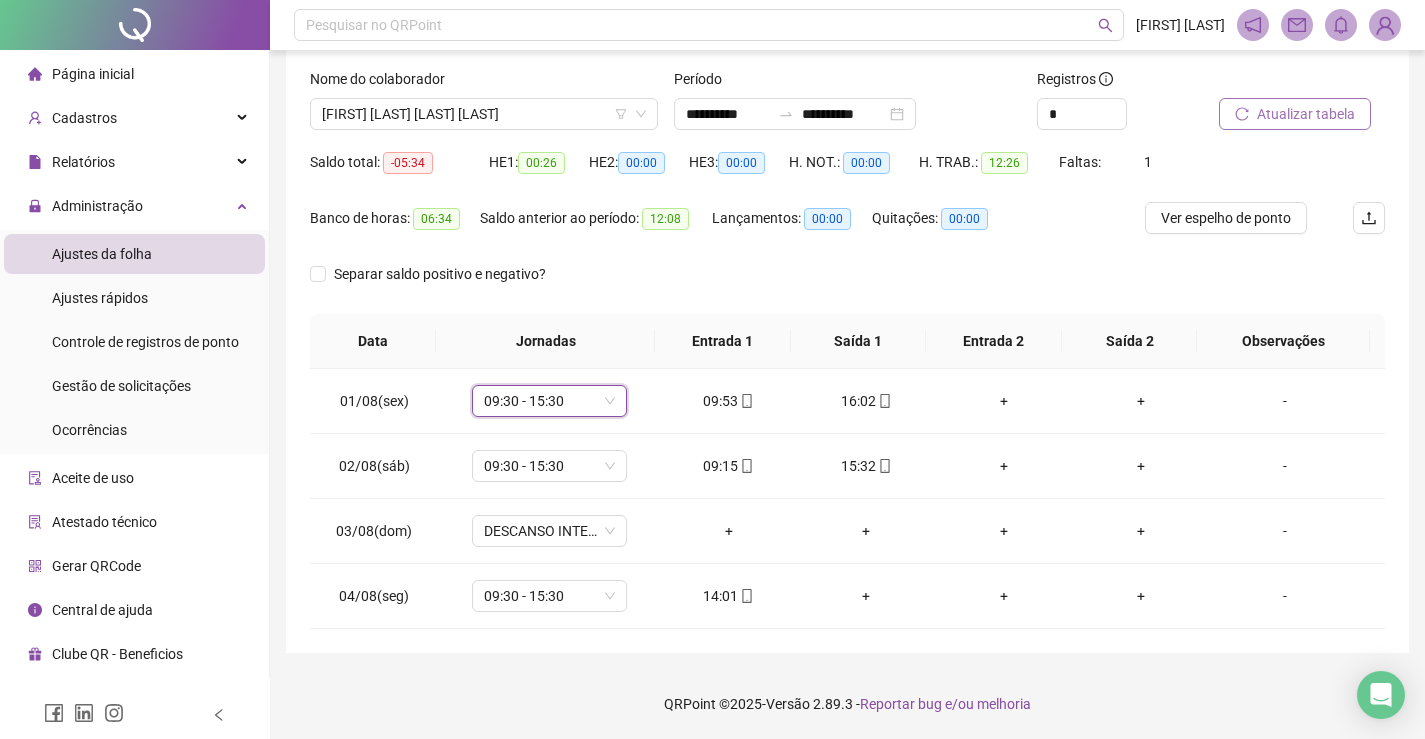 click on "Separar saldo positivo e negativo?" at bounding box center [847, 286] 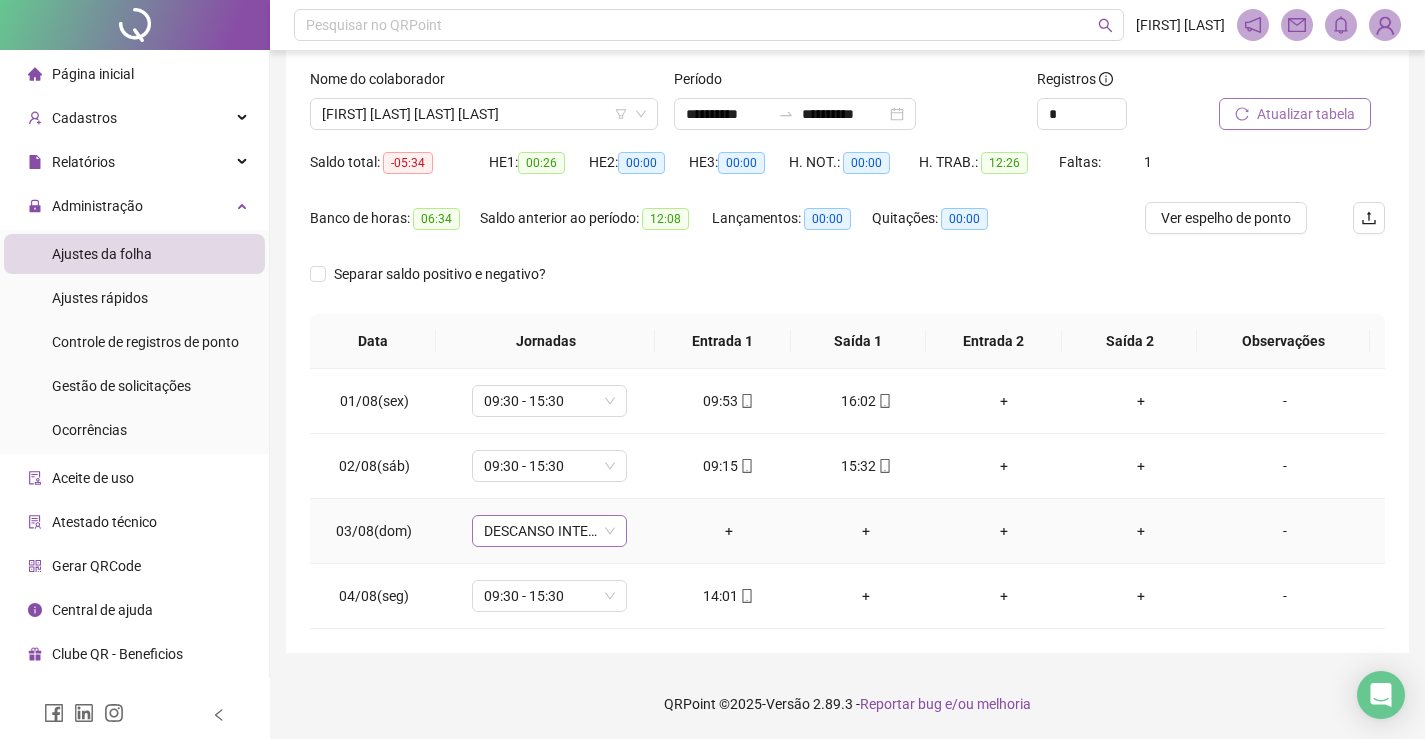 click on "DESCANSO INTER-JORNADA" at bounding box center [549, 531] 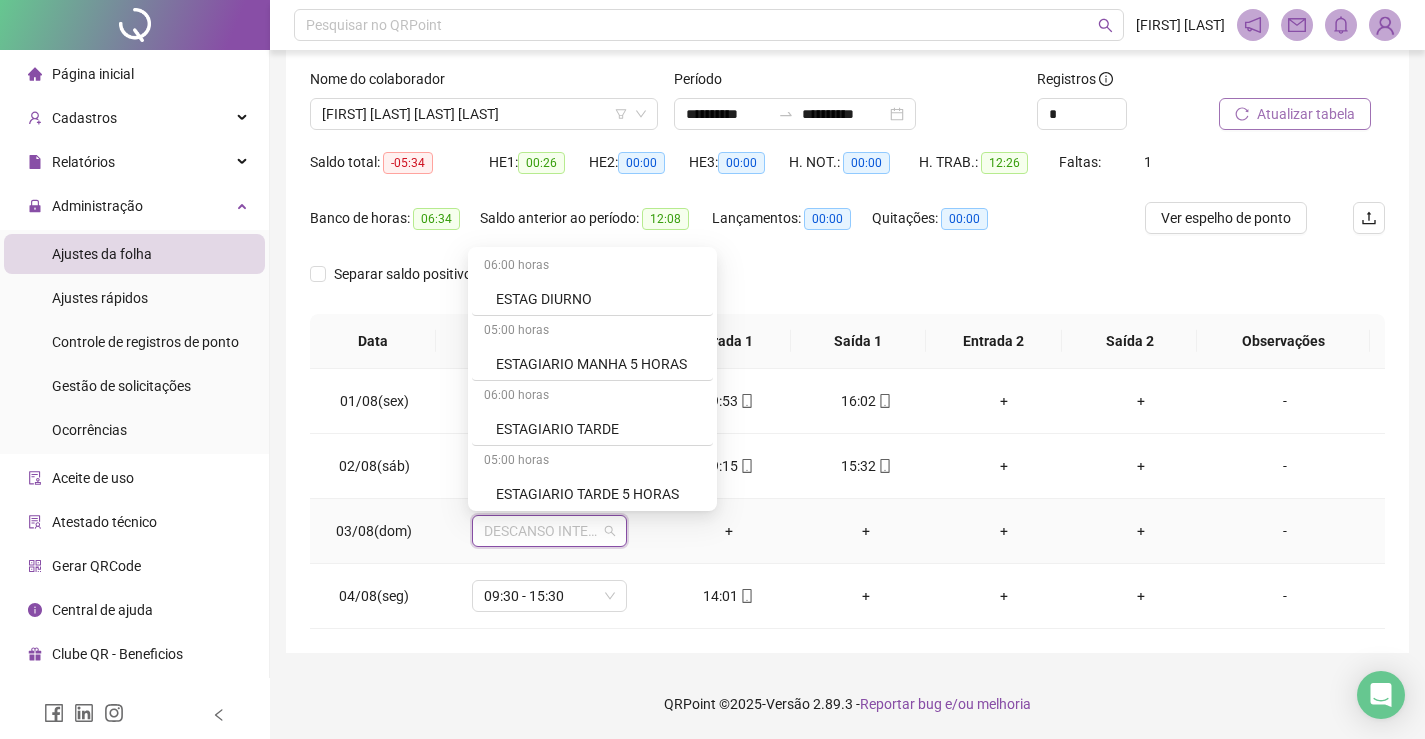 scroll, scrollTop: 6800, scrollLeft: 0, axis: vertical 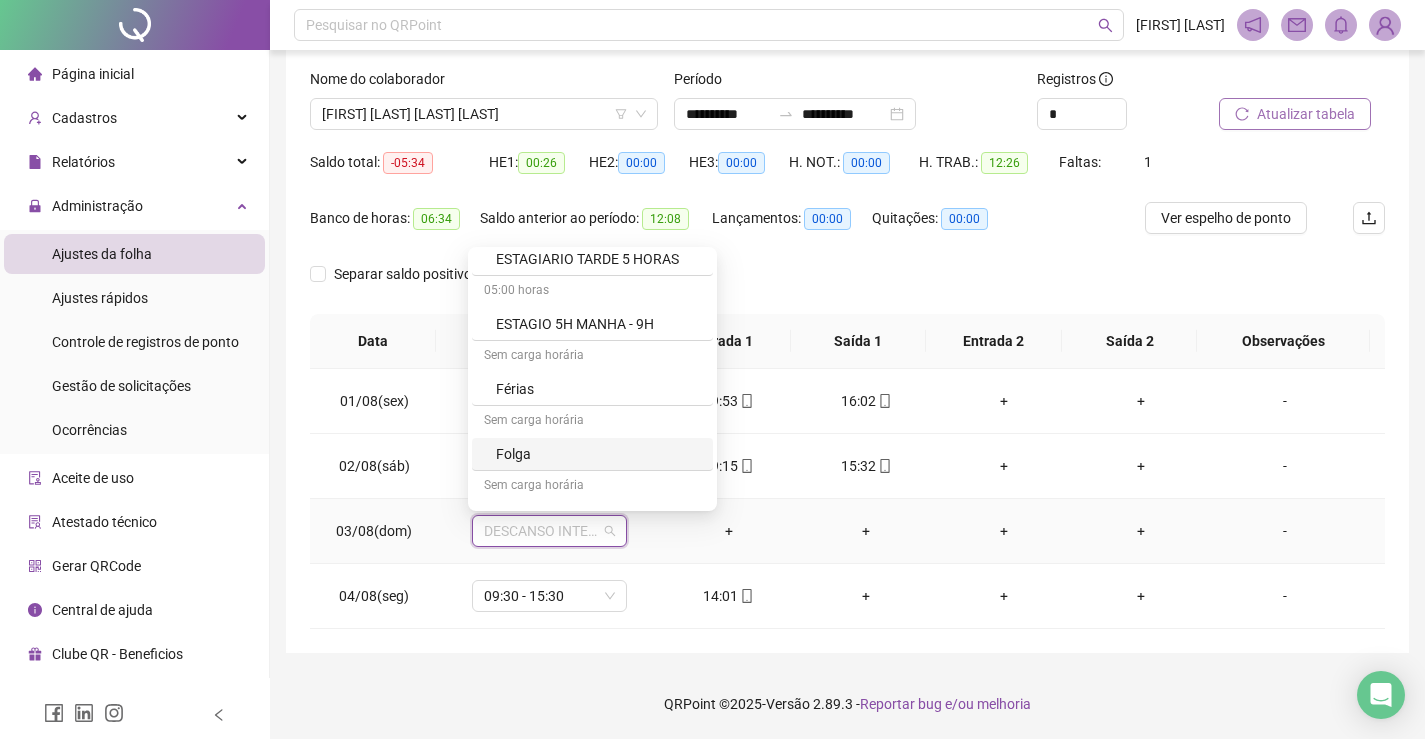 click on "Folga" at bounding box center (598, 454) 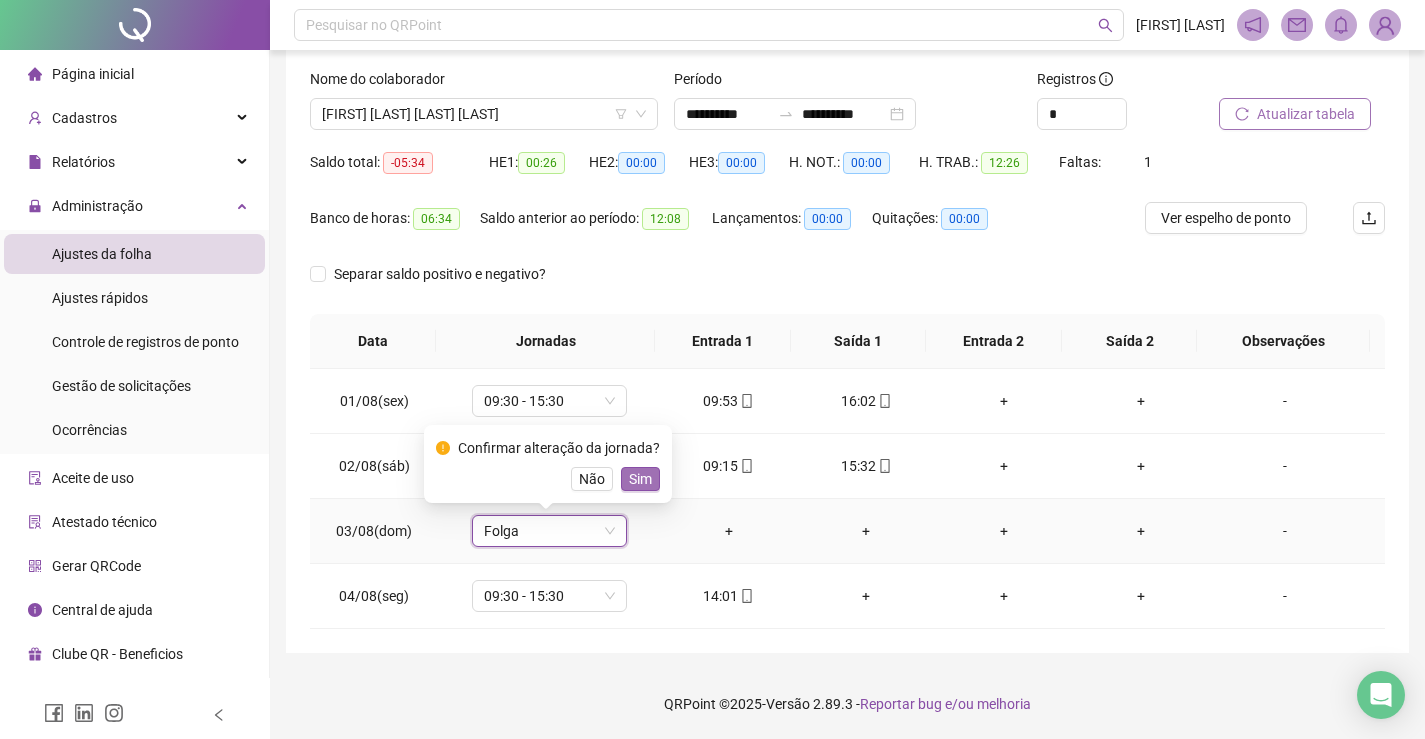 click on "Sim" at bounding box center [640, 479] 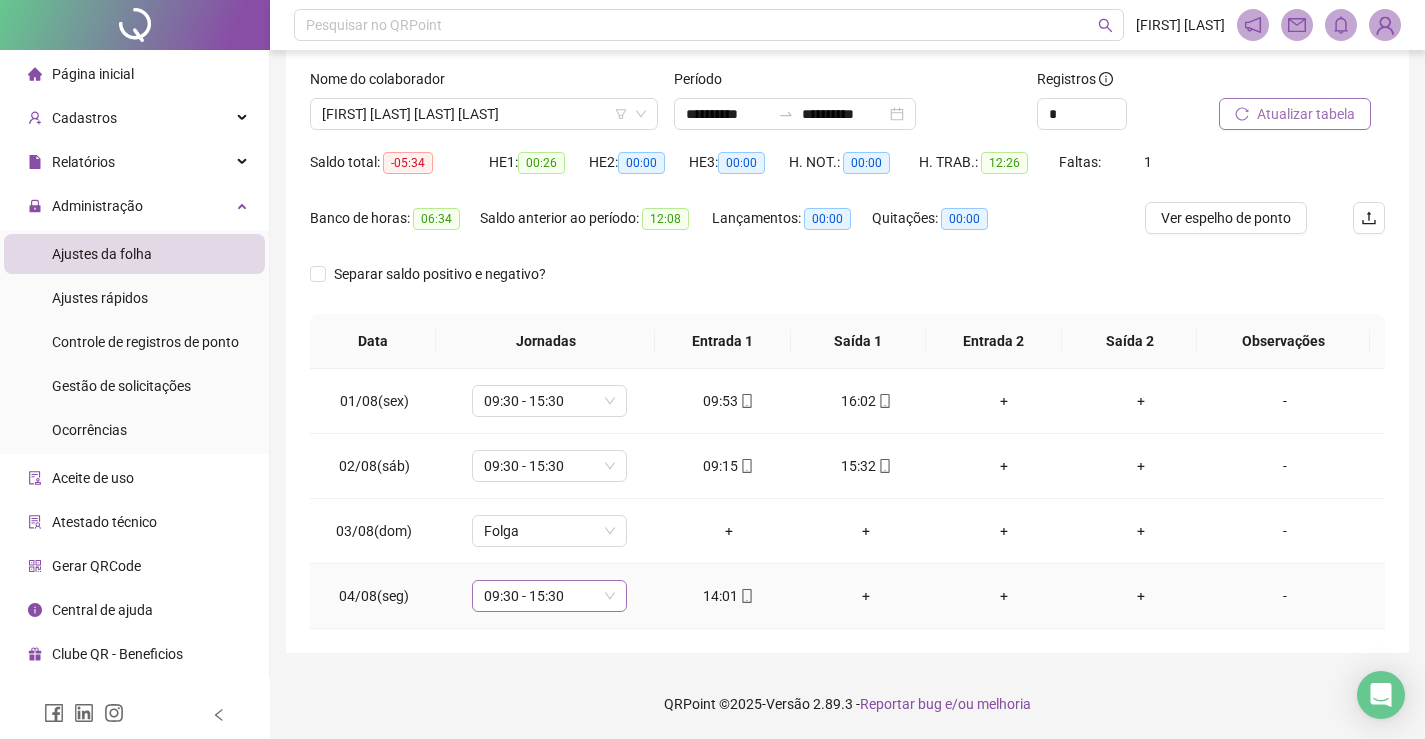 click on "09:30 - 15:30" at bounding box center [549, 596] 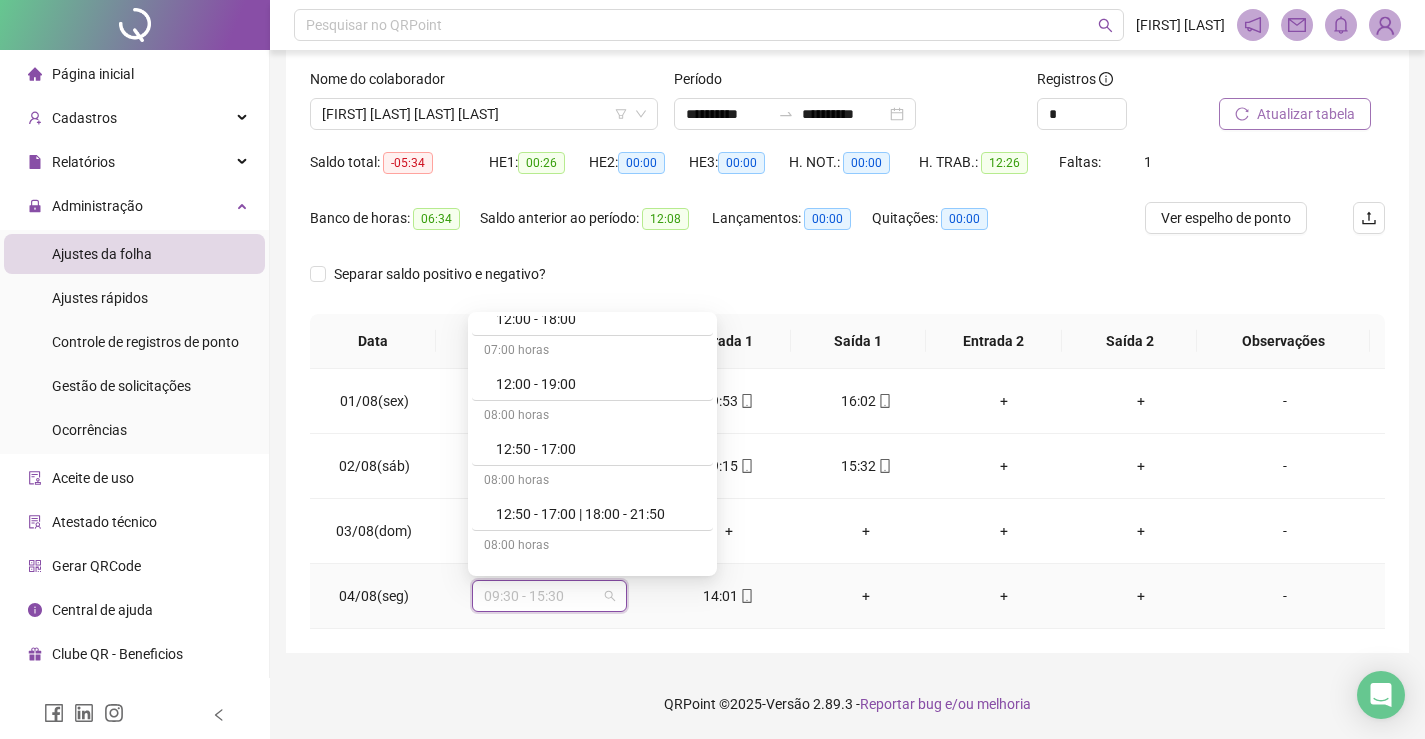 scroll, scrollTop: 4500, scrollLeft: 0, axis: vertical 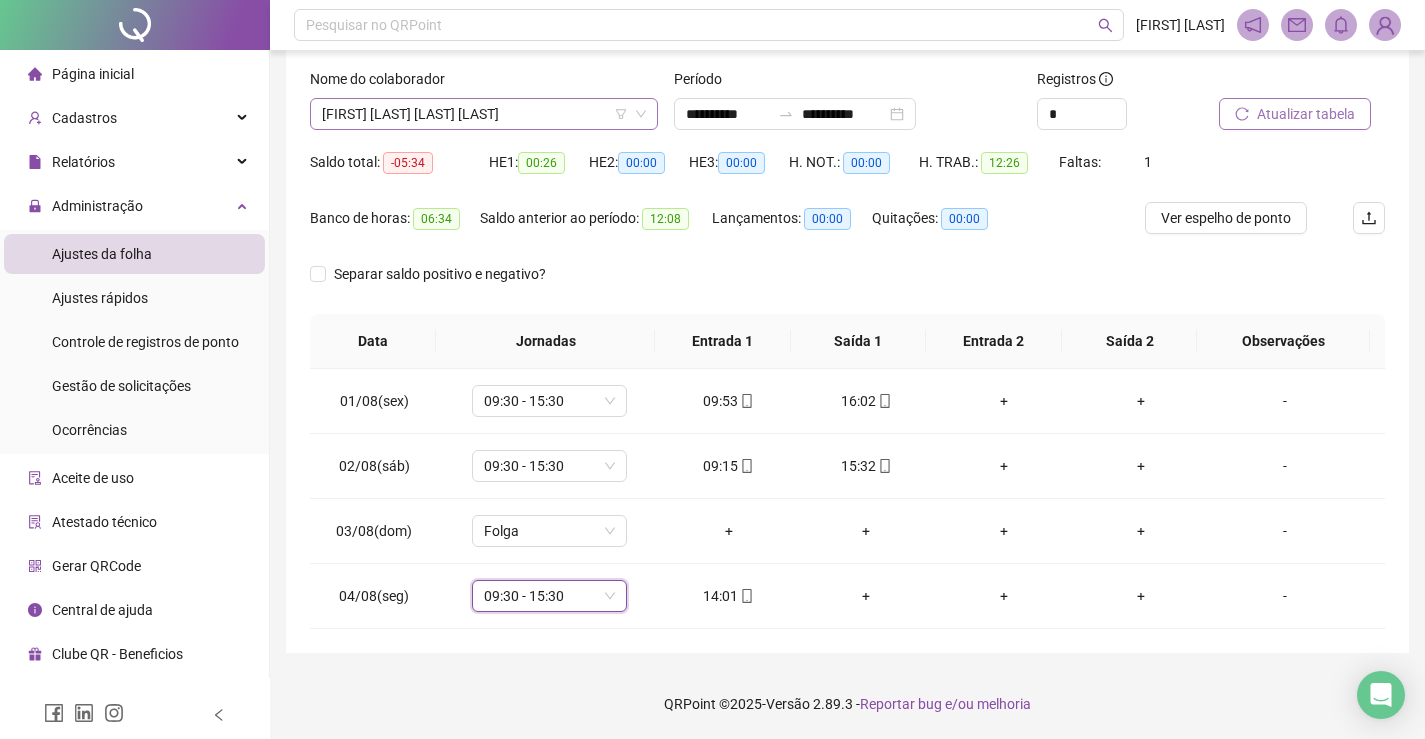 click on "[FIRST] [LAST] [LAST] [LAST]" at bounding box center [484, 114] 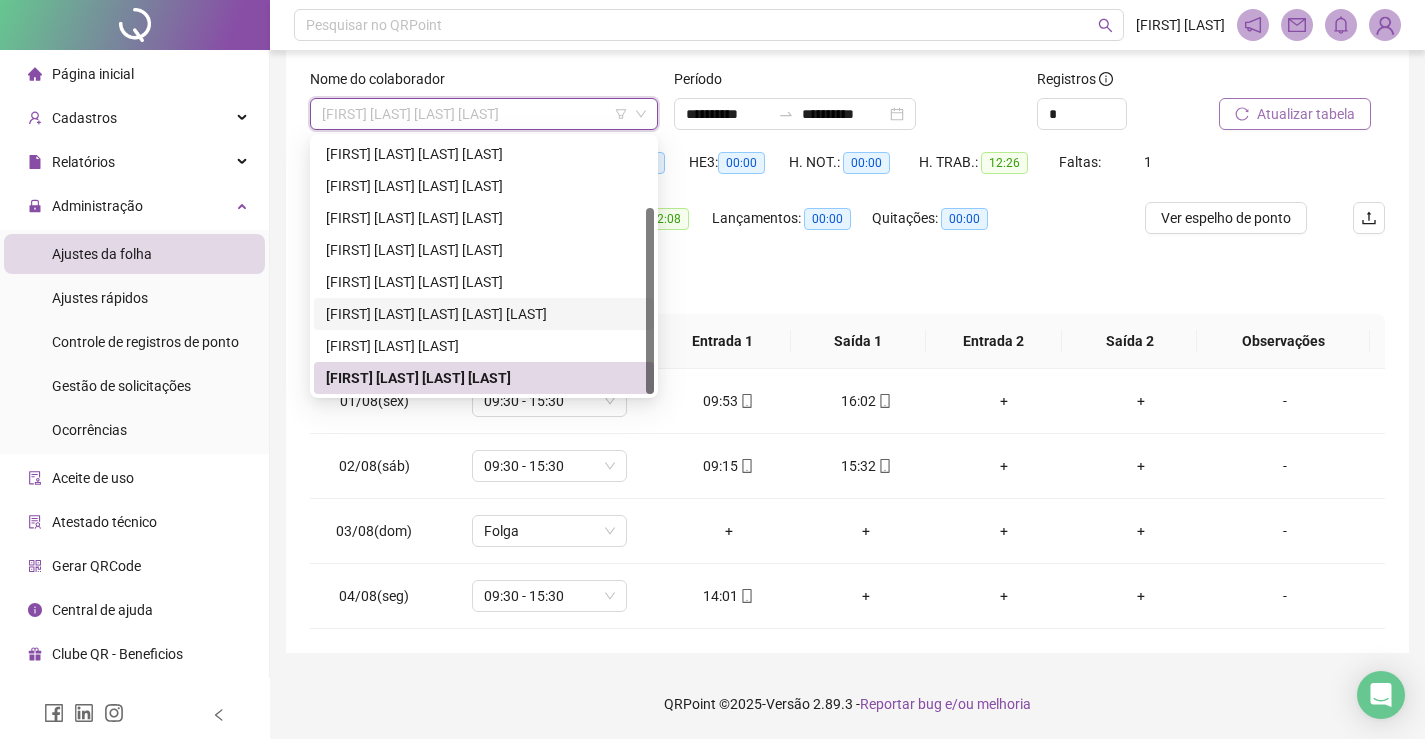 click on "[FIRST] [LAST] [LAST] [LAST] [LAST]" at bounding box center (484, 314) 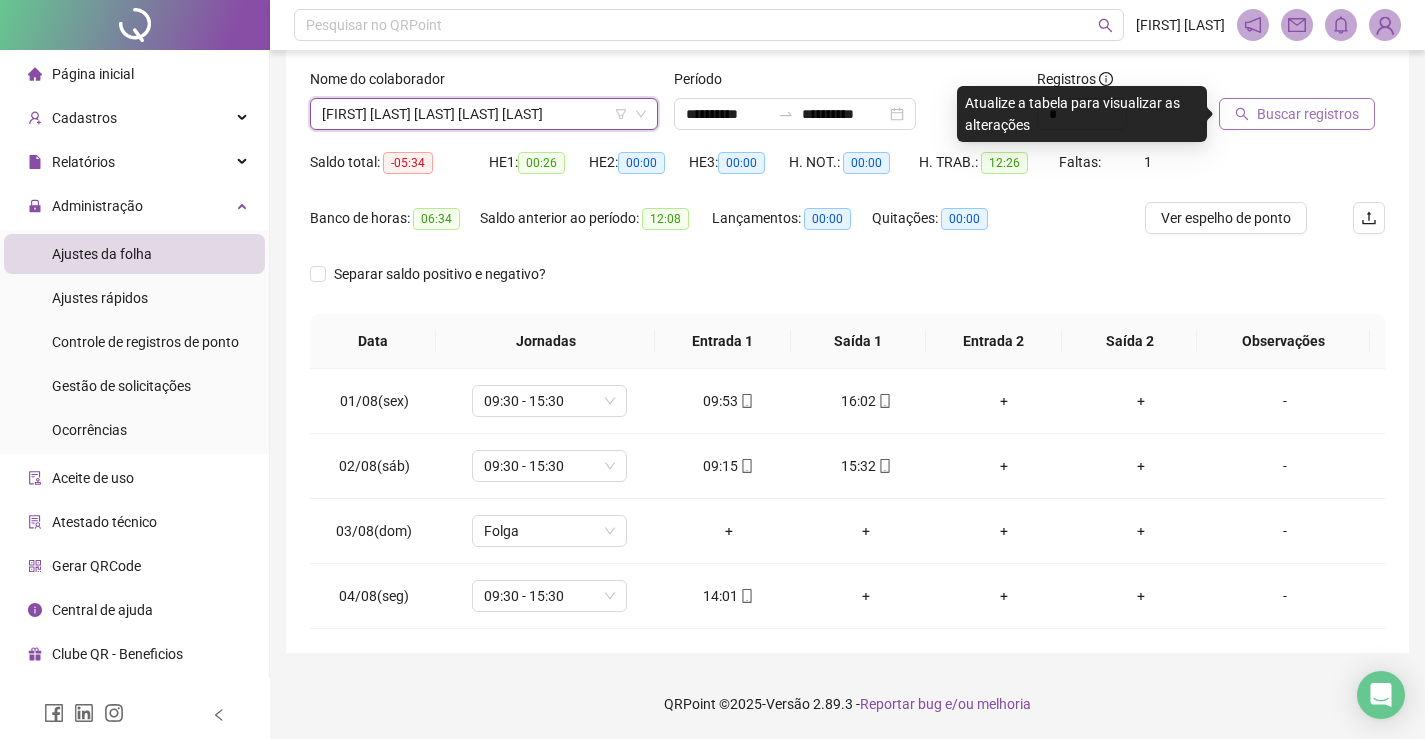 click on "Buscar registros" at bounding box center [1308, 114] 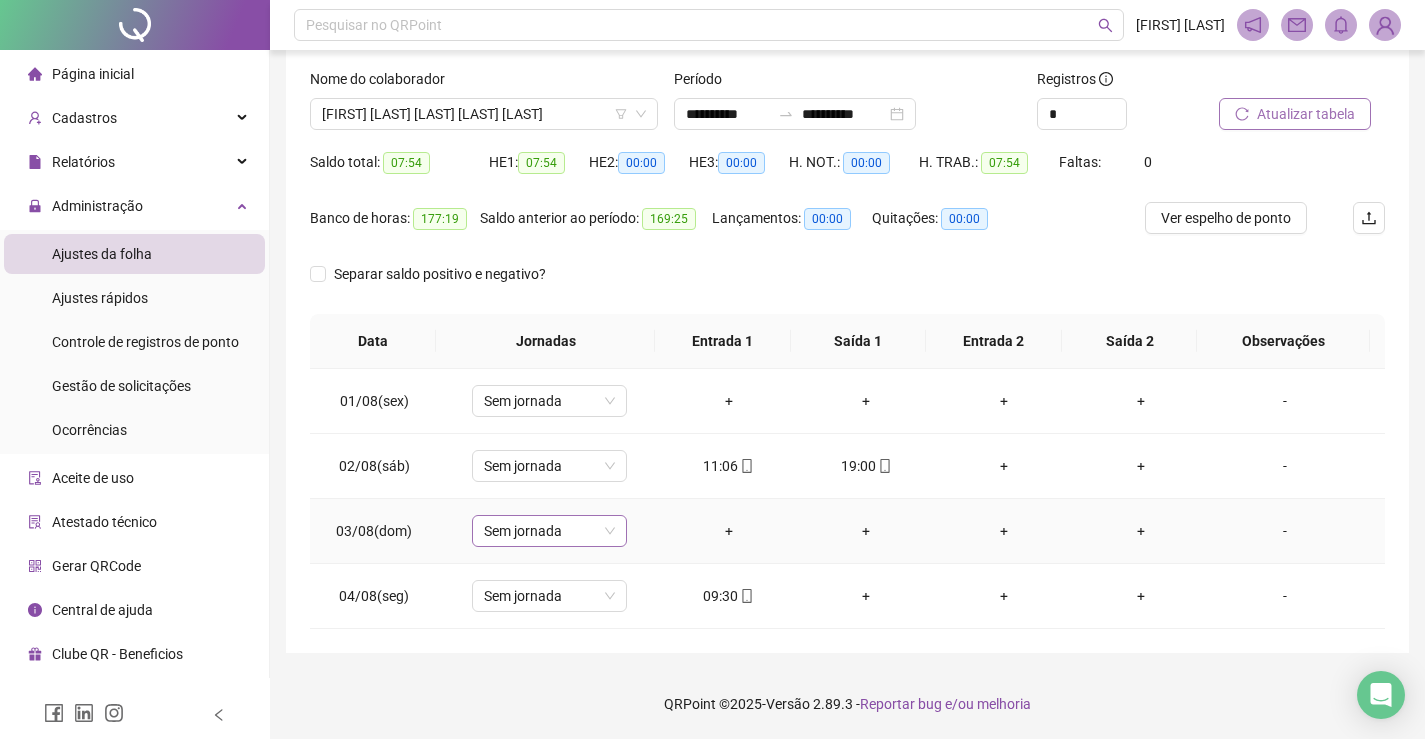 click on "Sem jornada" at bounding box center (549, 531) 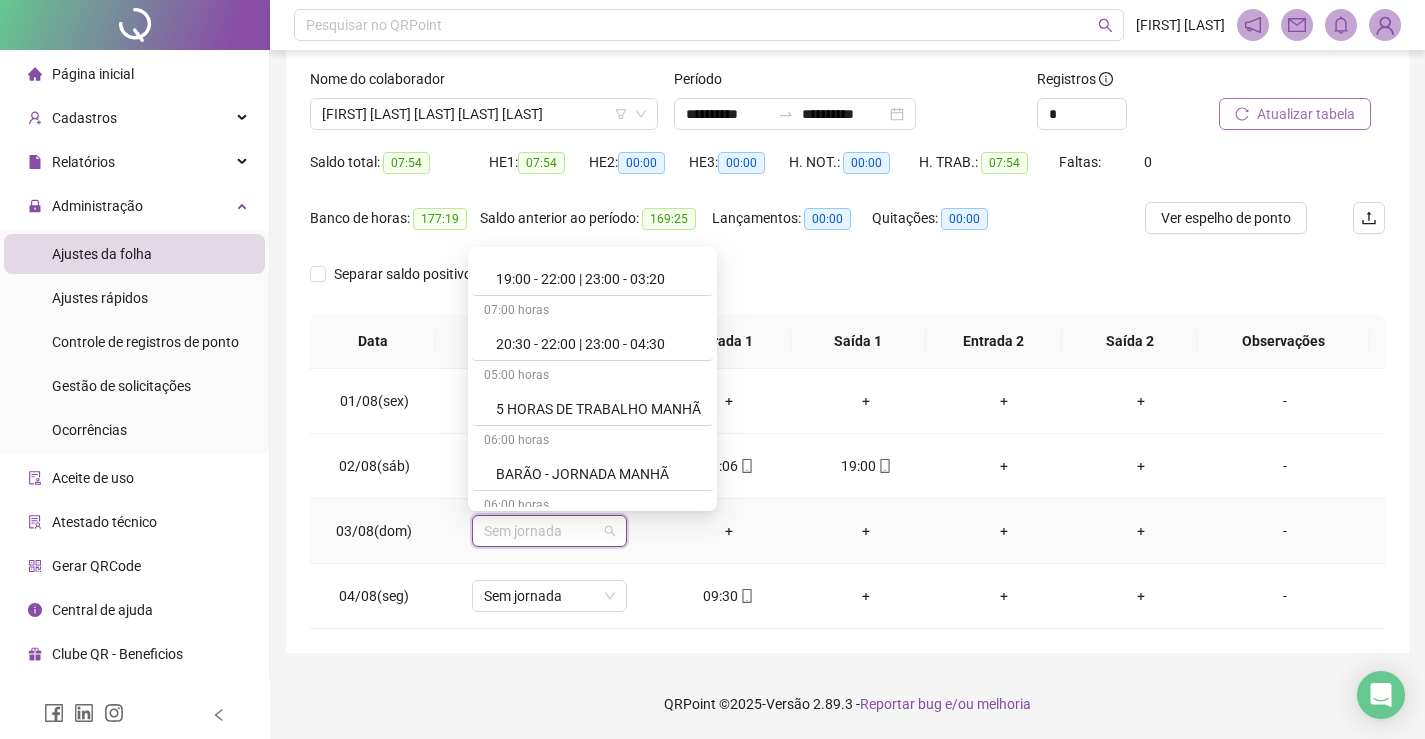 scroll, scrollTop: 6800, scrollLeft: 0, axis: vertical 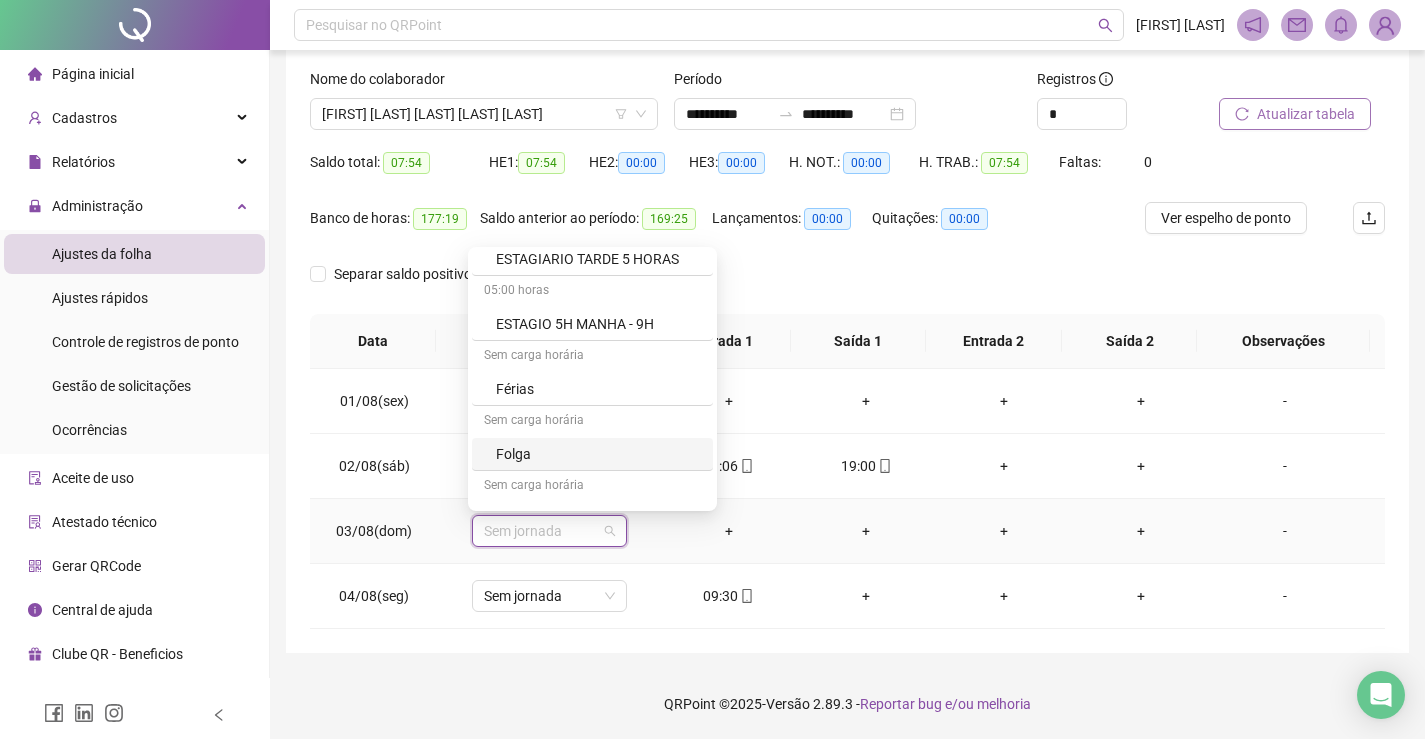 click on "Folga" at bounding box center [598, 454] 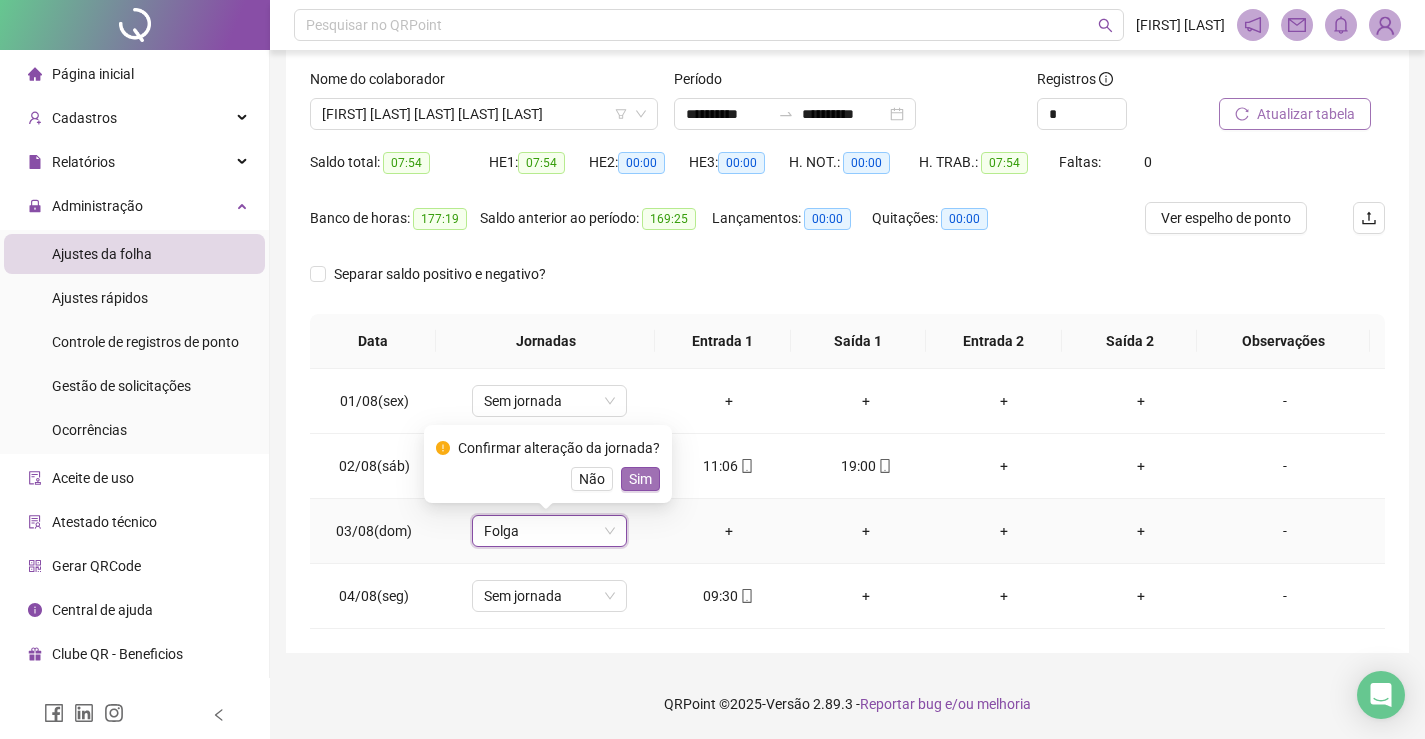 click on "Sim" at bounding box center [640, 479] 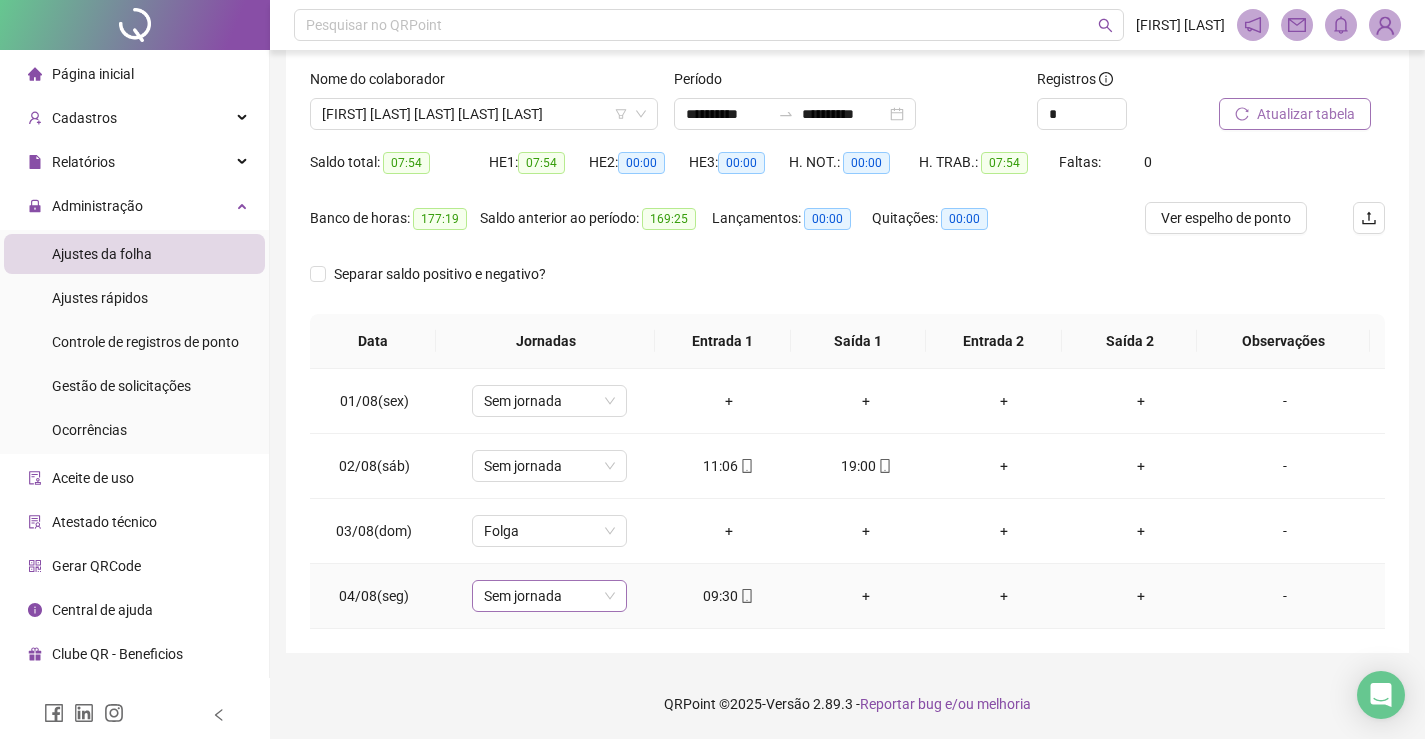click on "Sem jornada" at bounding box center [549, 596] 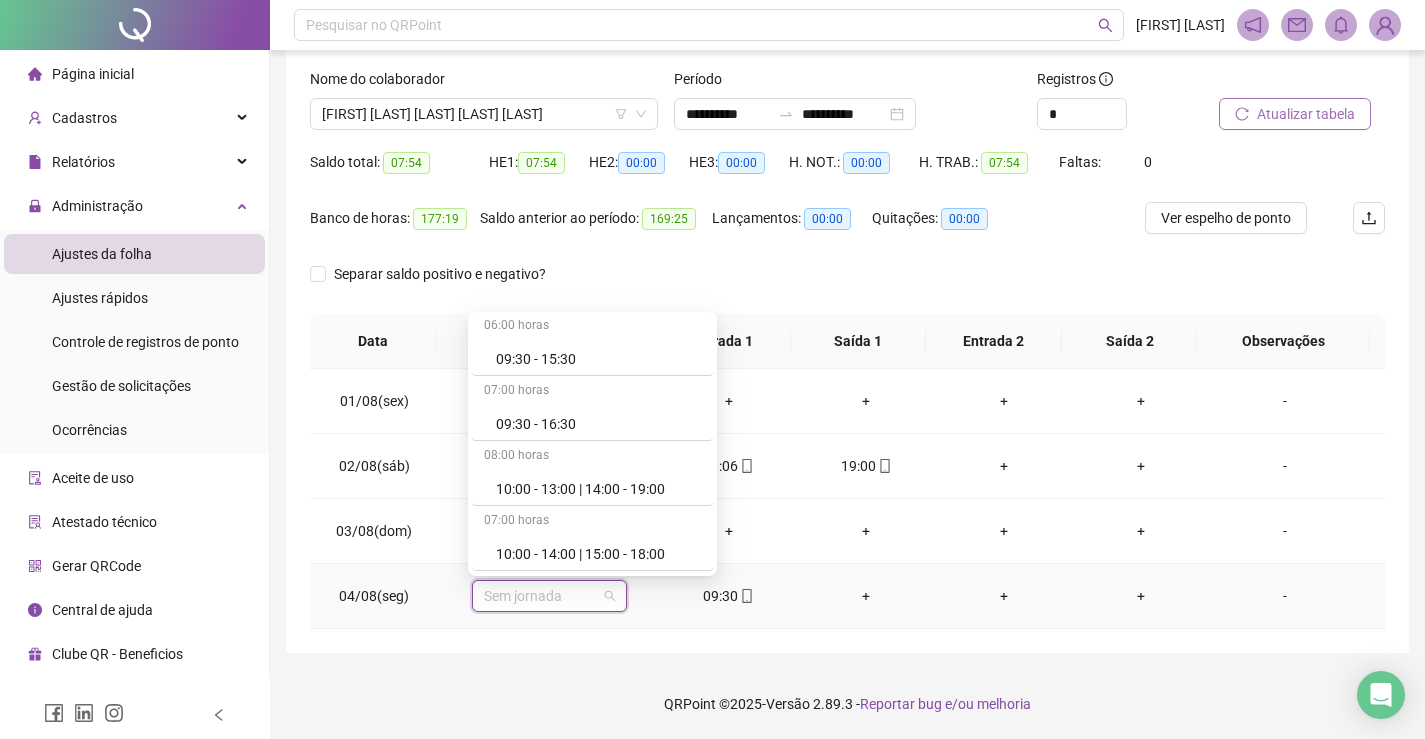 scroll, scrollTop: 2700, scrollLeft: 0, axis: vertical 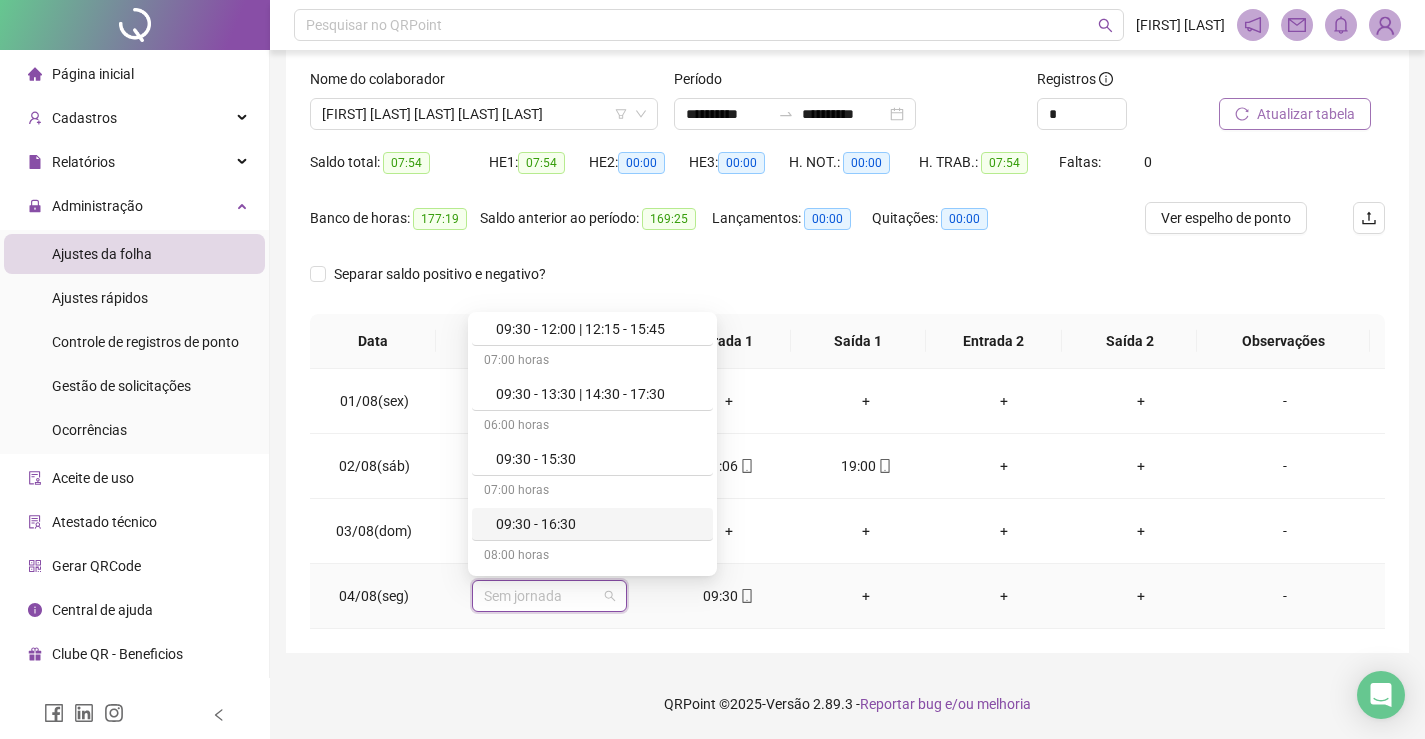 click on "09:30 - 16:30" at bounding box center [598, 524] 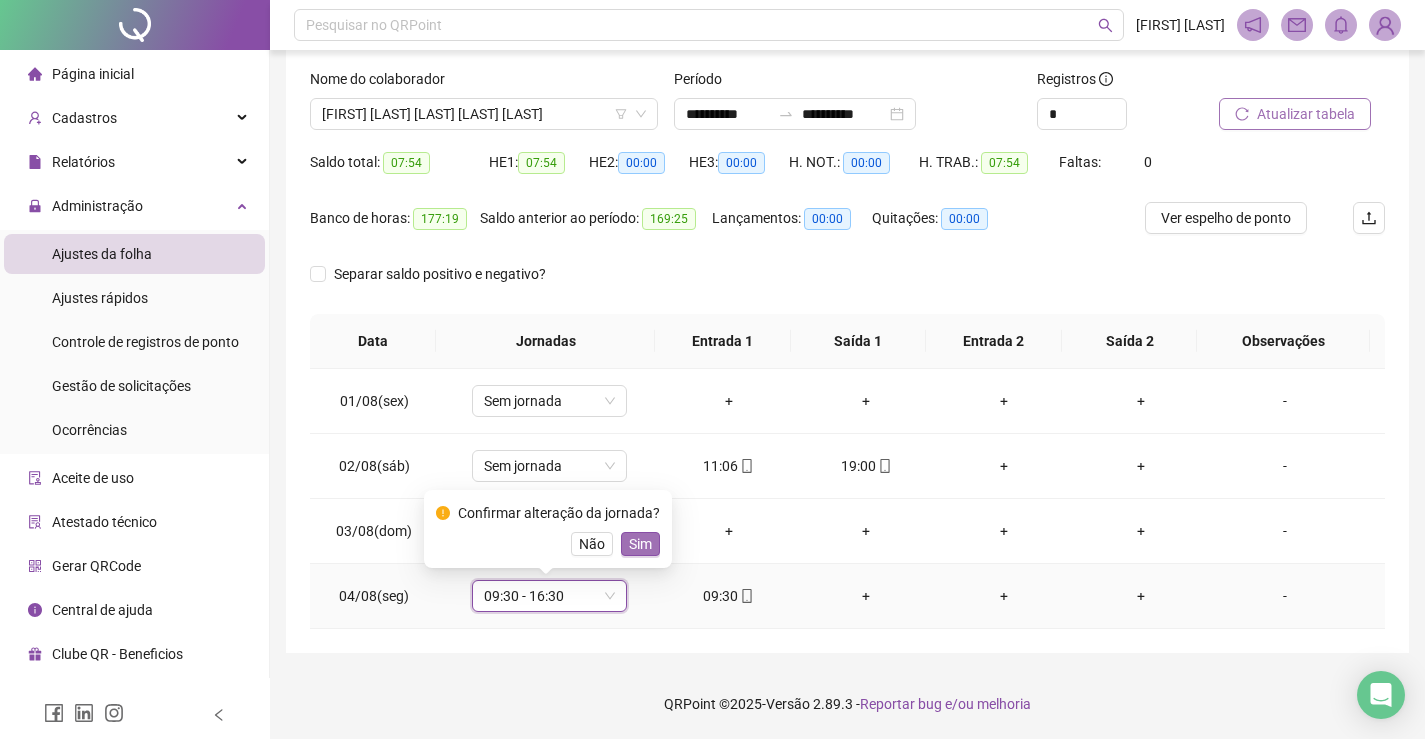 click on "Sim" at bounding box center (640, 544) 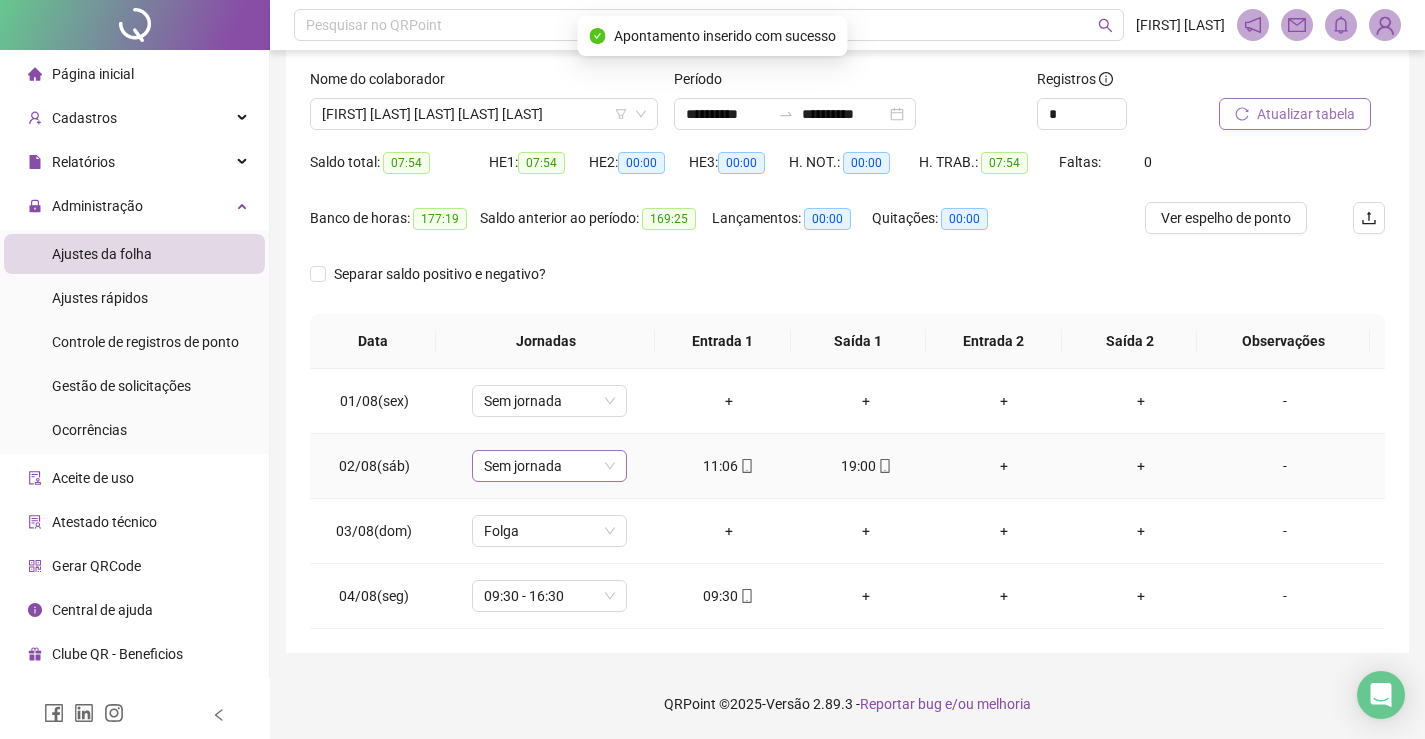 click on "Sem jornada" at bounding box center (549, 466) 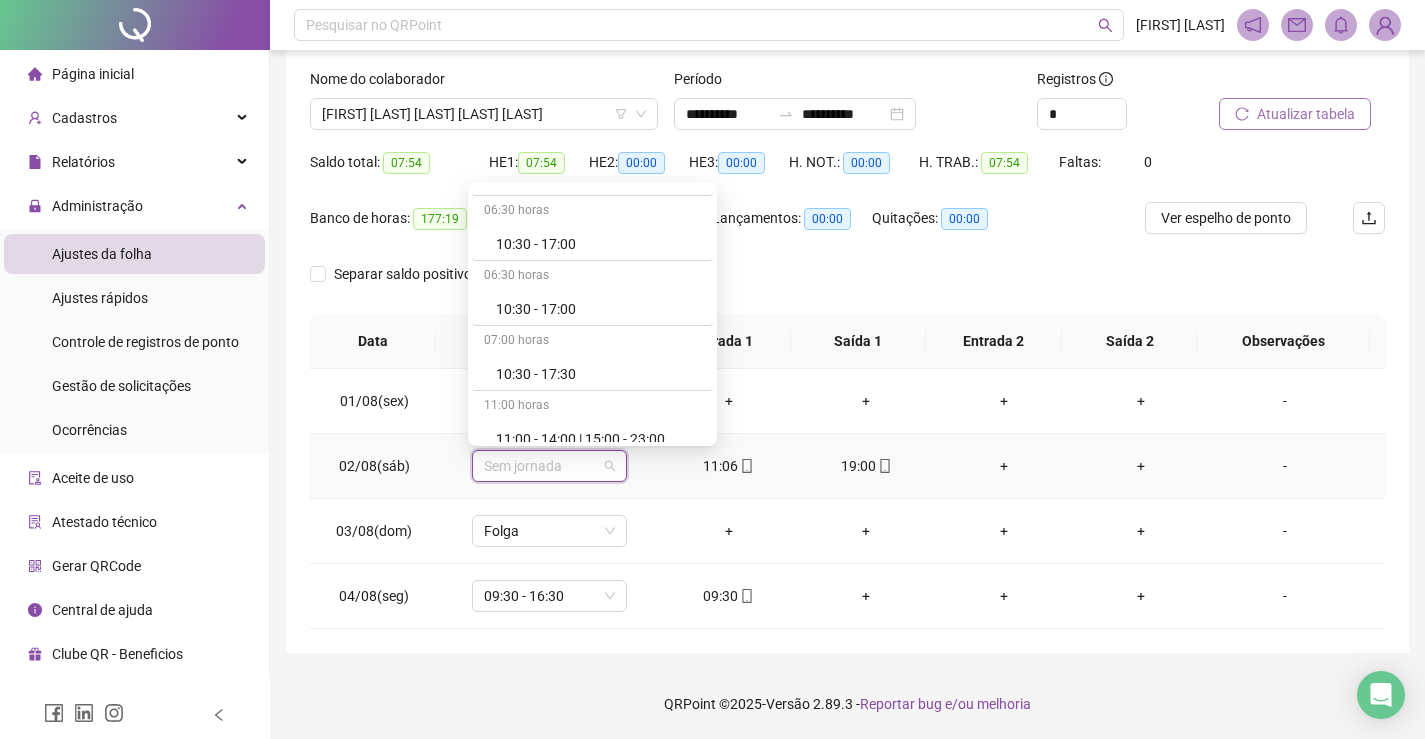 scroll, scrollTop: 3600, scrollLeft: 0, axis: vertical 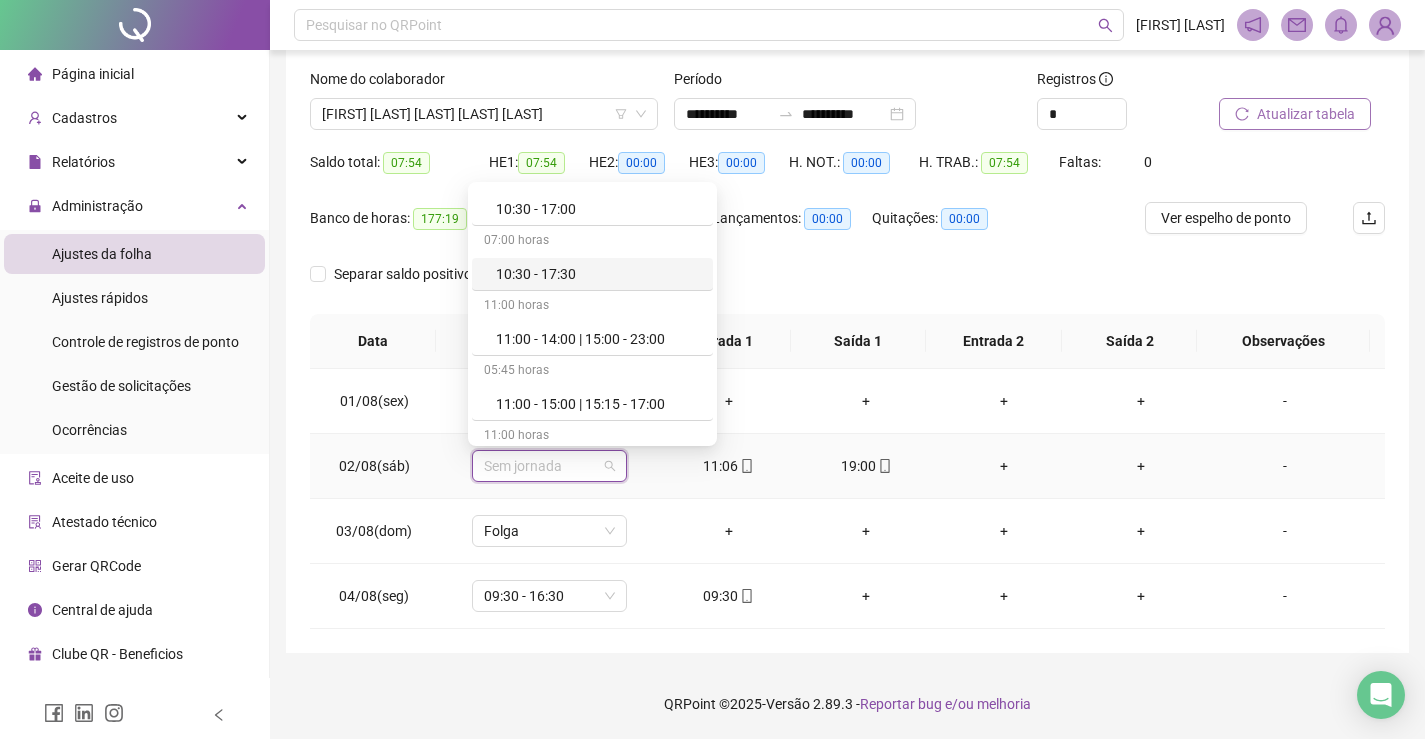 click on "10:30 - 17:30" at bounding box center [598, 274] 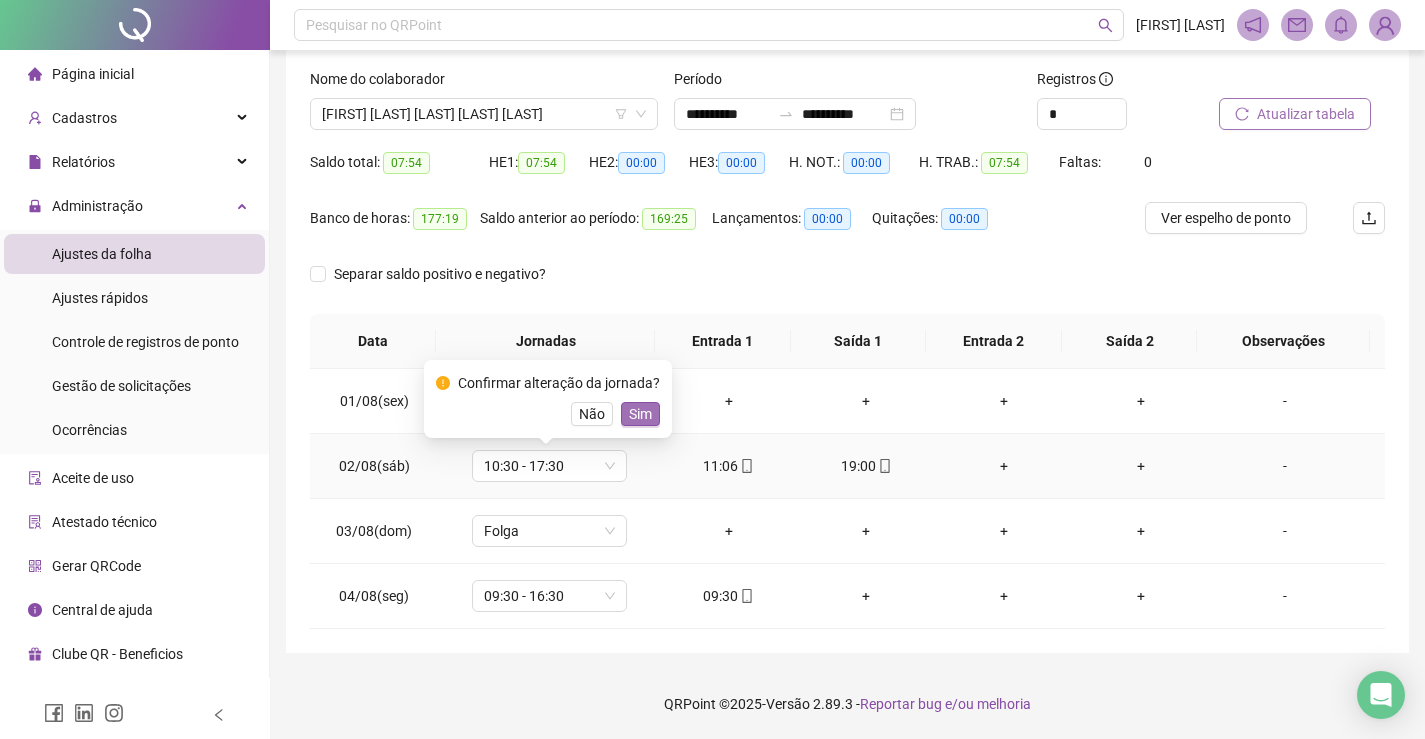 click on "Sim" at bounding box center [640, 414] 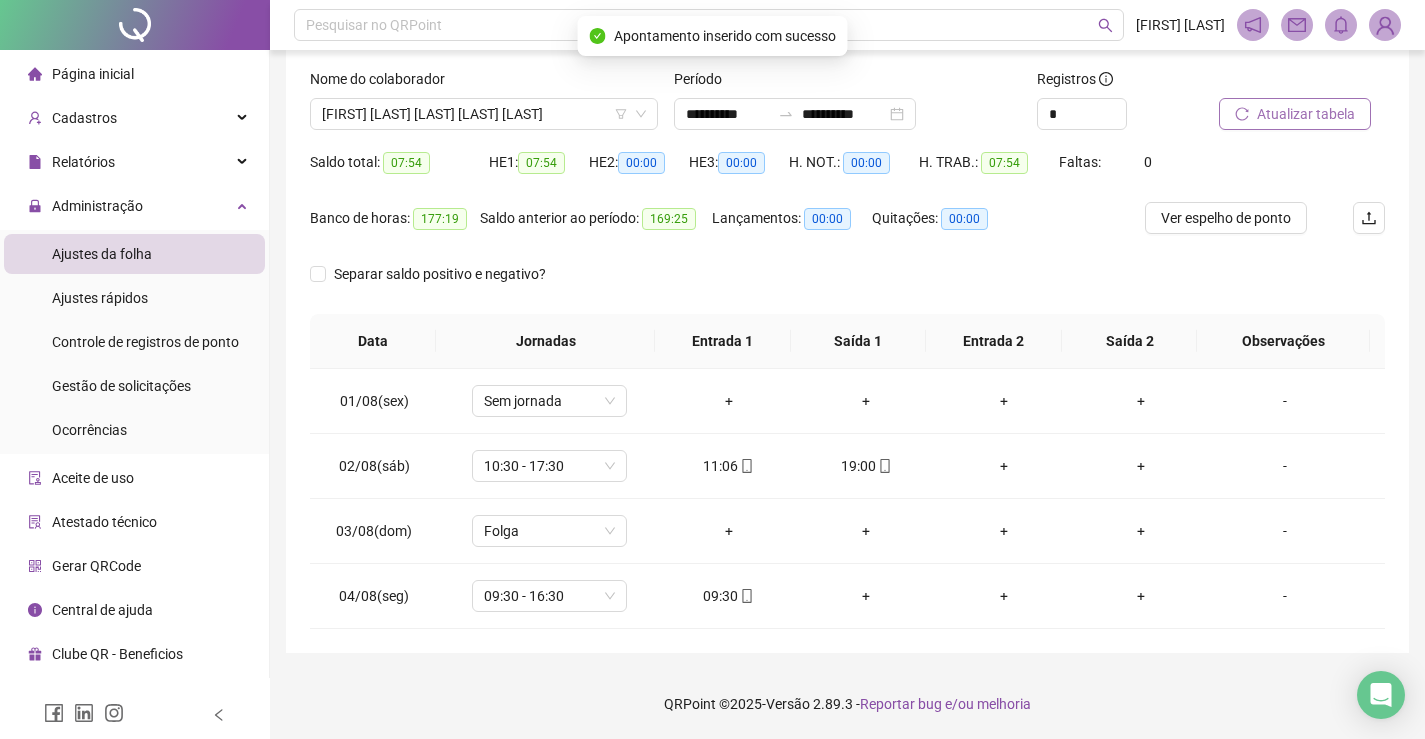 scroll, scrollTop: 16, scrollLeft: 0, axis: vertical 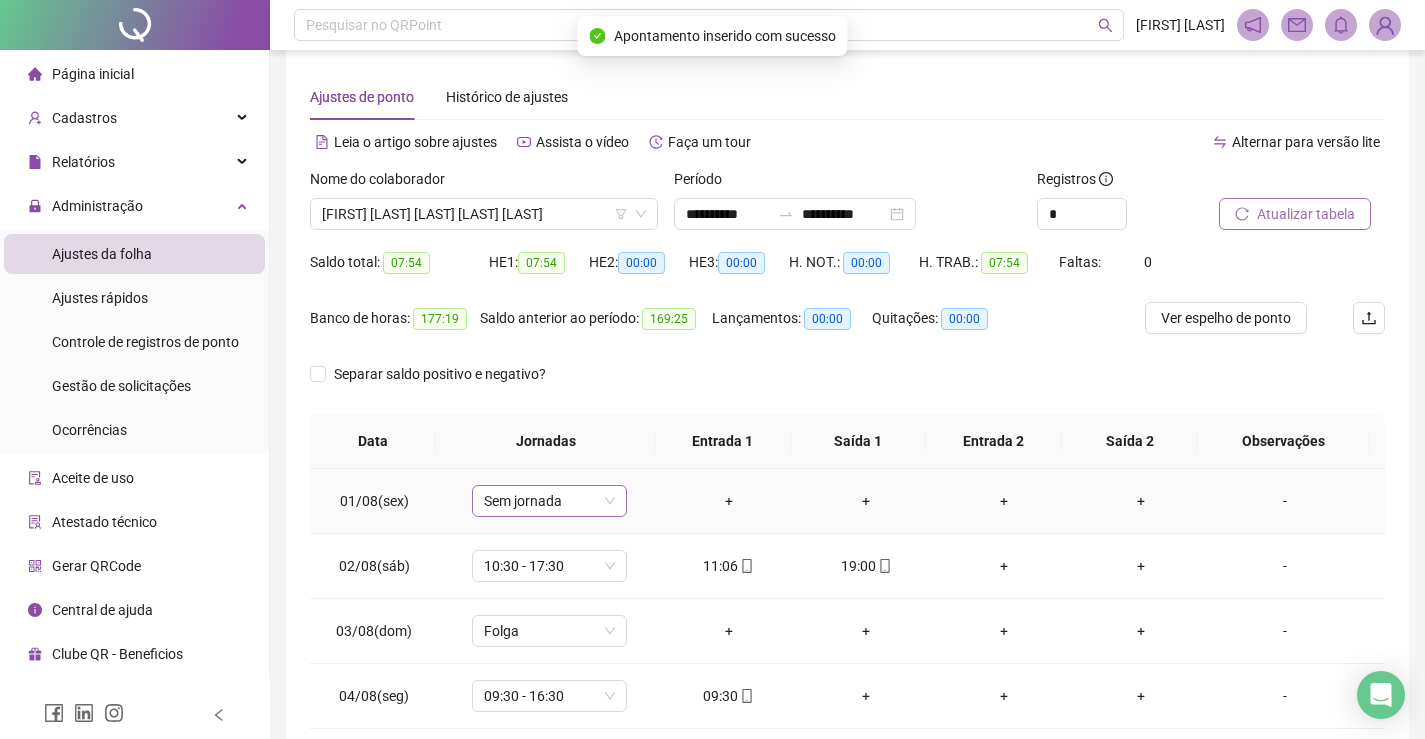 click on "Sem jornada" at bounding box center (549, 501) 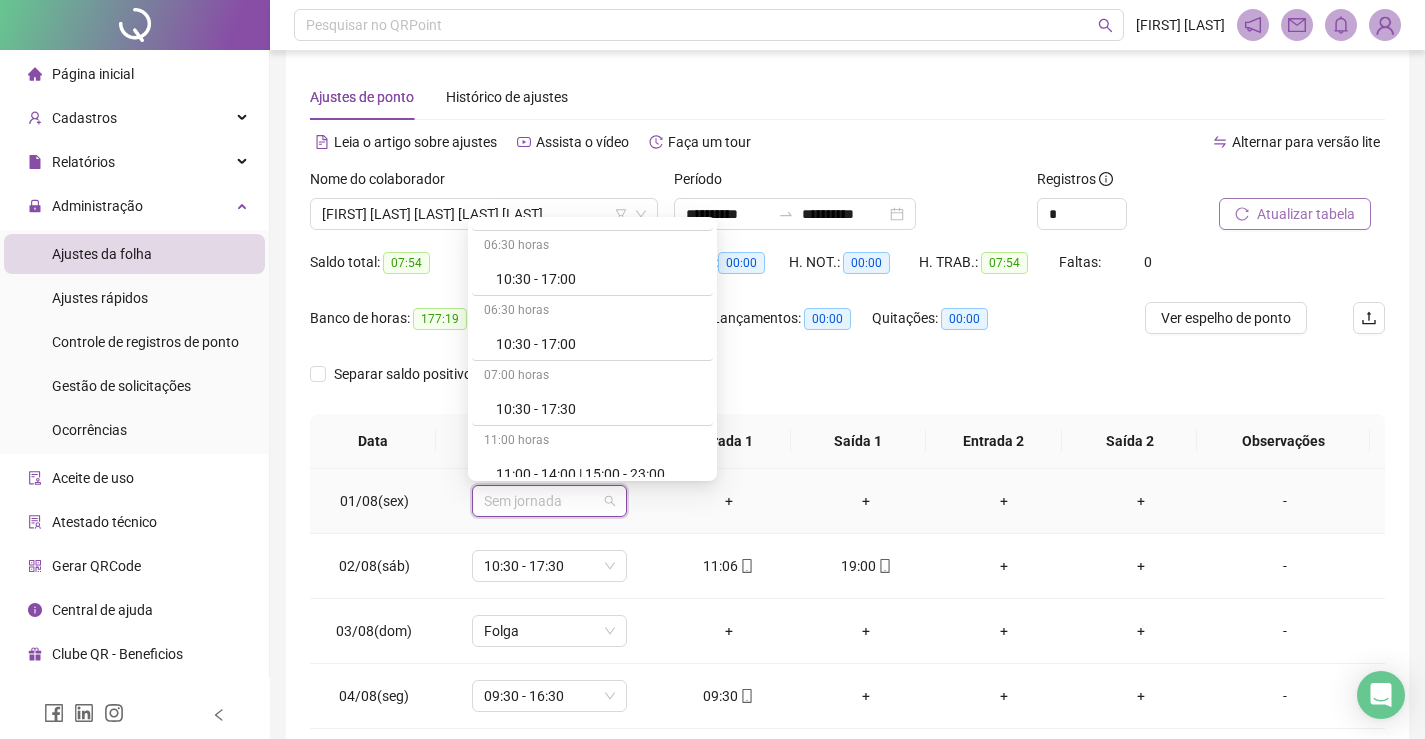 scroll, scrollTop: 3600, scrollLeft: 0, axis: vertical 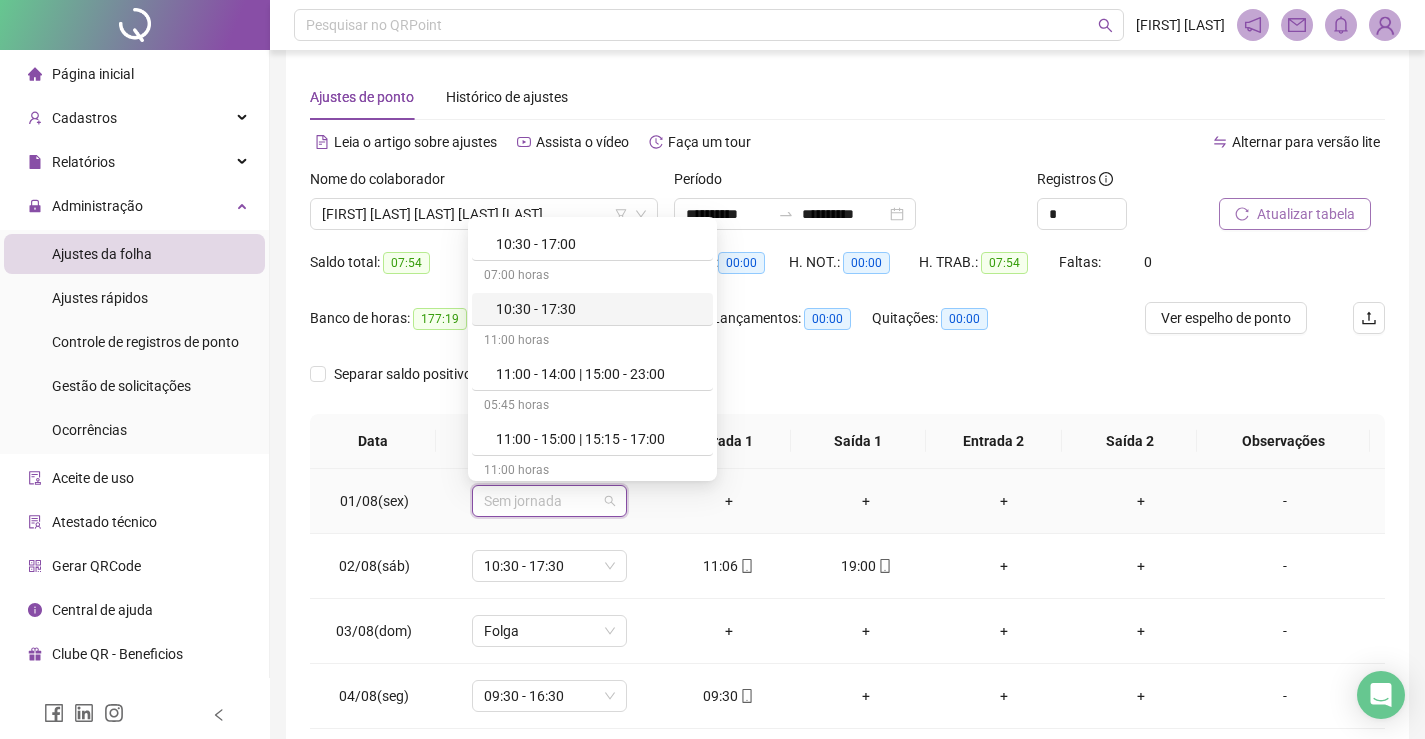 click on "10:30 - 17:30" at bounding box center [598, 309] 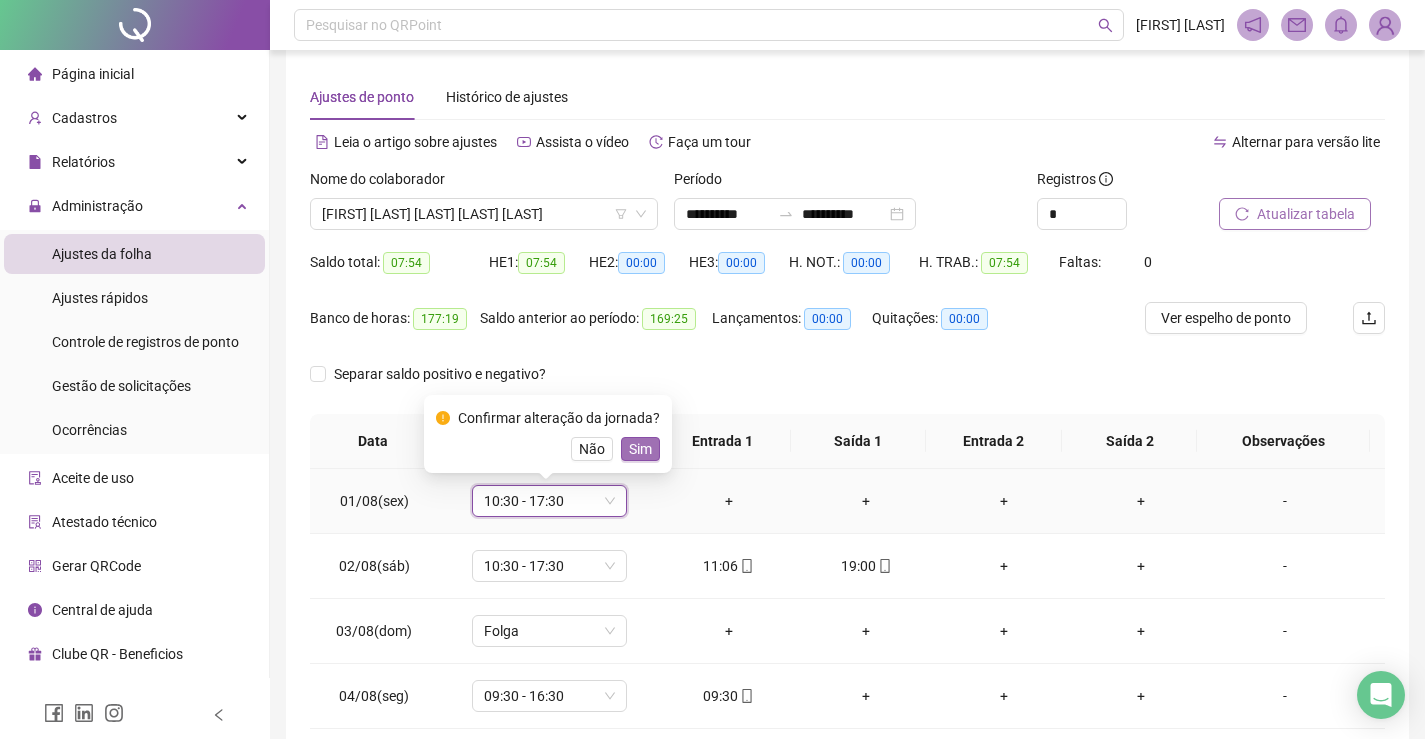 click on "Sim" at bounding box center [640, 449] 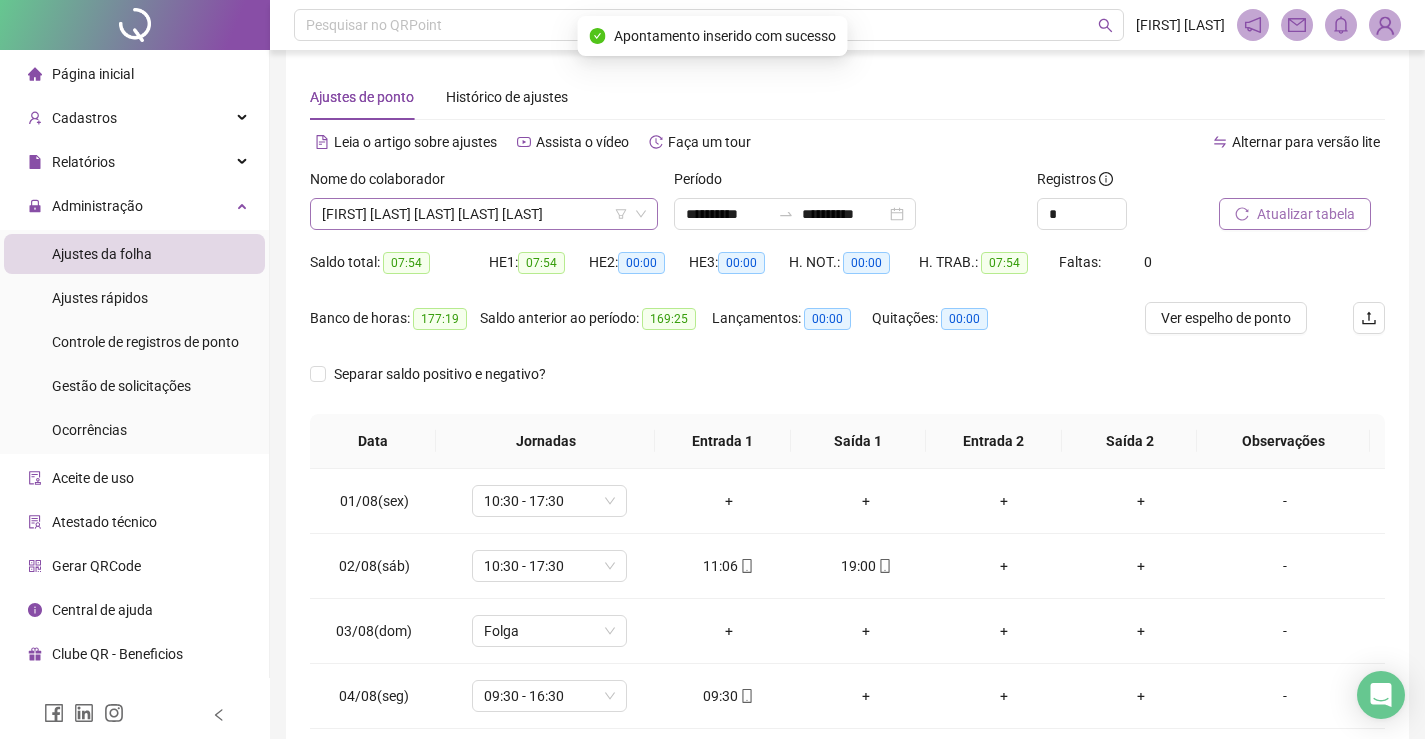 click on "[FIRST] [LAST] [LAST] [LAST] [LAST]" at bounding box center (484, 214) 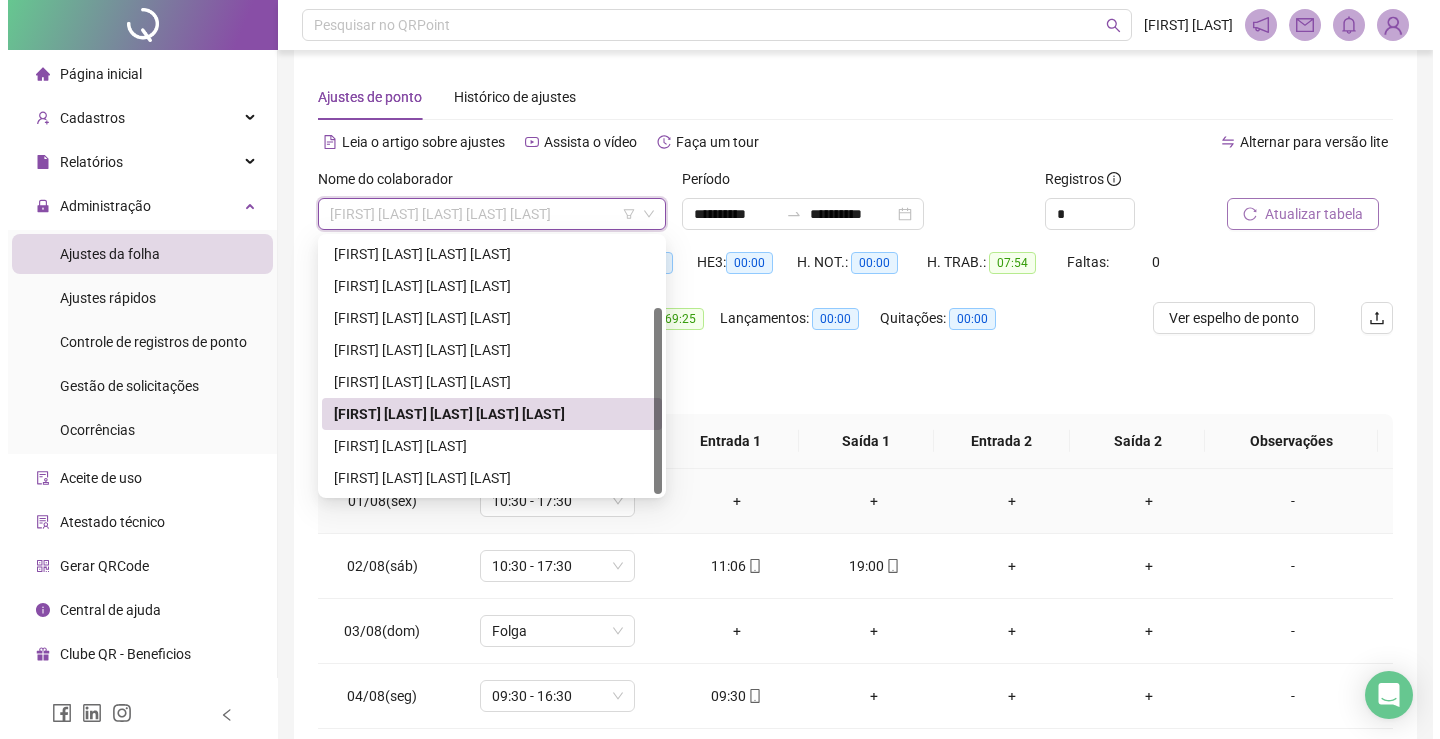 scroll, scrollTop: 116, scrollLeft: 0, axis: vertical 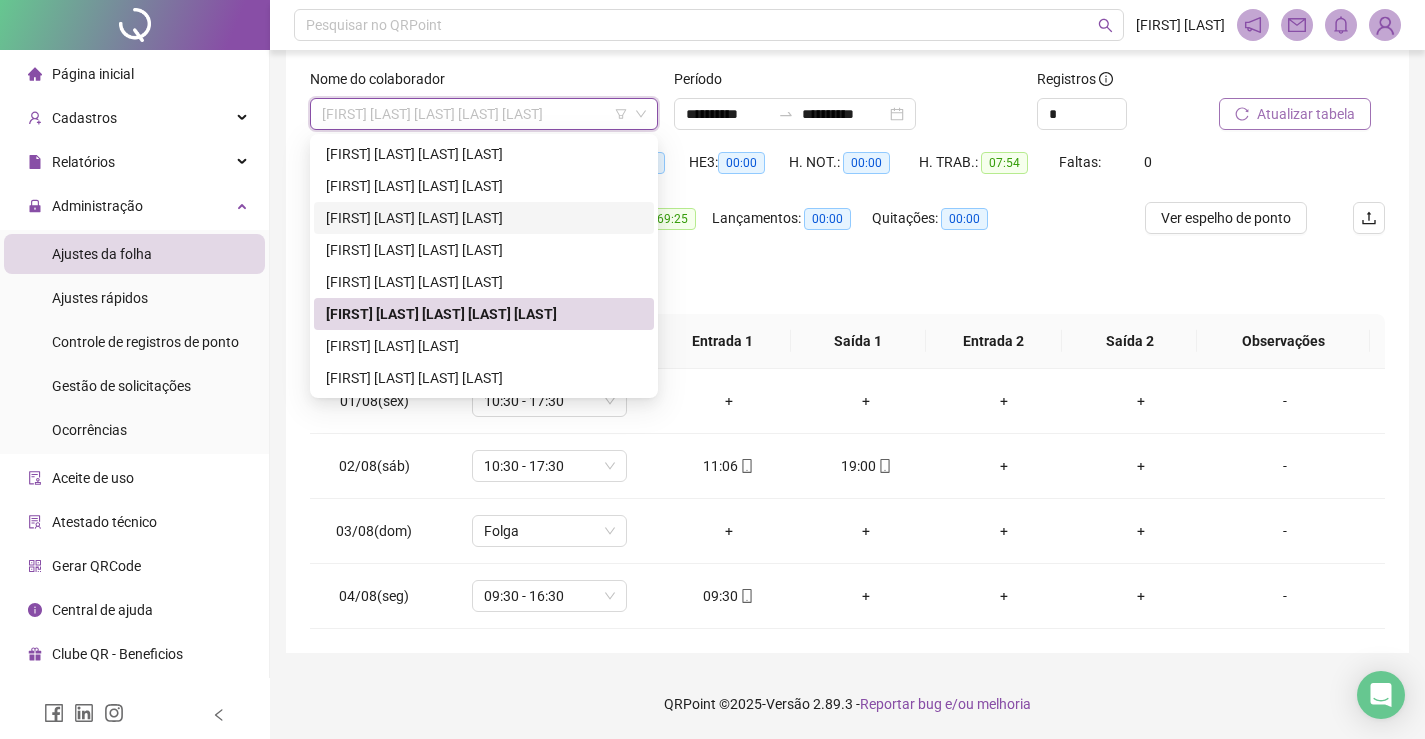 click on "[FIRST] [LAST] [LAST] [LAST]" at bounding box center [484, 218] 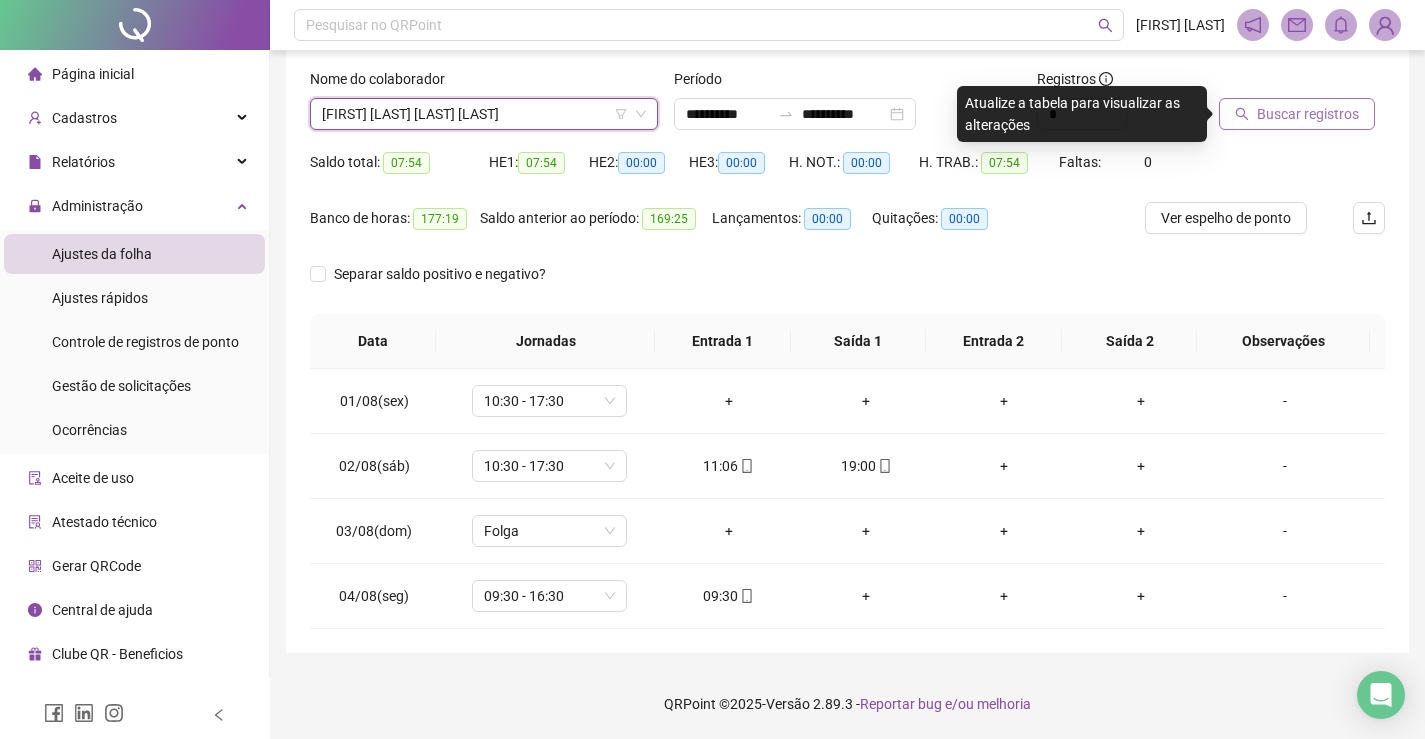 click on "Buscar registros" at bounding box center (1297, 114) 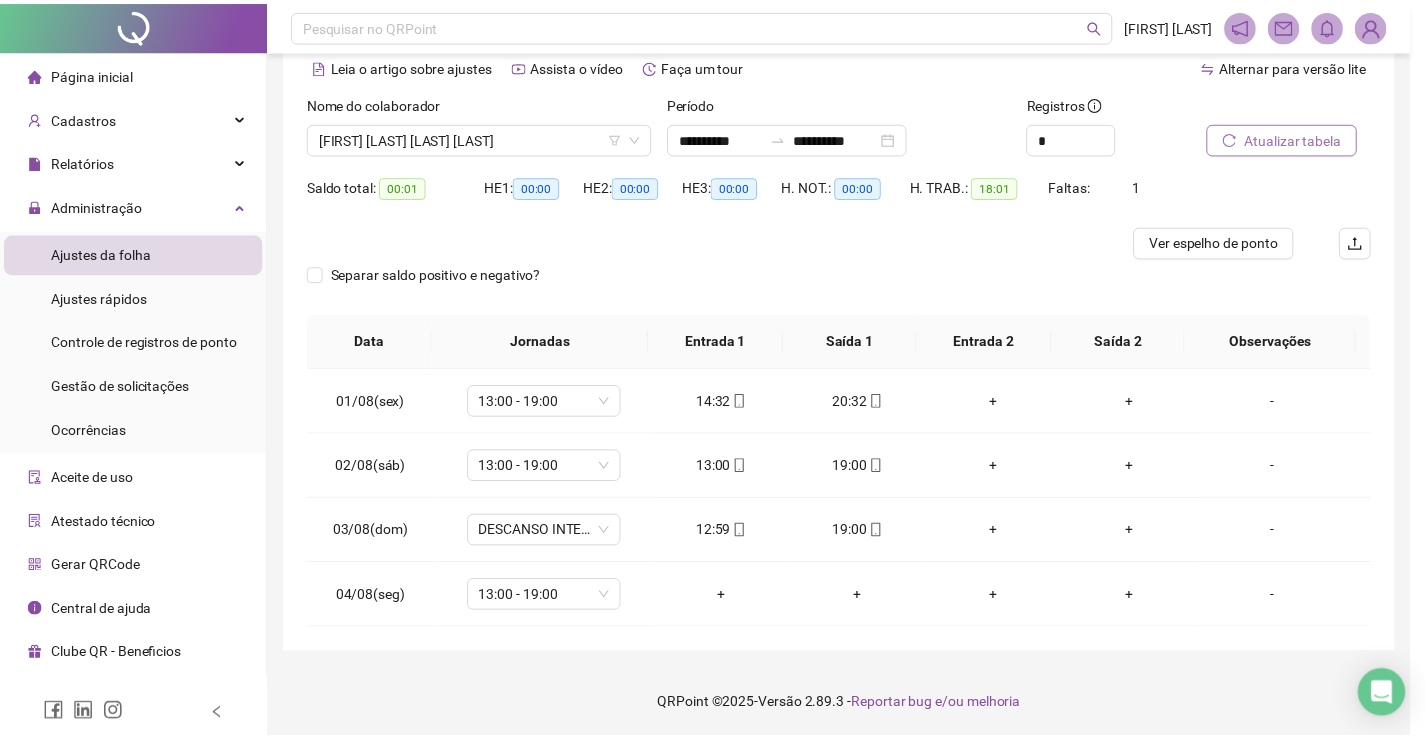 scroll, scrollTop: 92, scrollLeft: 0, axis: vertical 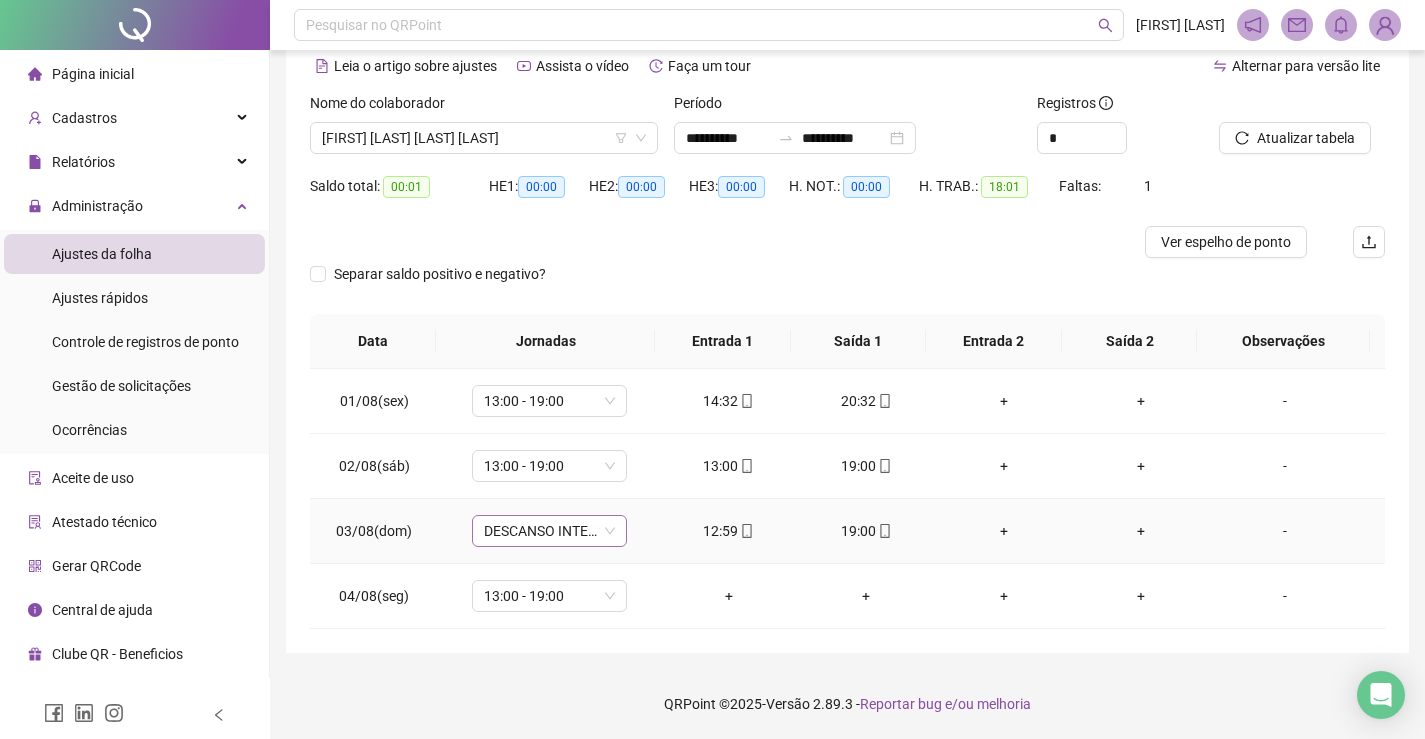 click on "DESCANSO INTER-JORNADA" at bounding box center [549, 531] 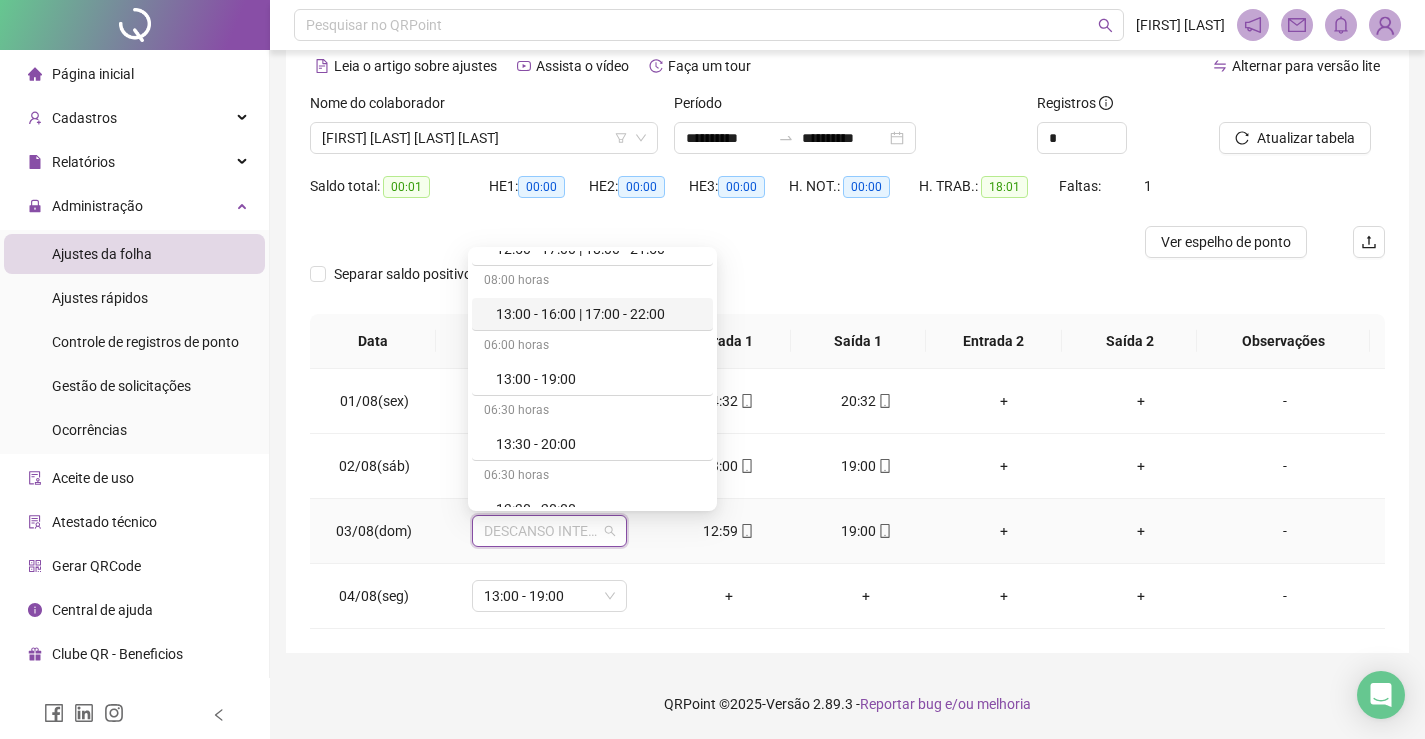 scroll, scrollTop: 4700, scrollLeft: 0, axis: vertical 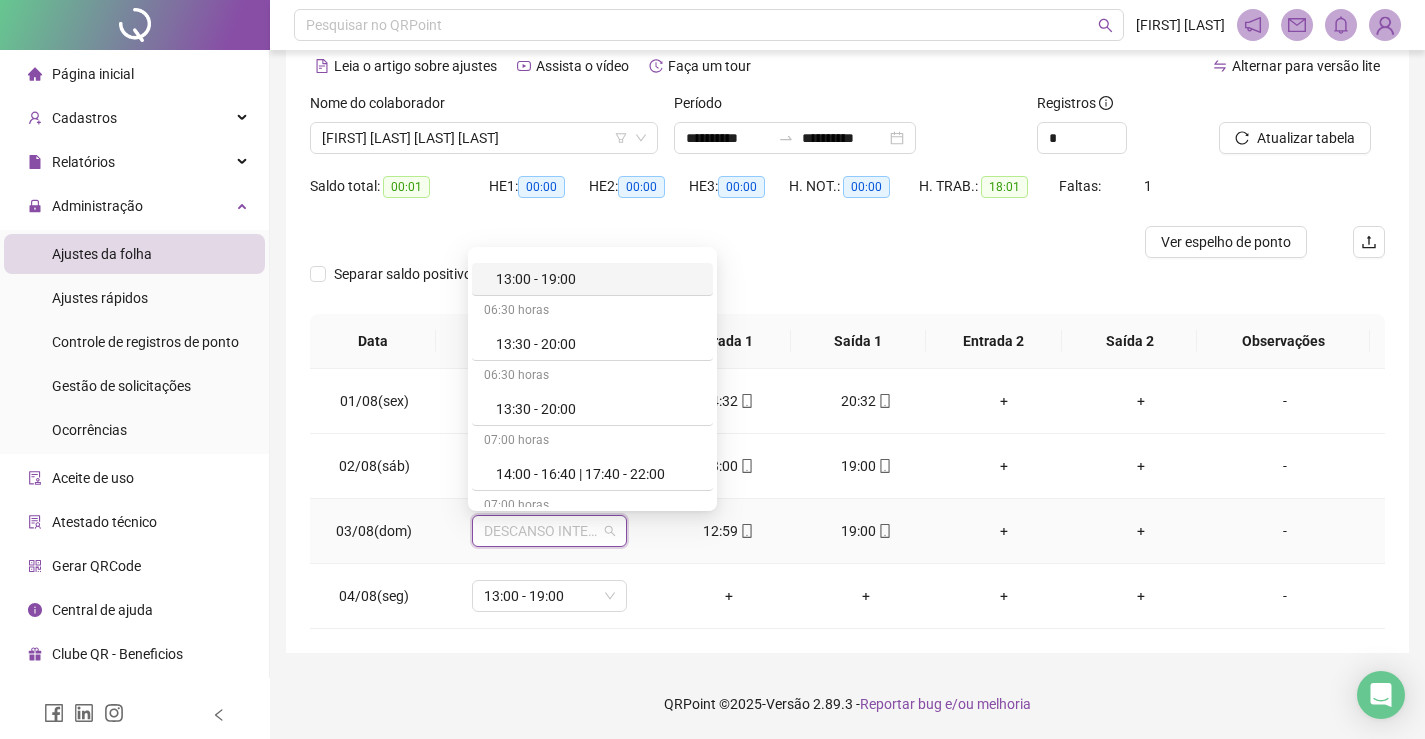 click on "13:00 - 19:00" at bounding box center (598, 279) 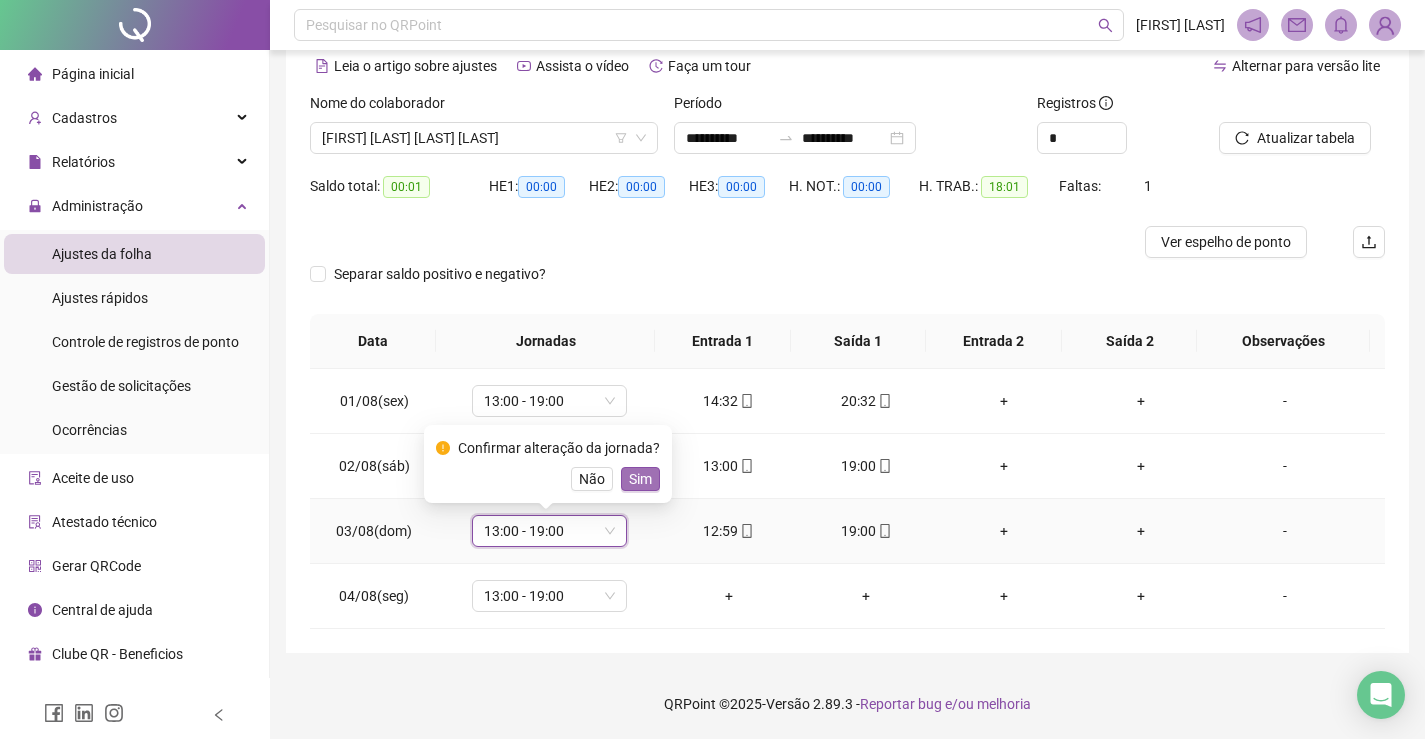 click on "Sim" at bounding box center [640, 479] 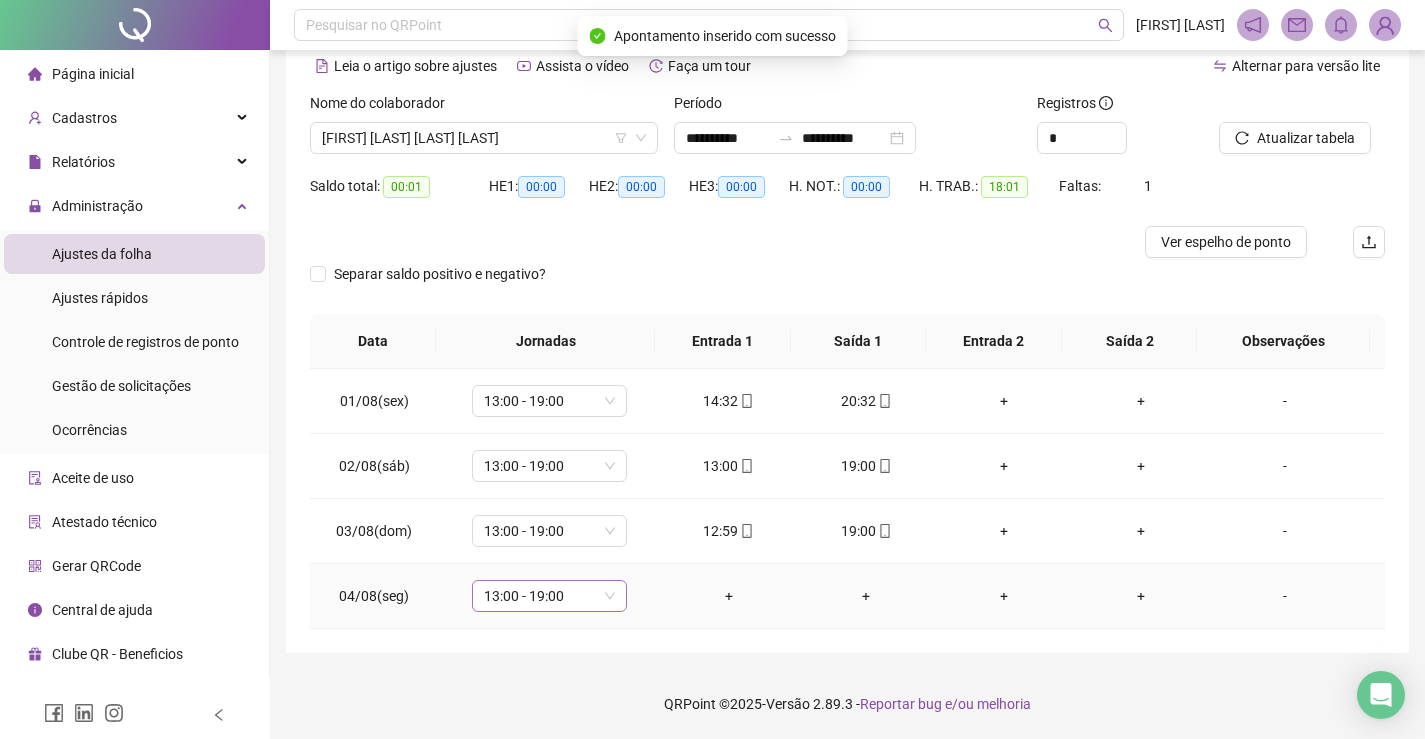 click on "13:00 - 19:00" at bounding box center (549, 596) 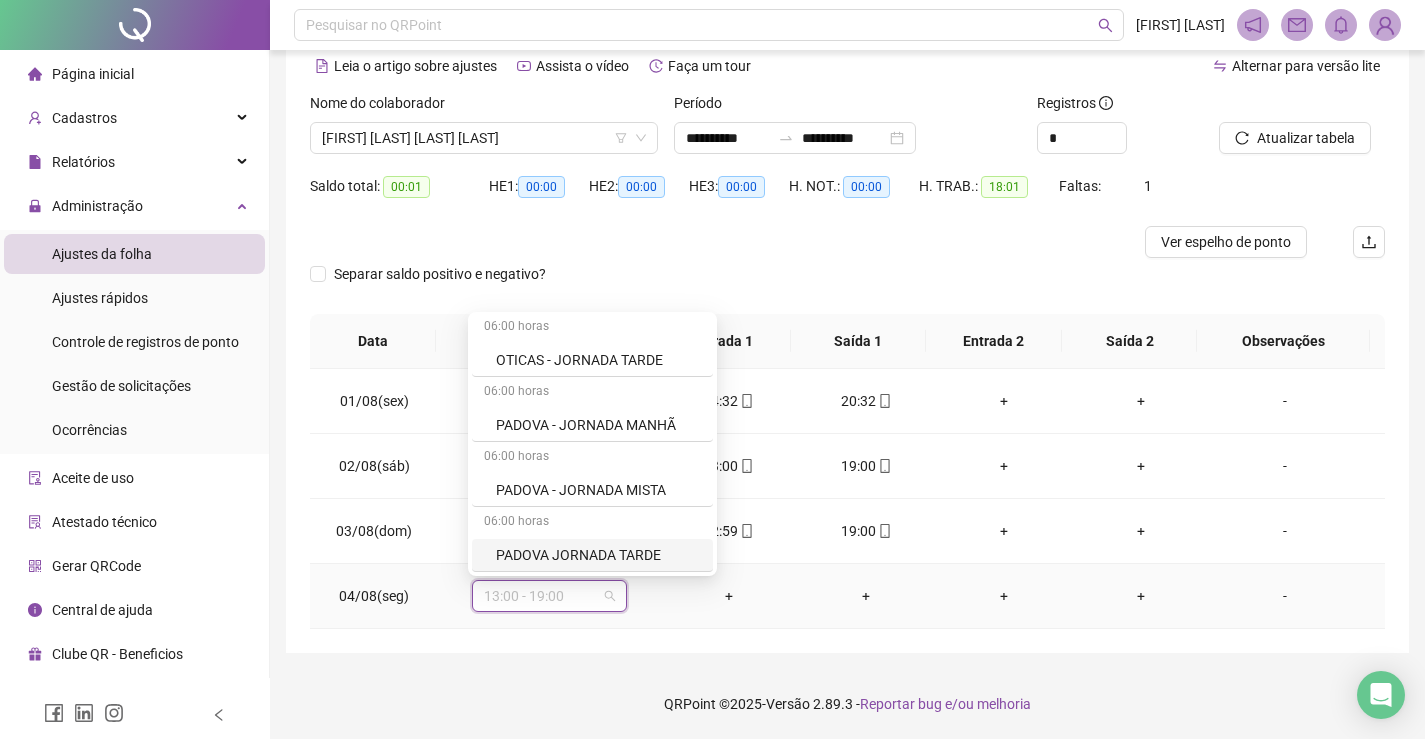 scroll, scrollTop: 6984, scrollLeft: 0, axis: vertical 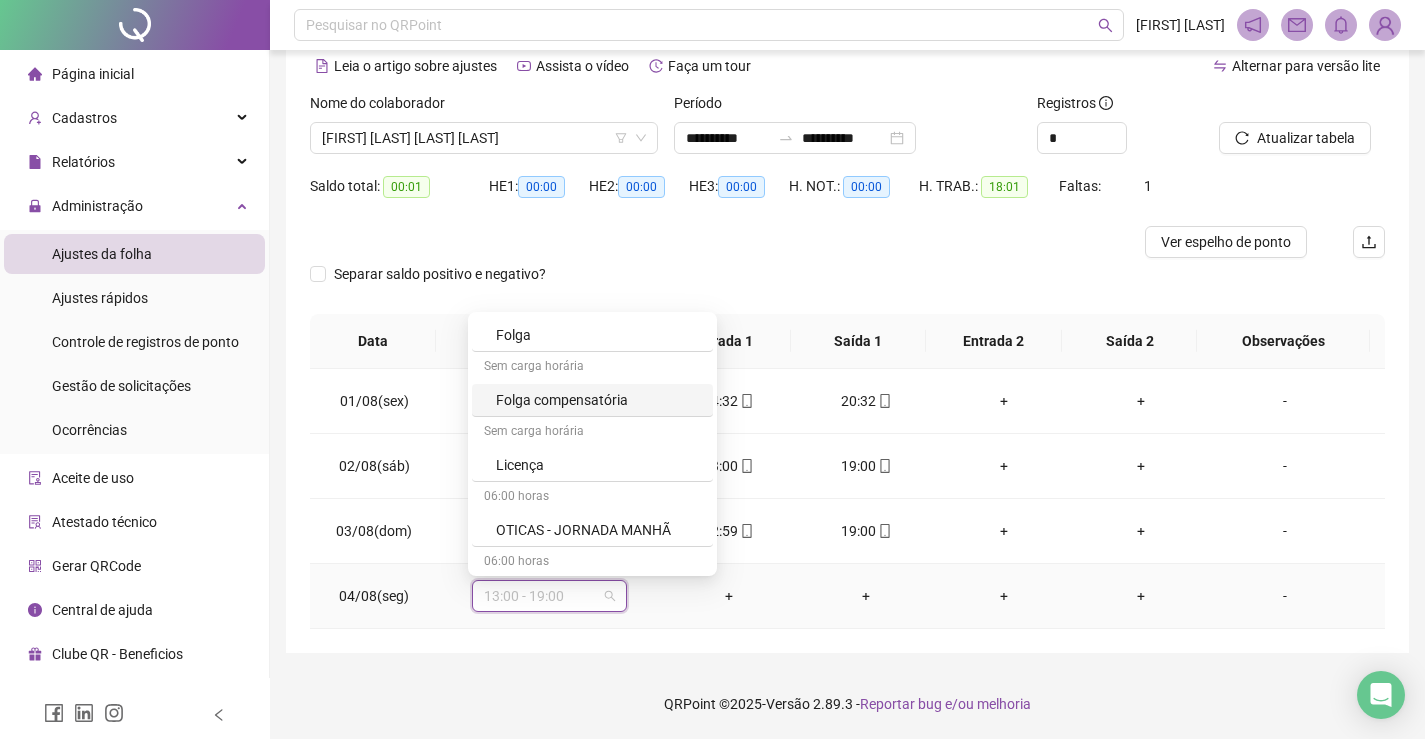click on "Folga compensatória" at bounding box center [598, 400] 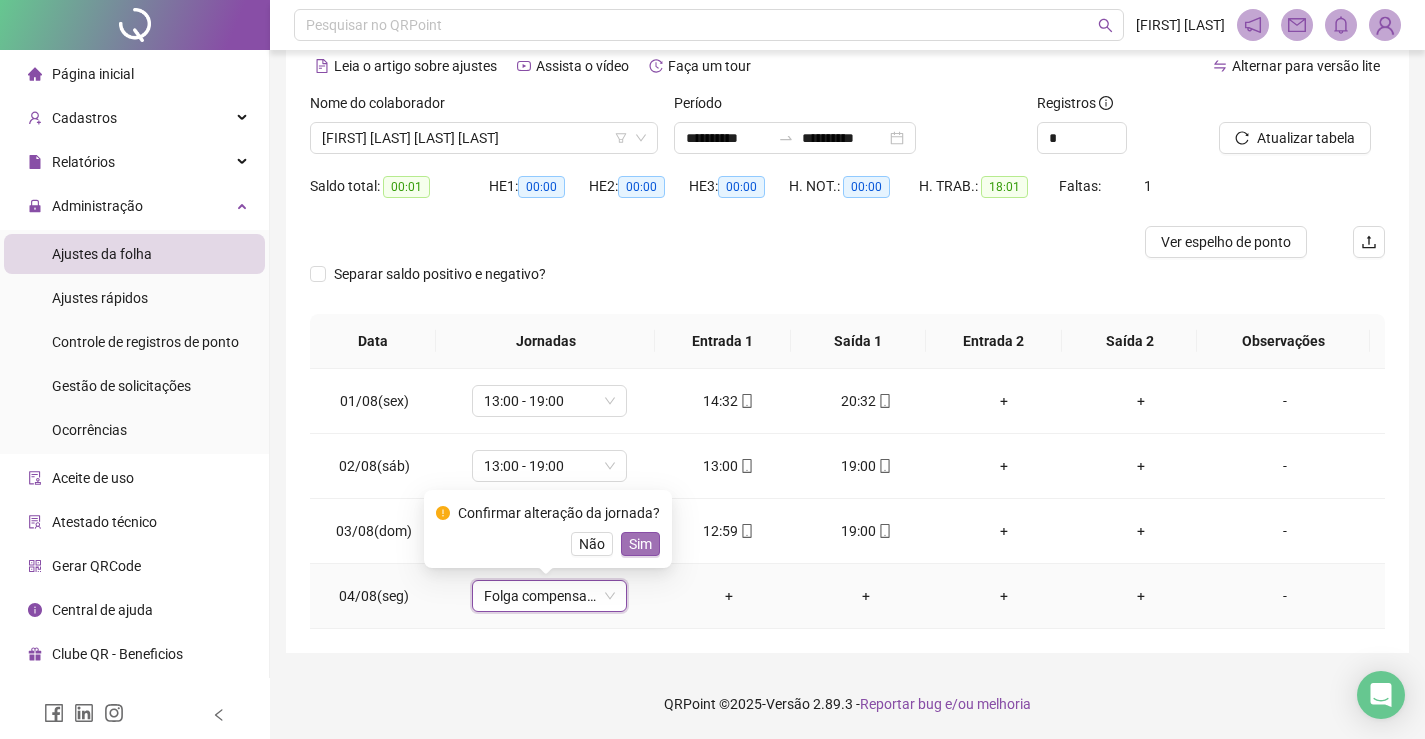 click on "Sim" at bounding box center (640, 544) 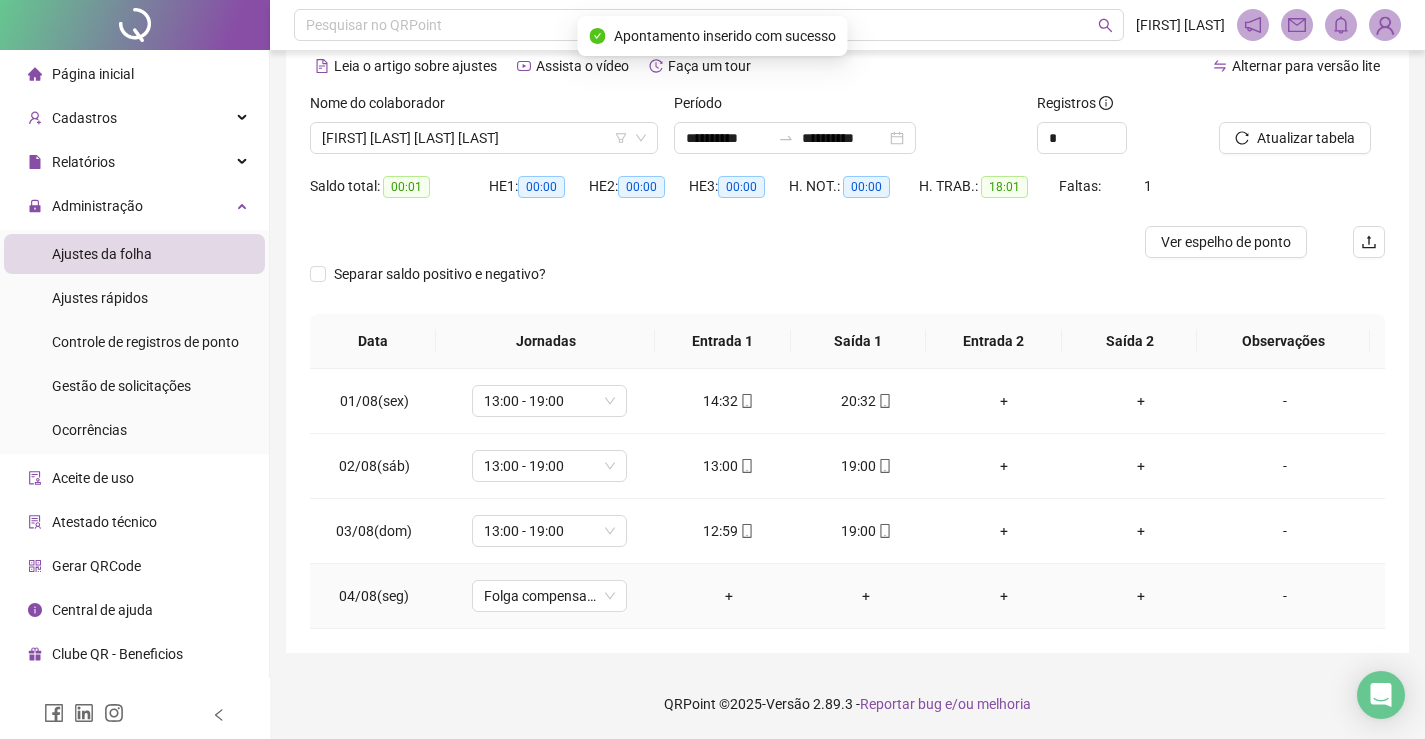 click on "-" at bounding box center (1285, 596) 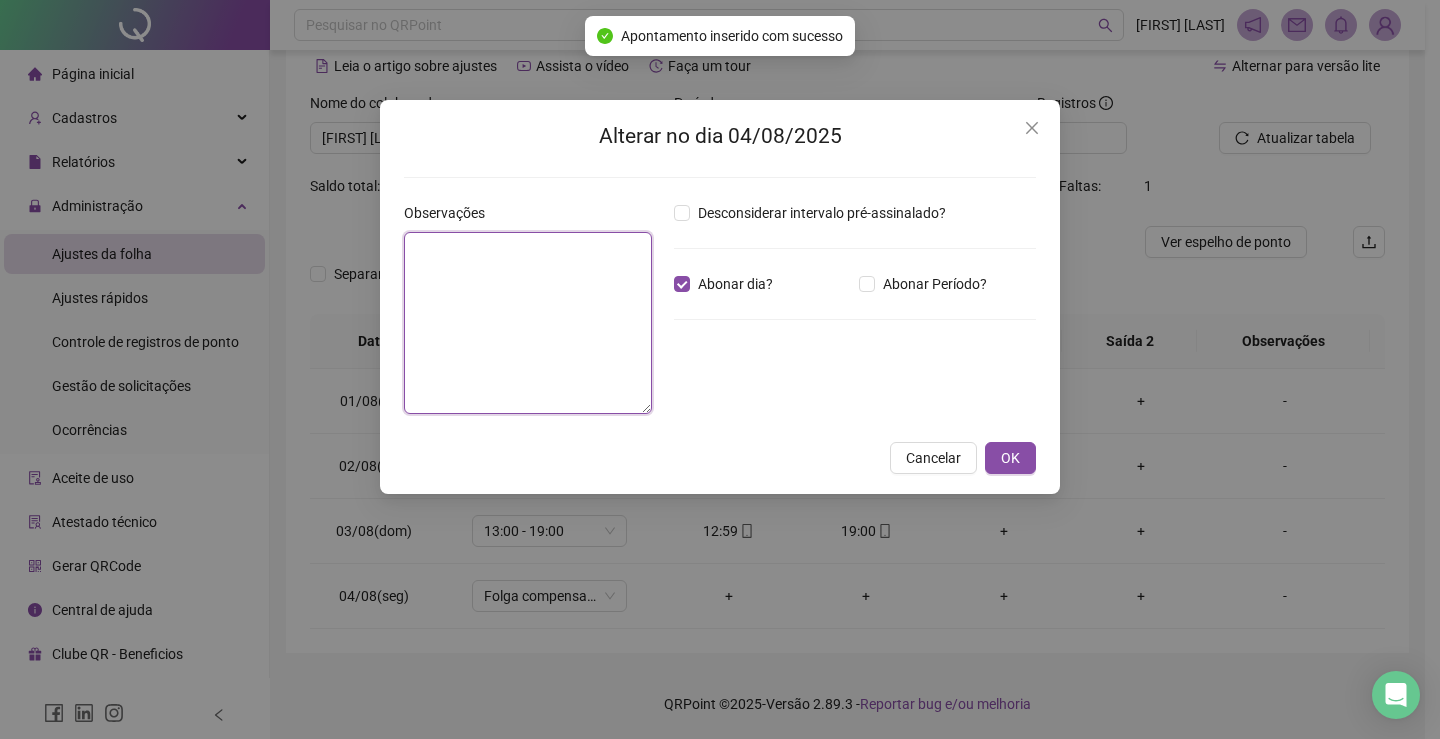 click at bounding box center (528, 323) 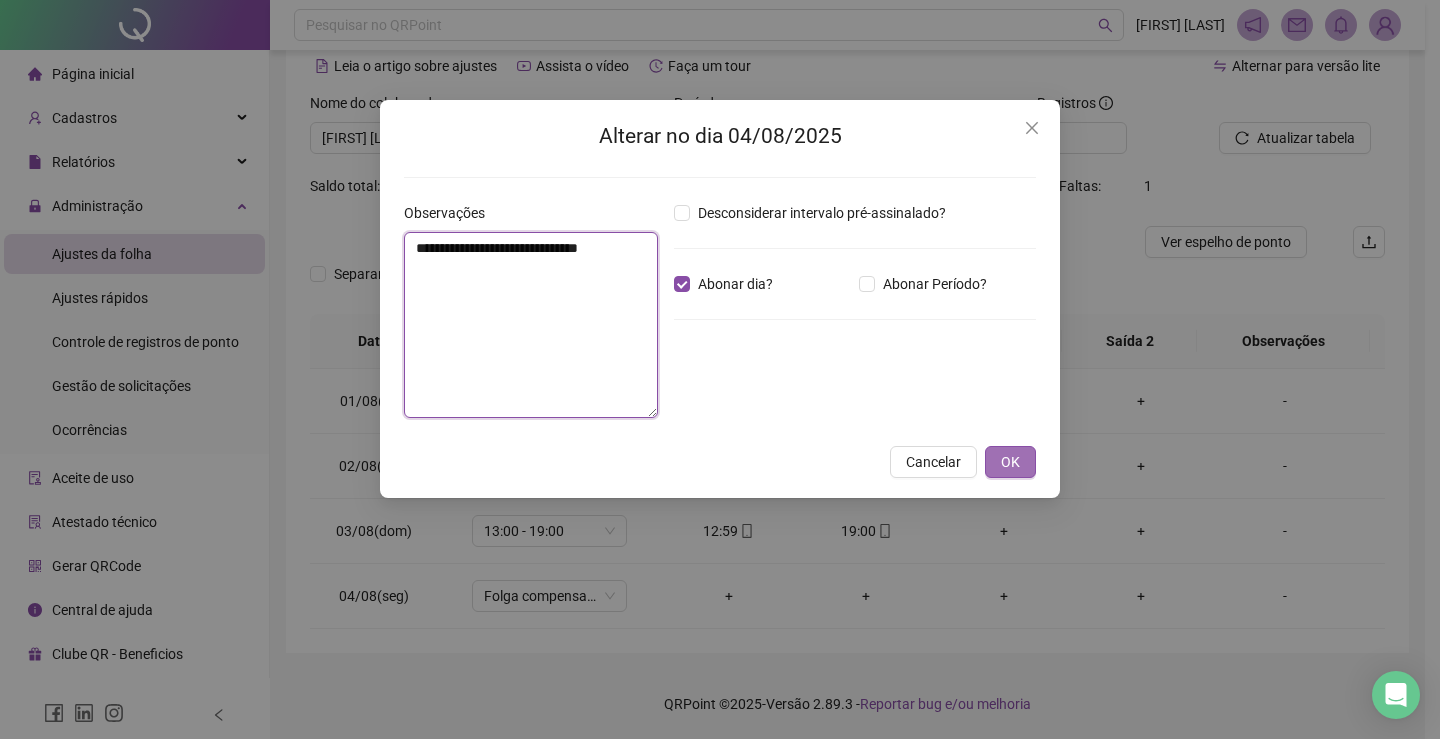 type on "**********" 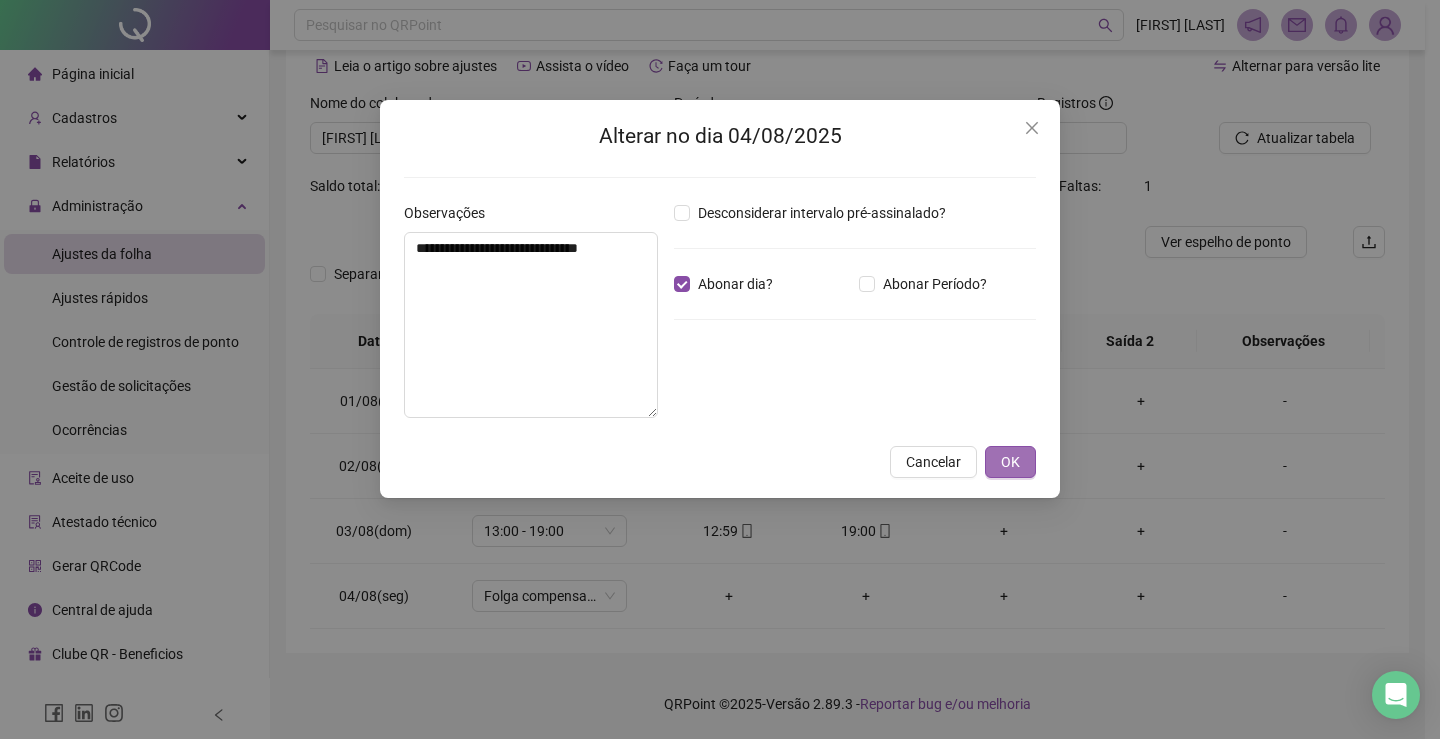click on "OK" at bounding box center (1010, 462) 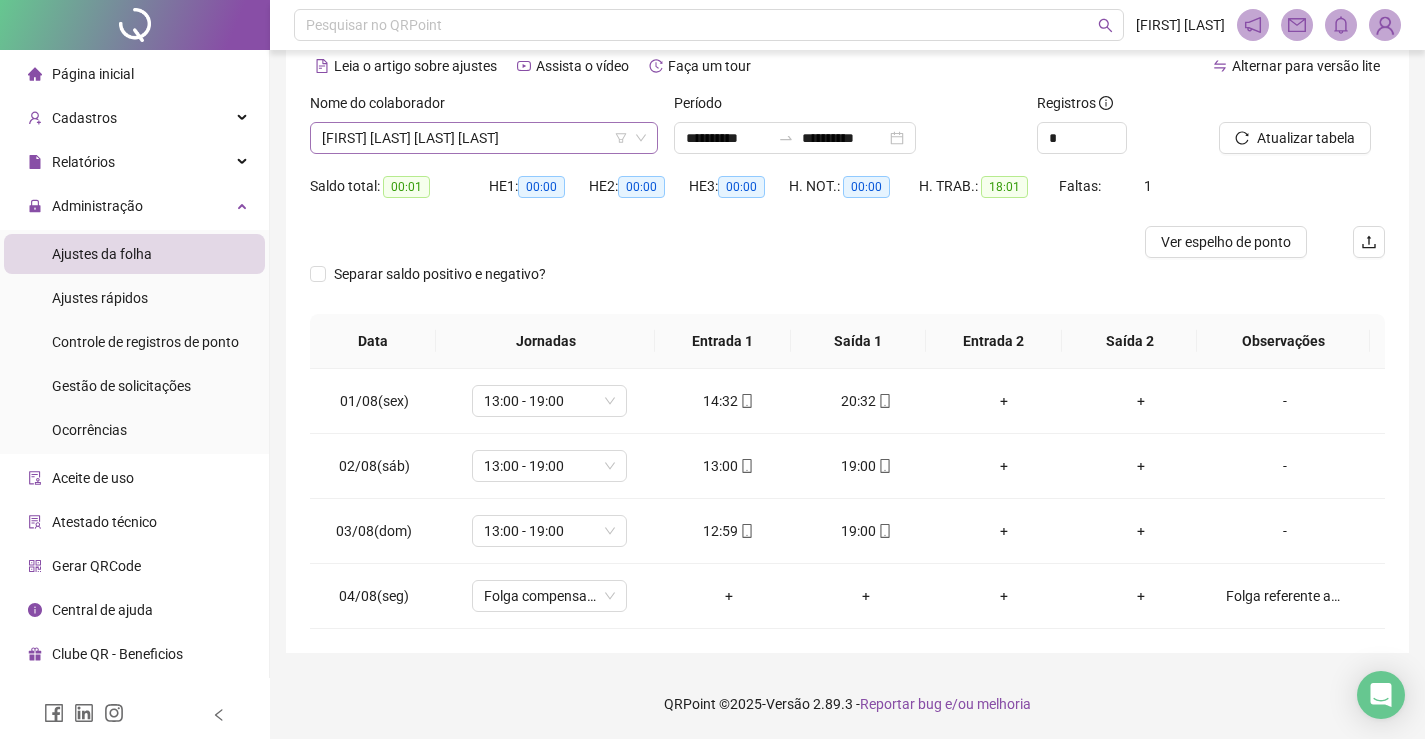 click on "[FIRST] [LAST] [LAST] [LAST]" at bounding box center [484, 138] 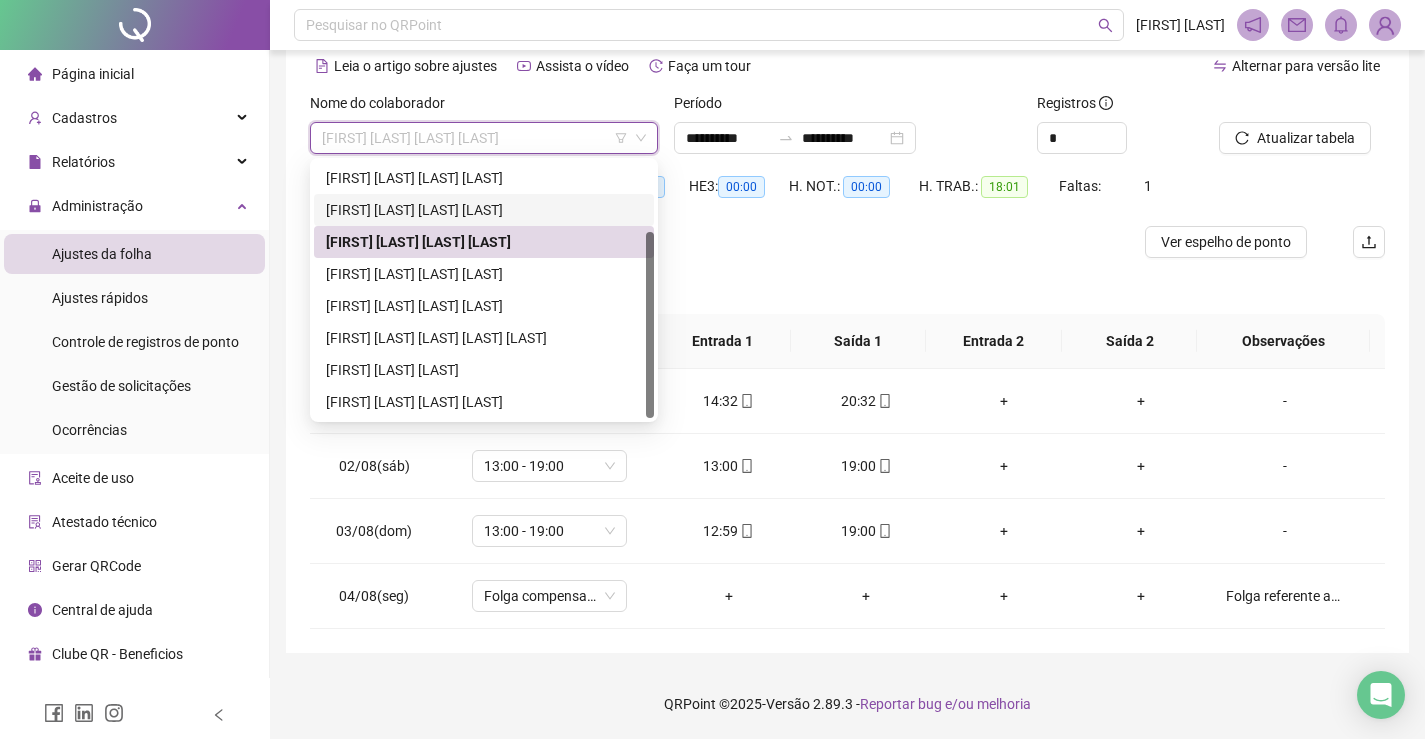 click on "[FIRST] [LAST] [LAST] [LAST]" at bounding box center [484, 210] 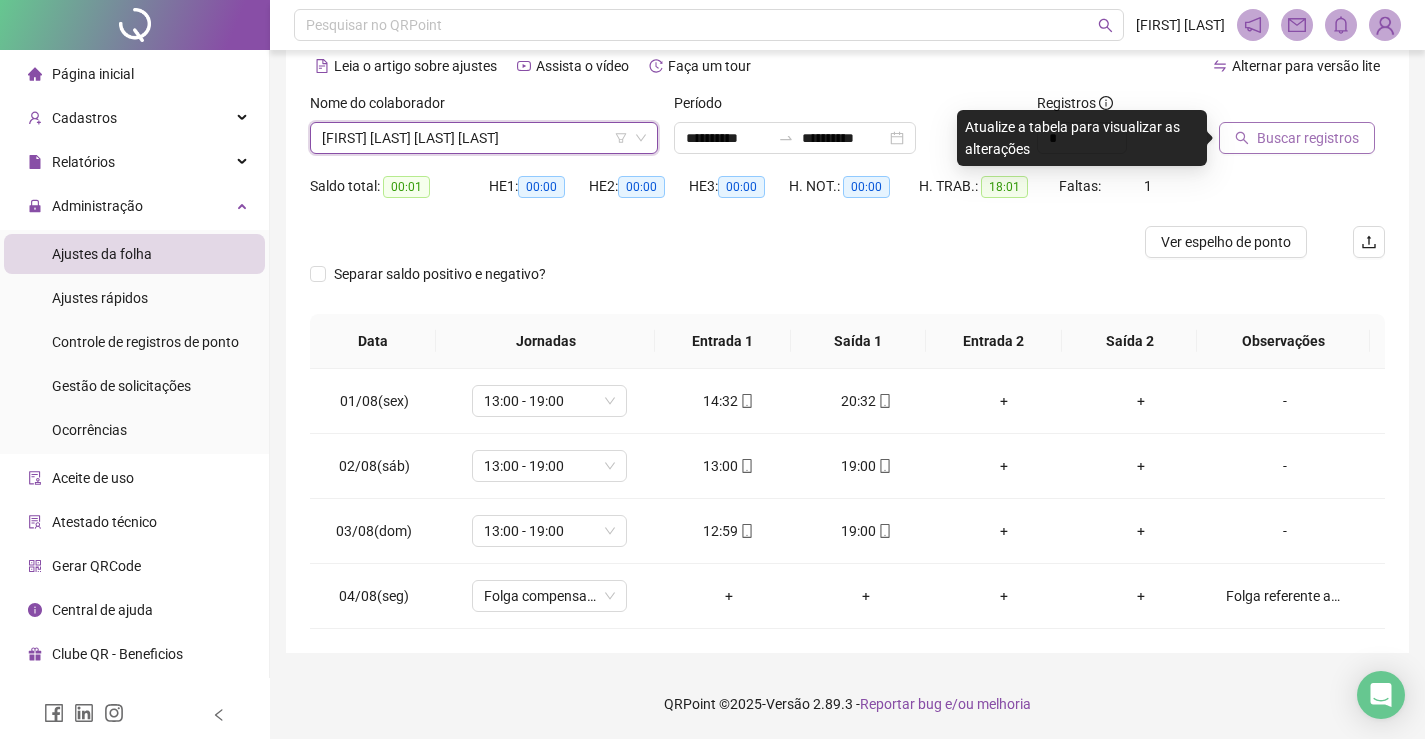 click on "Buscar registros" at bounding box center [1308, 138] 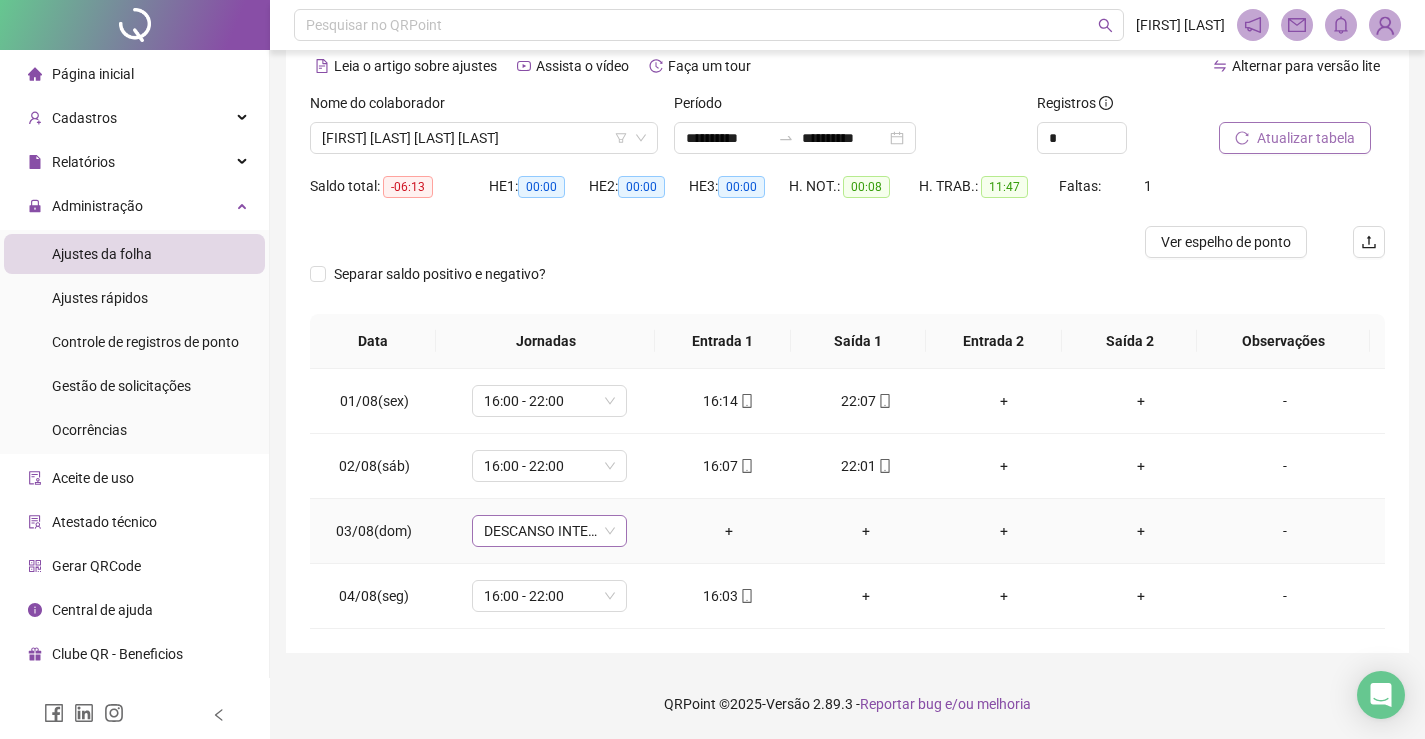 click on "DESCANSO INTER-JORNADA" at bounding box center (549, 531) 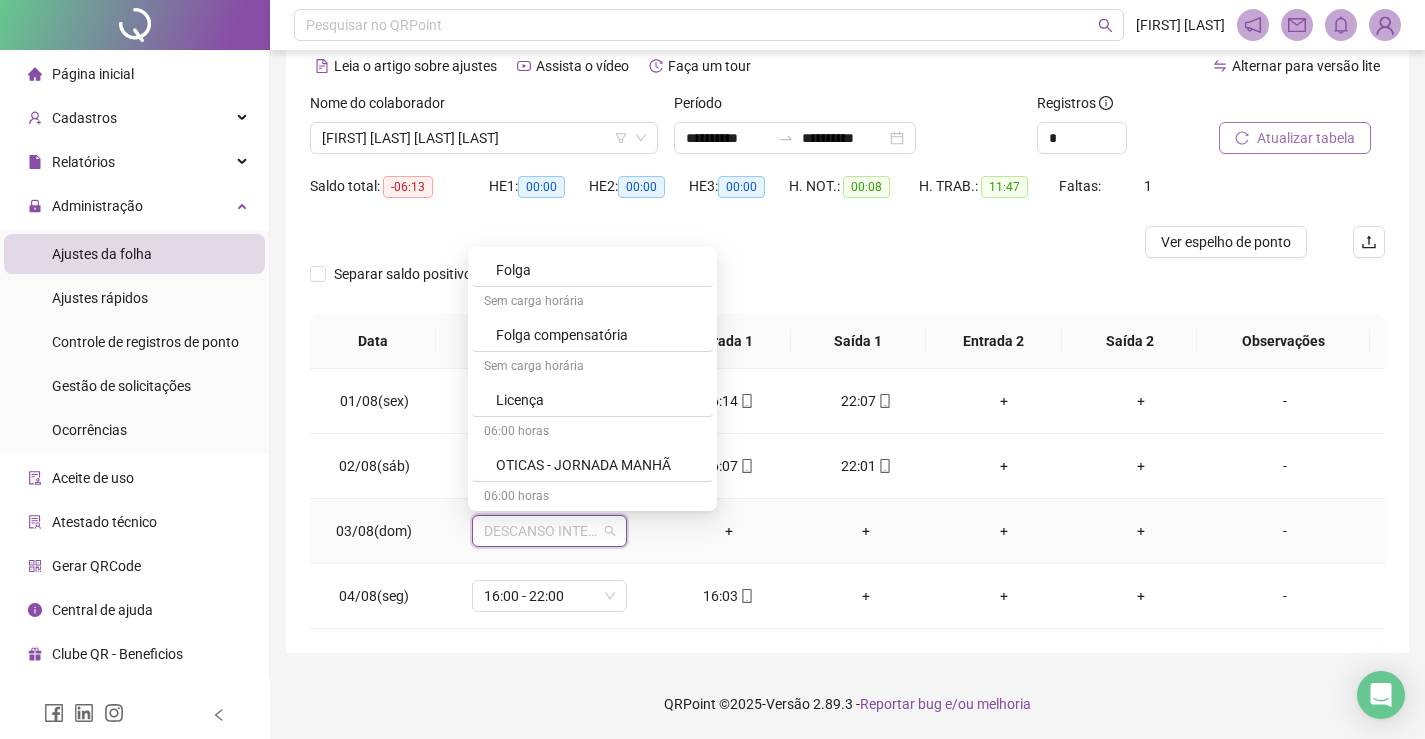 scroll, scrollTop: 6884, scrollLeft: 0, axis: vertical 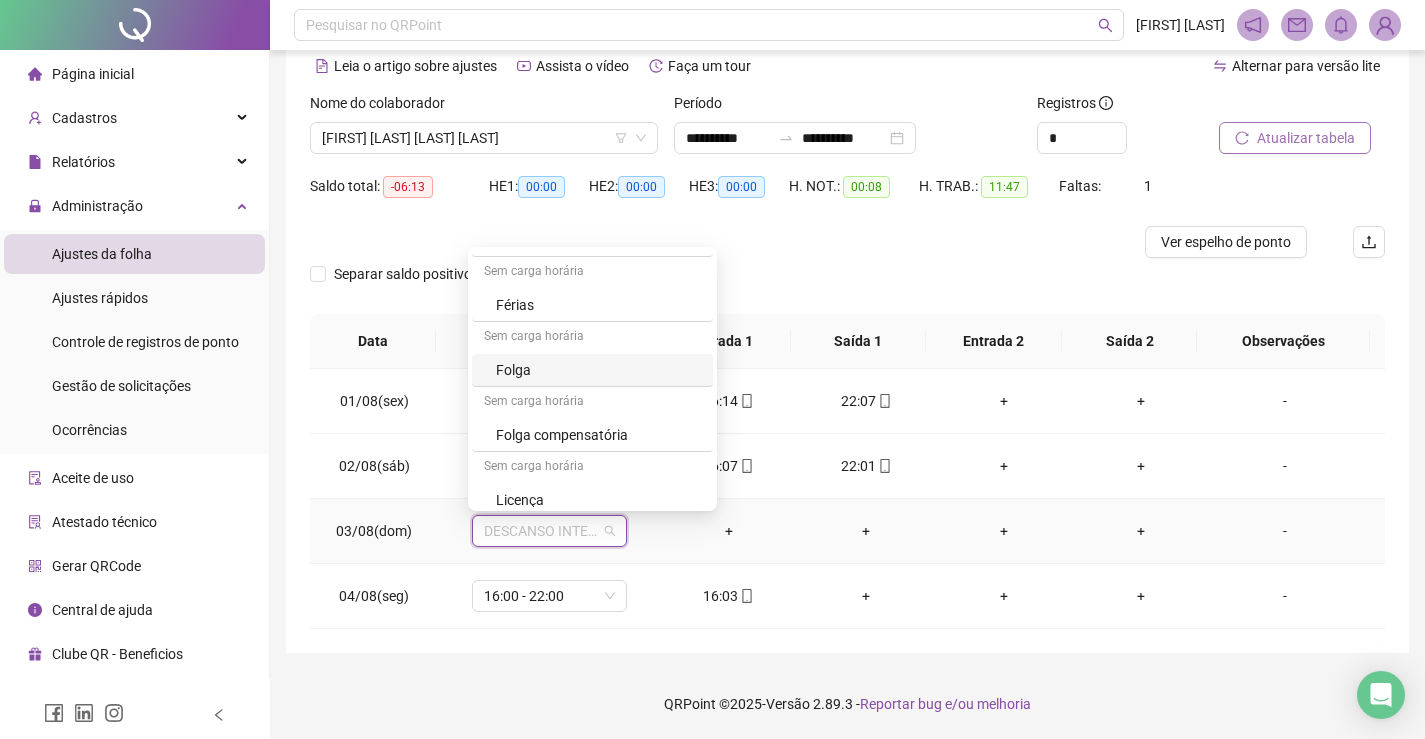 click on "Folga" at bounding box center [598, 370] 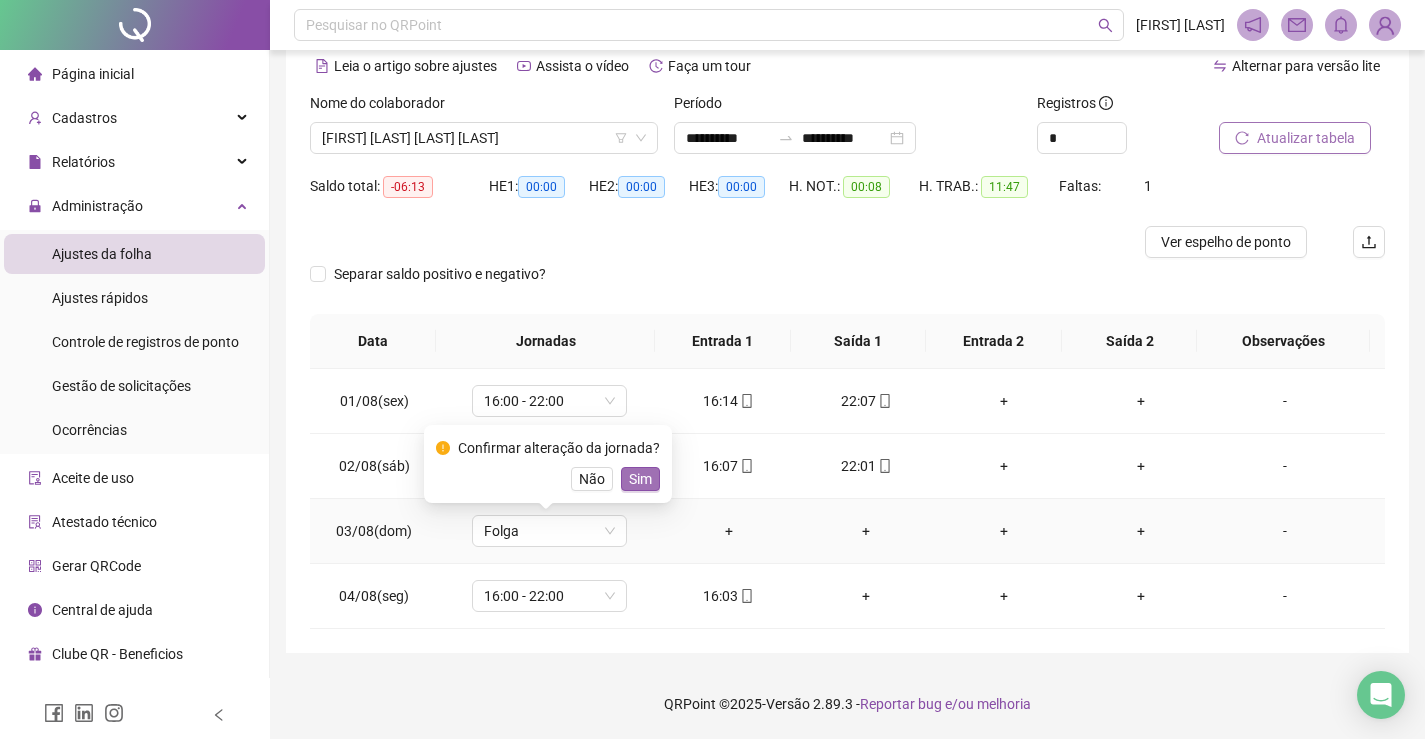 click on "Sim" at bounding box center (640, 479) 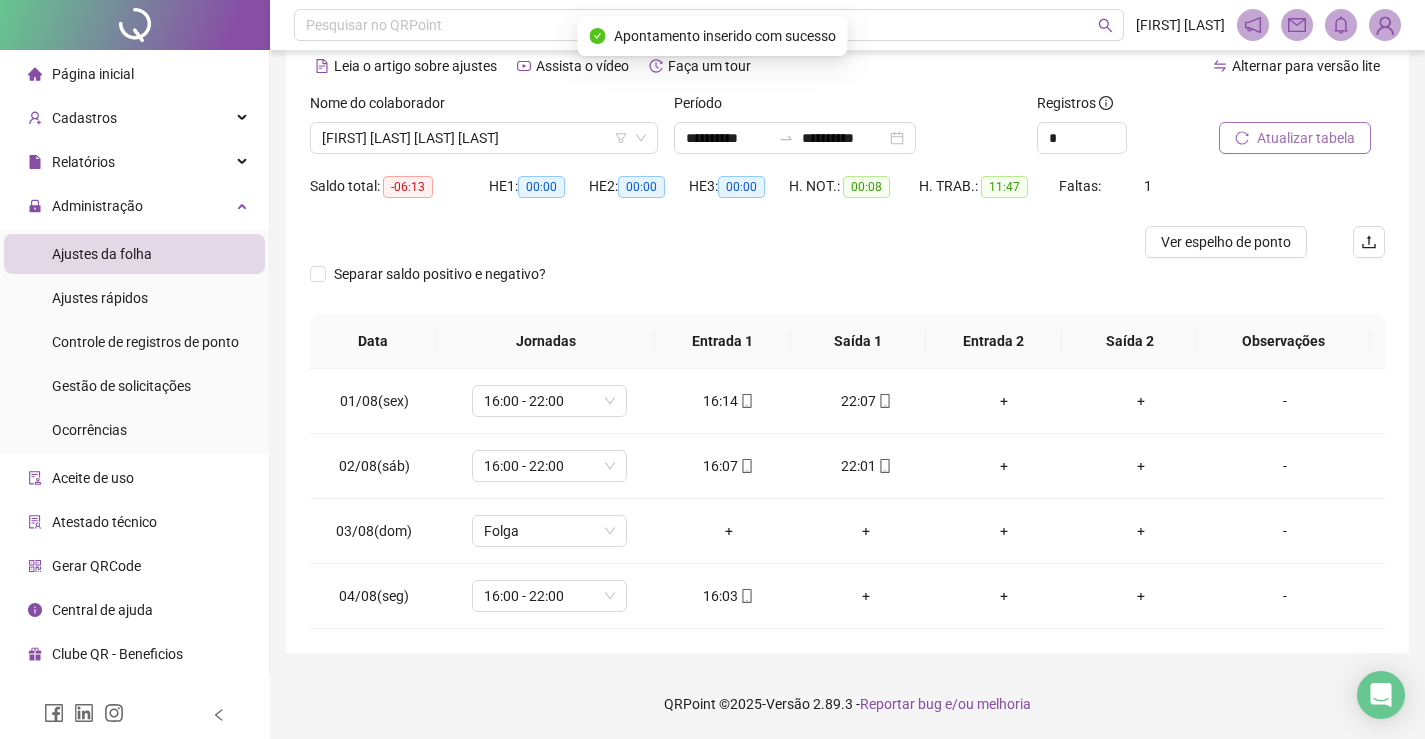 click on "Página inicial" at bounding box center (134, 74) 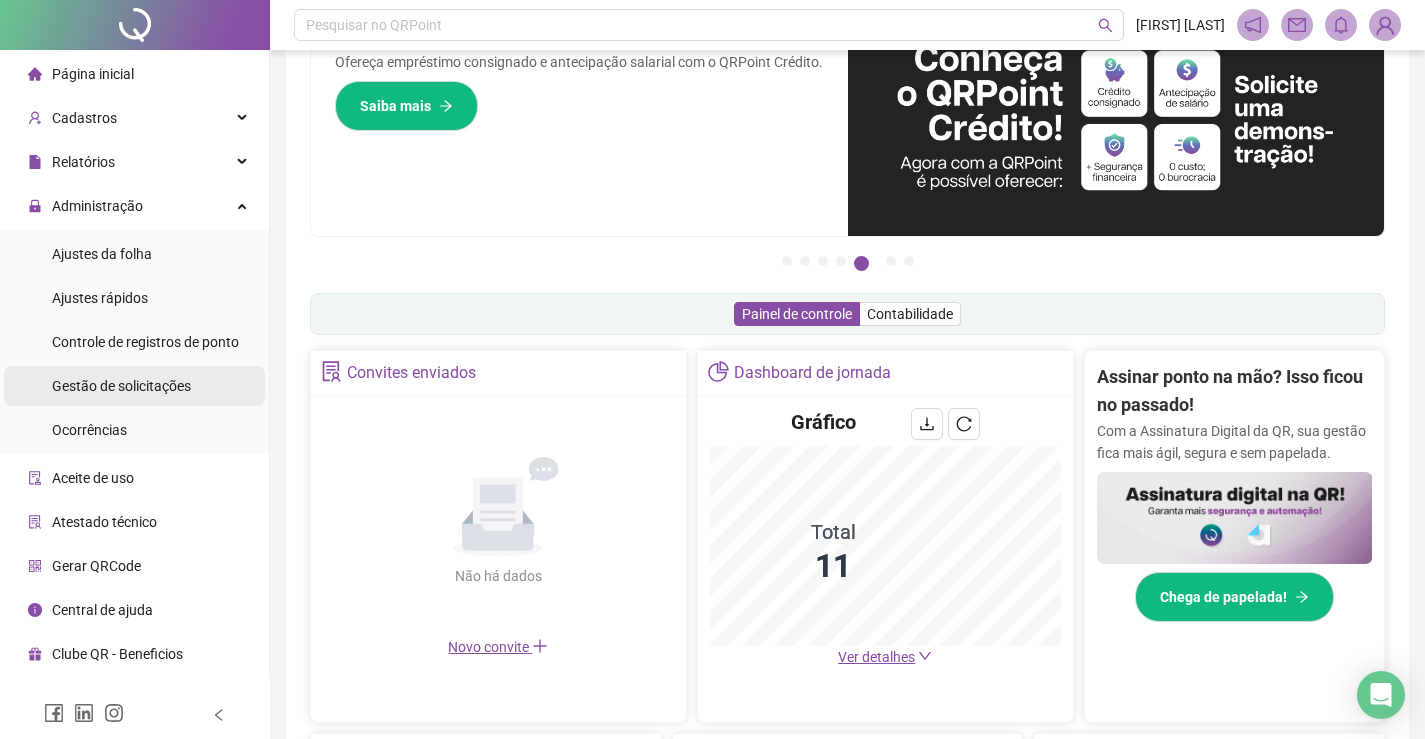 click on "Gestão de solicitações" at bounding box center (121, 386) 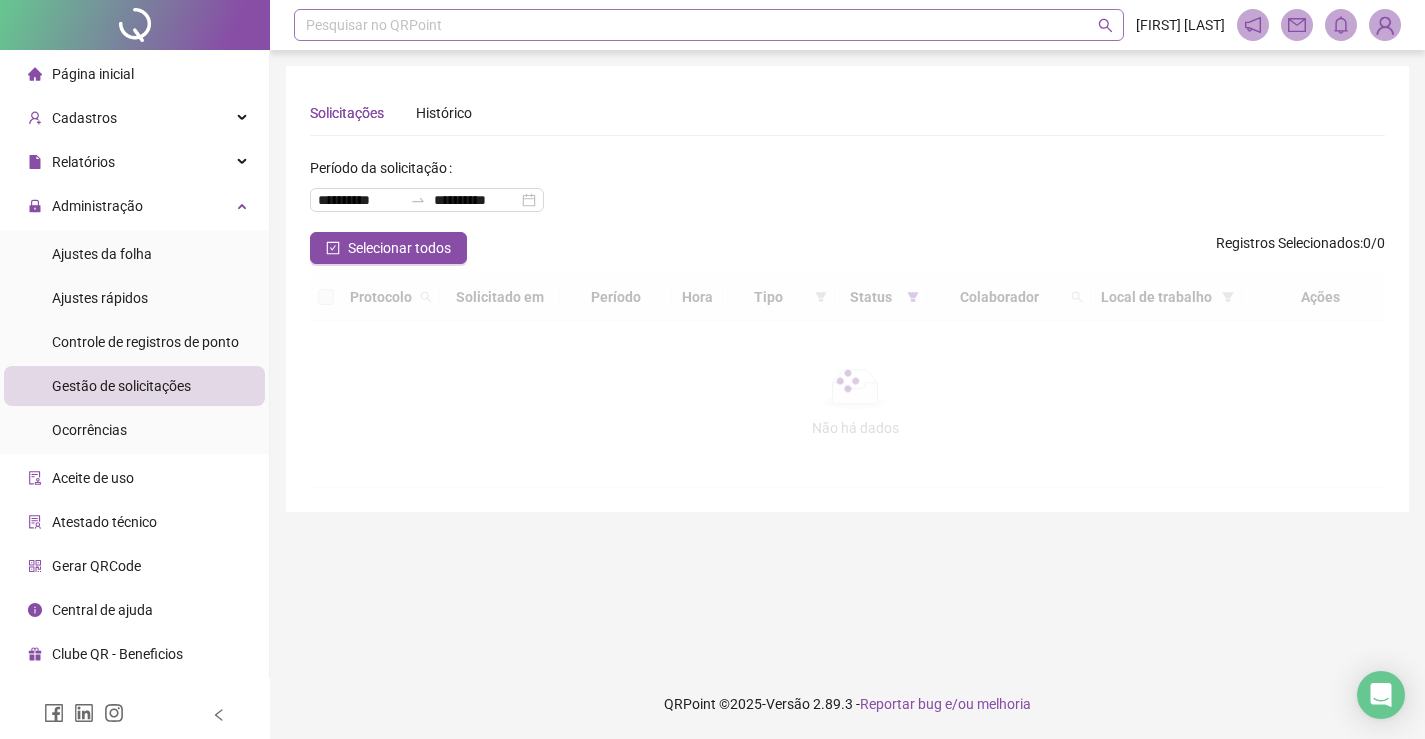 scroll, scrollTop: 0, scrollLeft: 0, axis: both 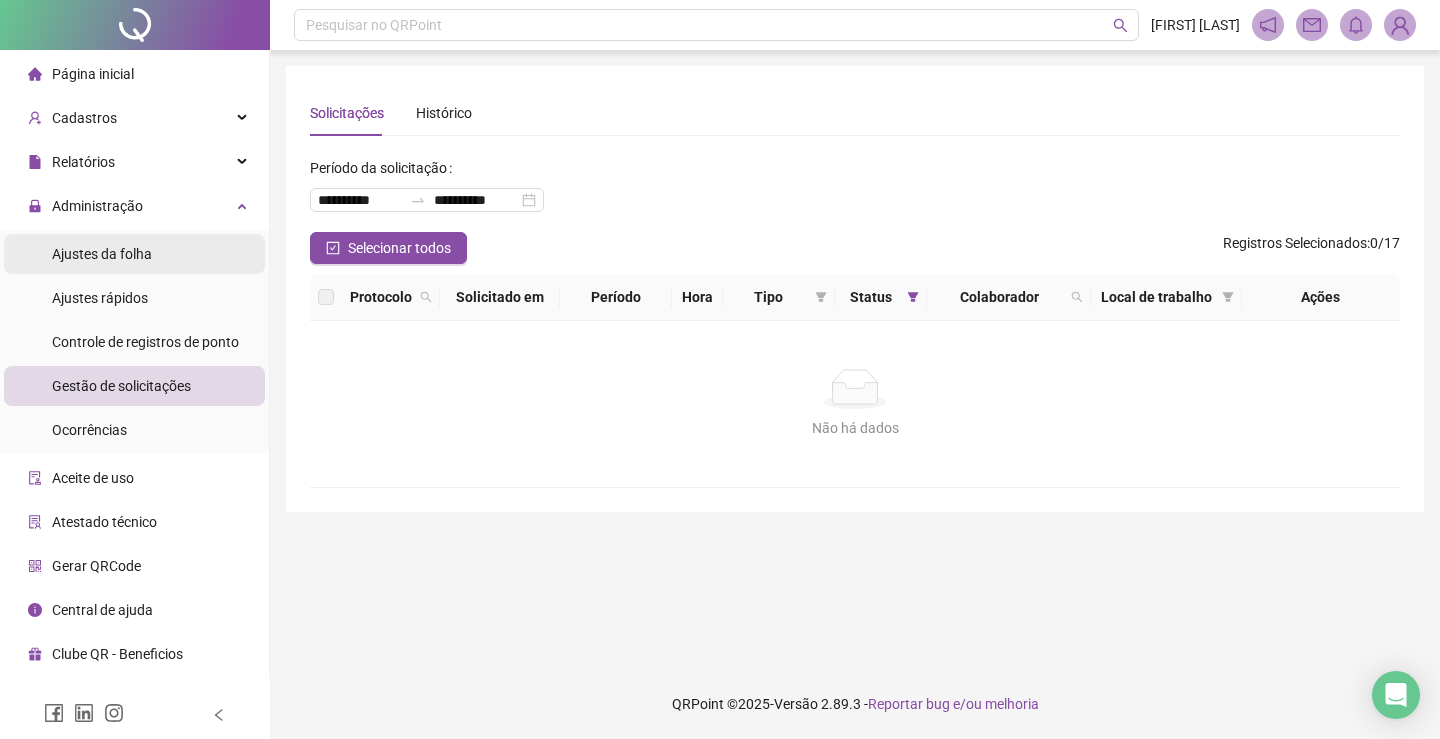 click on "Ajustes da folha" at bounding box center [102, 254] 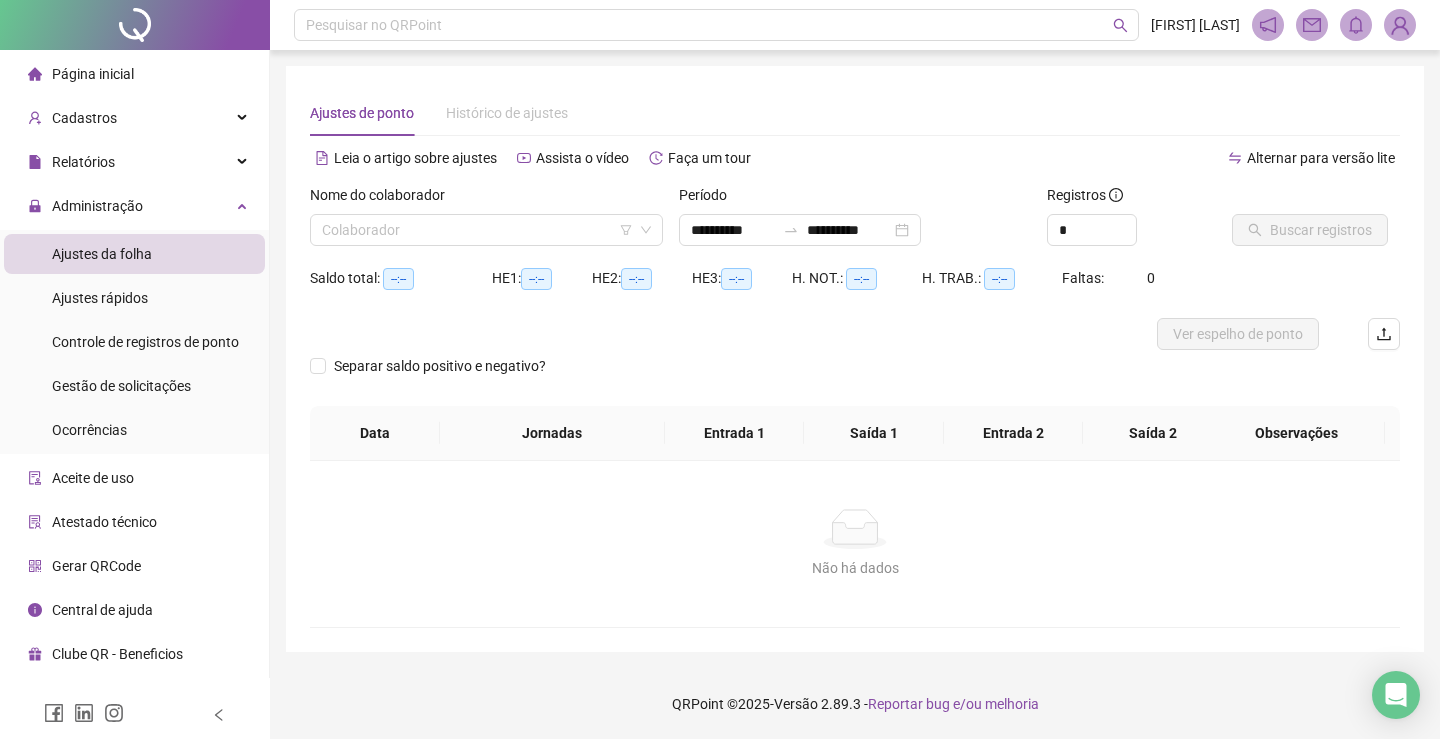 click on "Página inicial" at bounding box center (134, 74) 